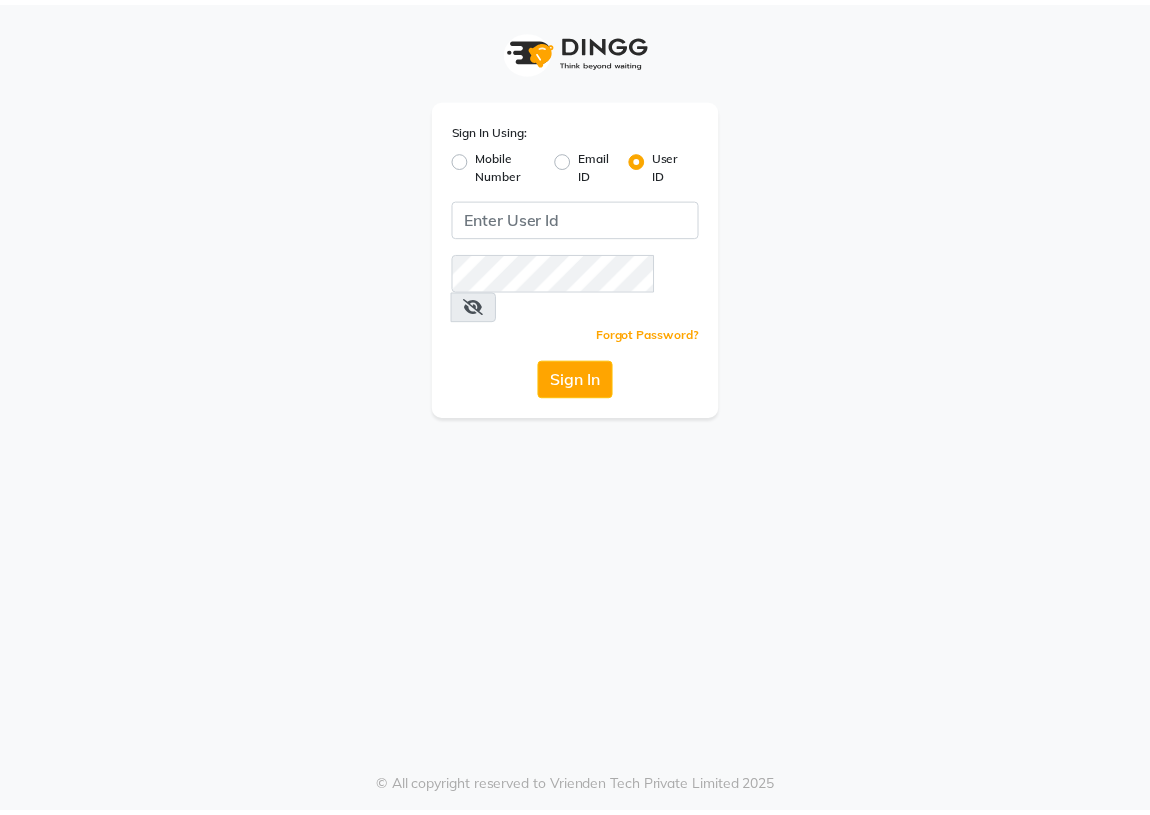 scroll, scrollTop: 0, scrollLeft: 0, axis: both 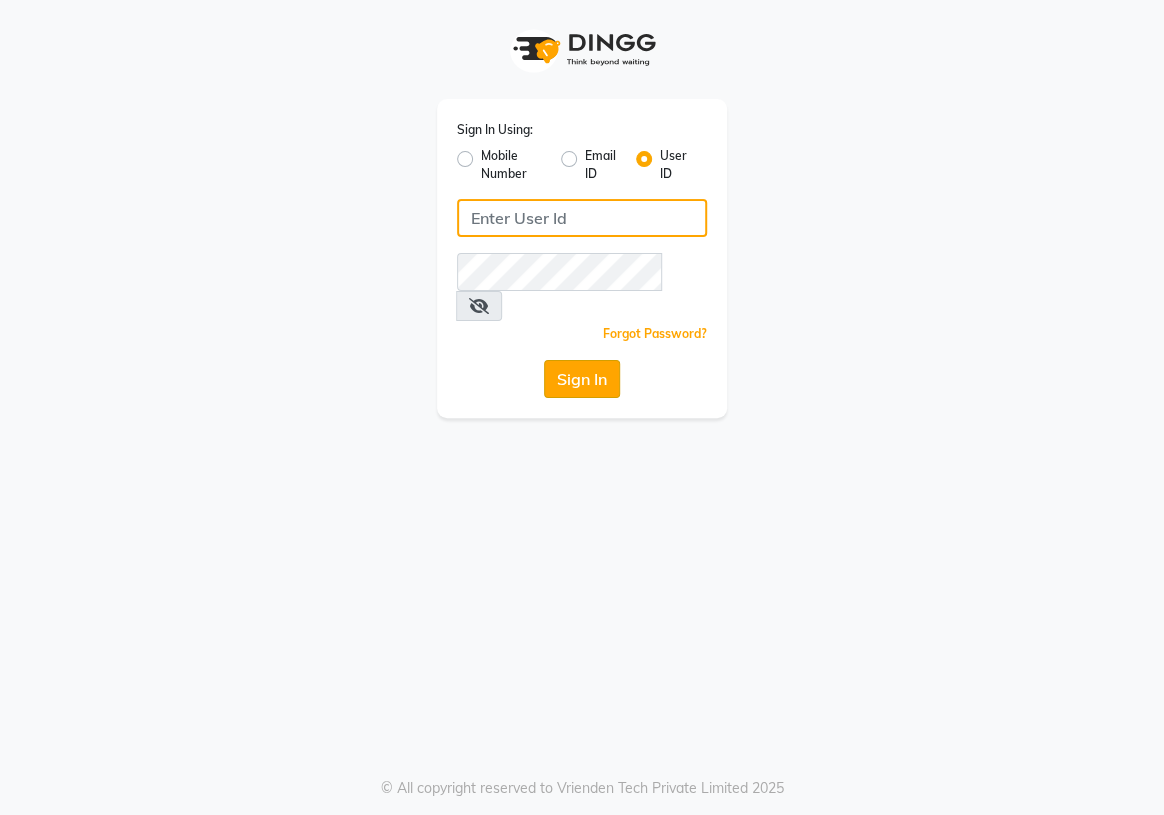 type on "e1934-25" 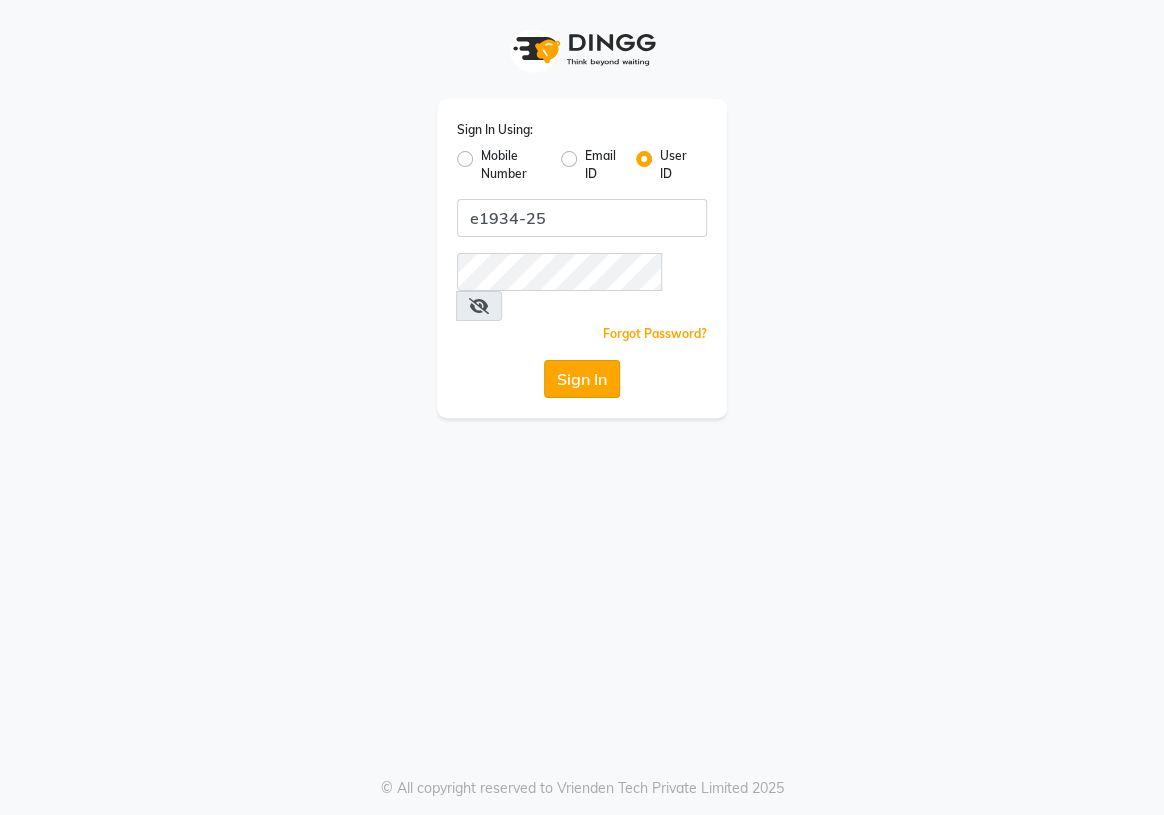 click on "Sign In" 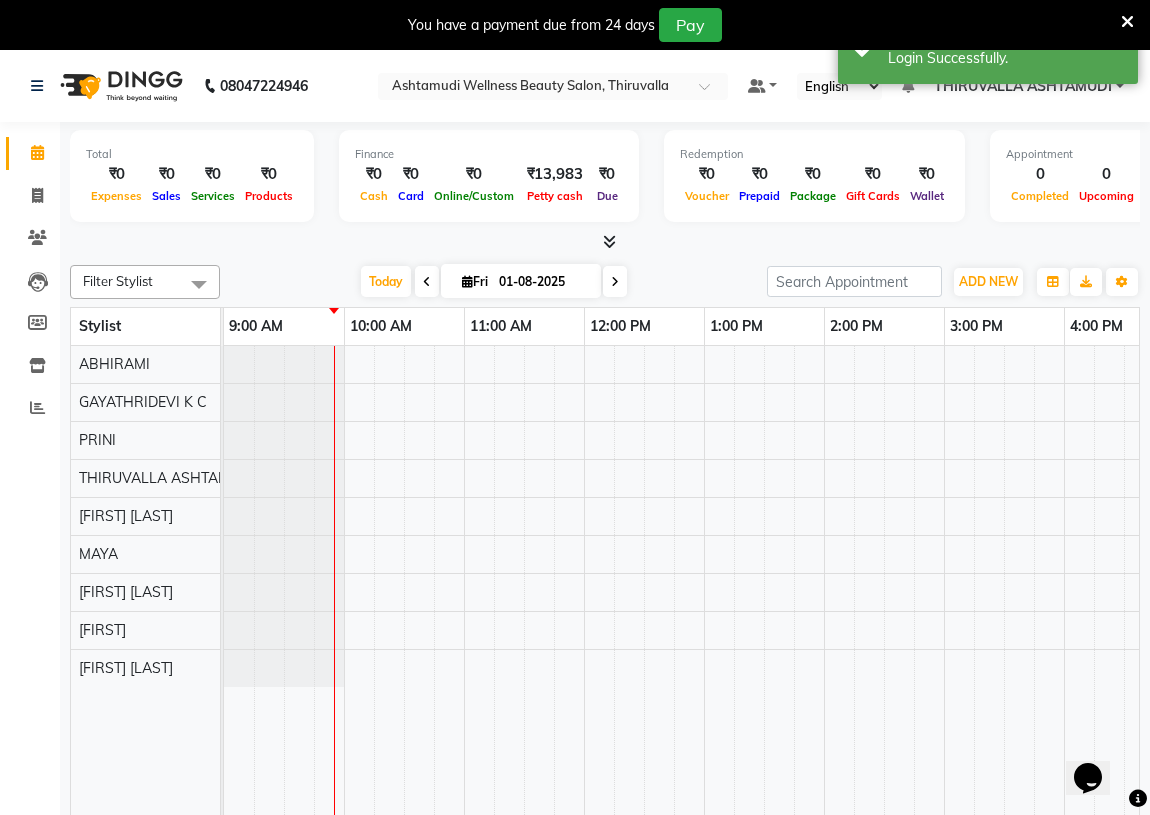 scroll, scrollTop: 0, scrollLeft: 0, axis: both 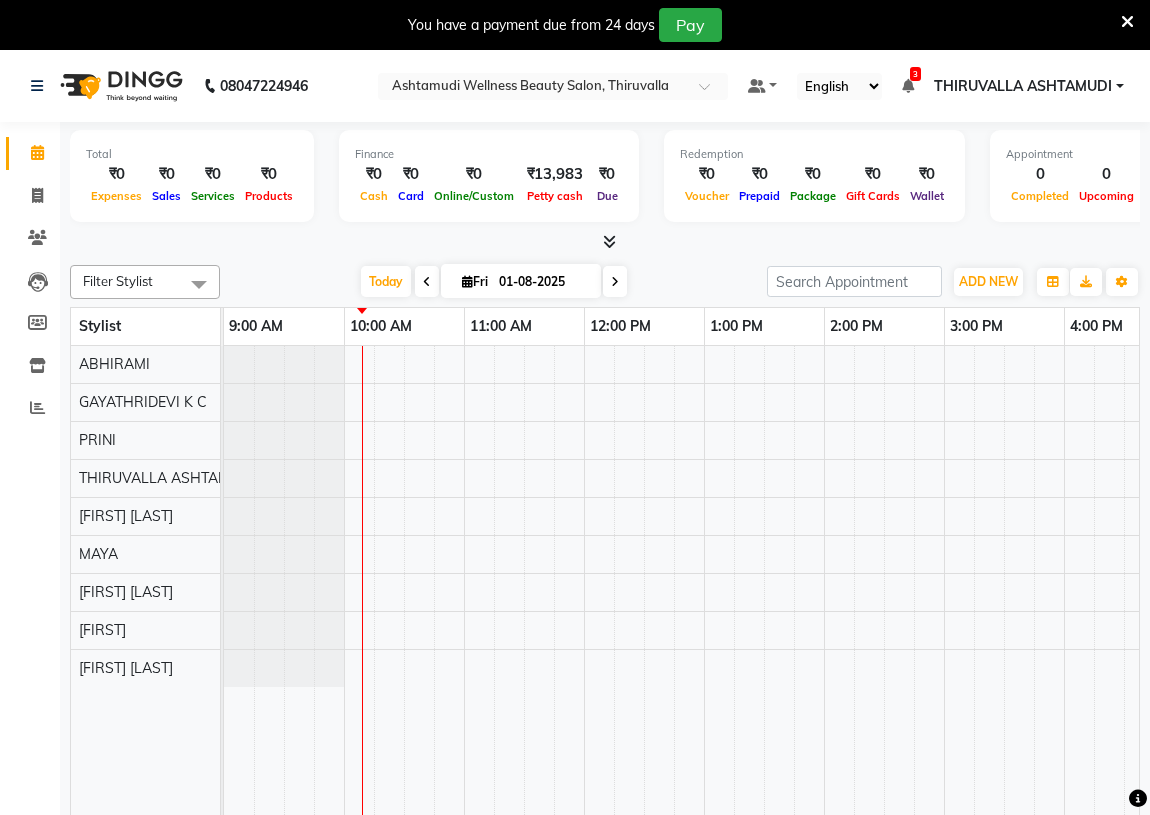 click at bounding box center (199, 284) 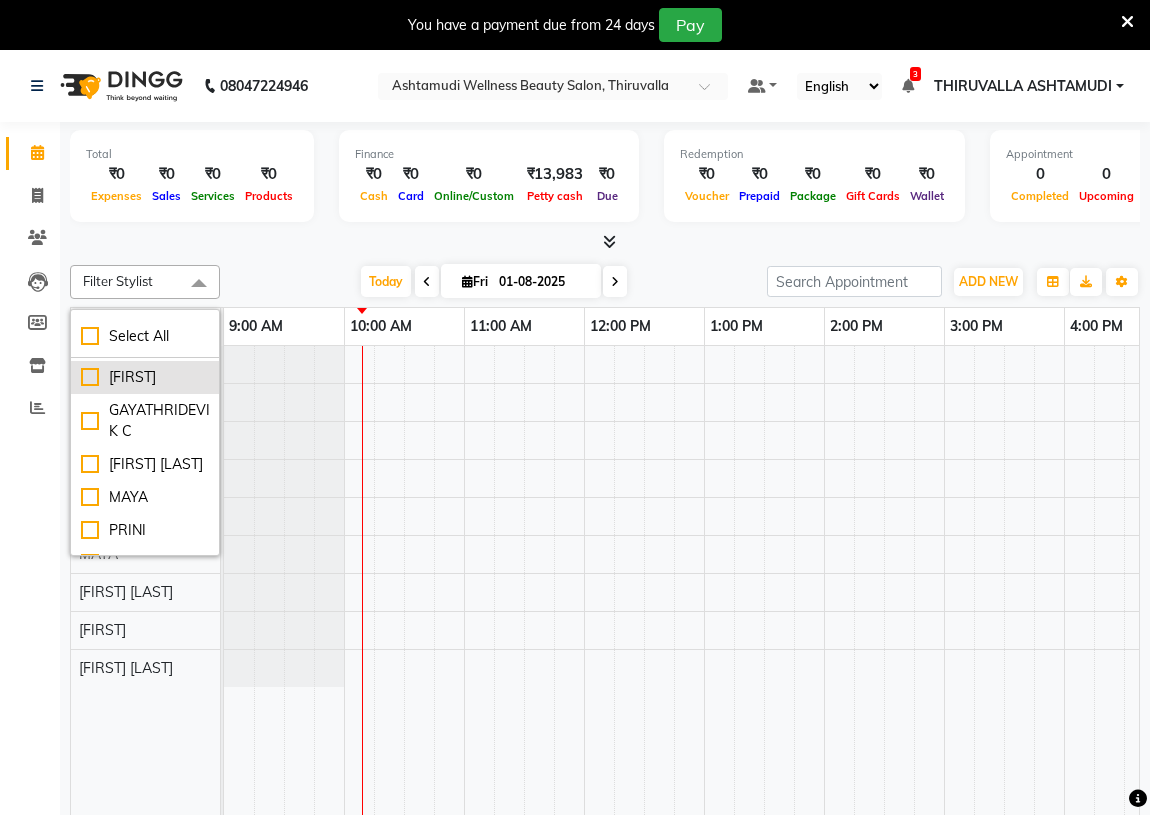 scroll, scrollTop: 0, scrollLeft: 0, axis: both 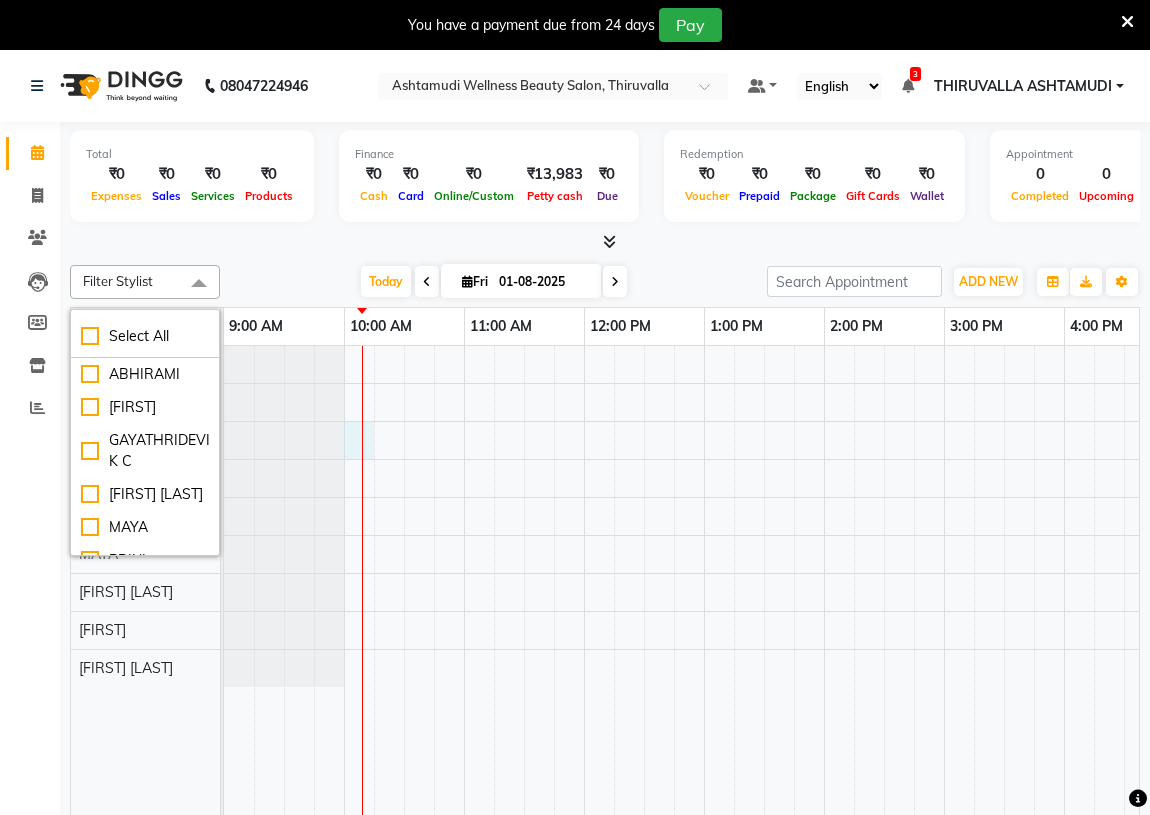 click at bounding box center (1064, 595) 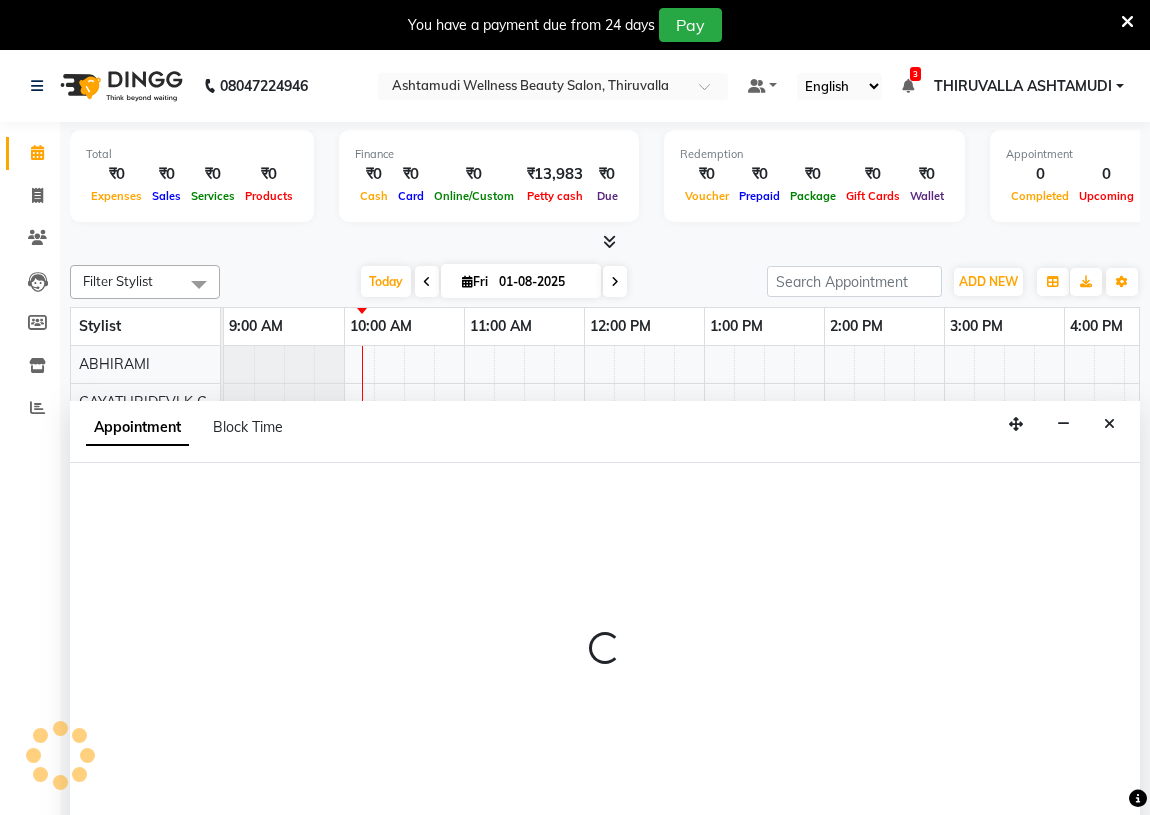 scroll, scrollTop: 50, scrollLeft: 0, axis: vertical 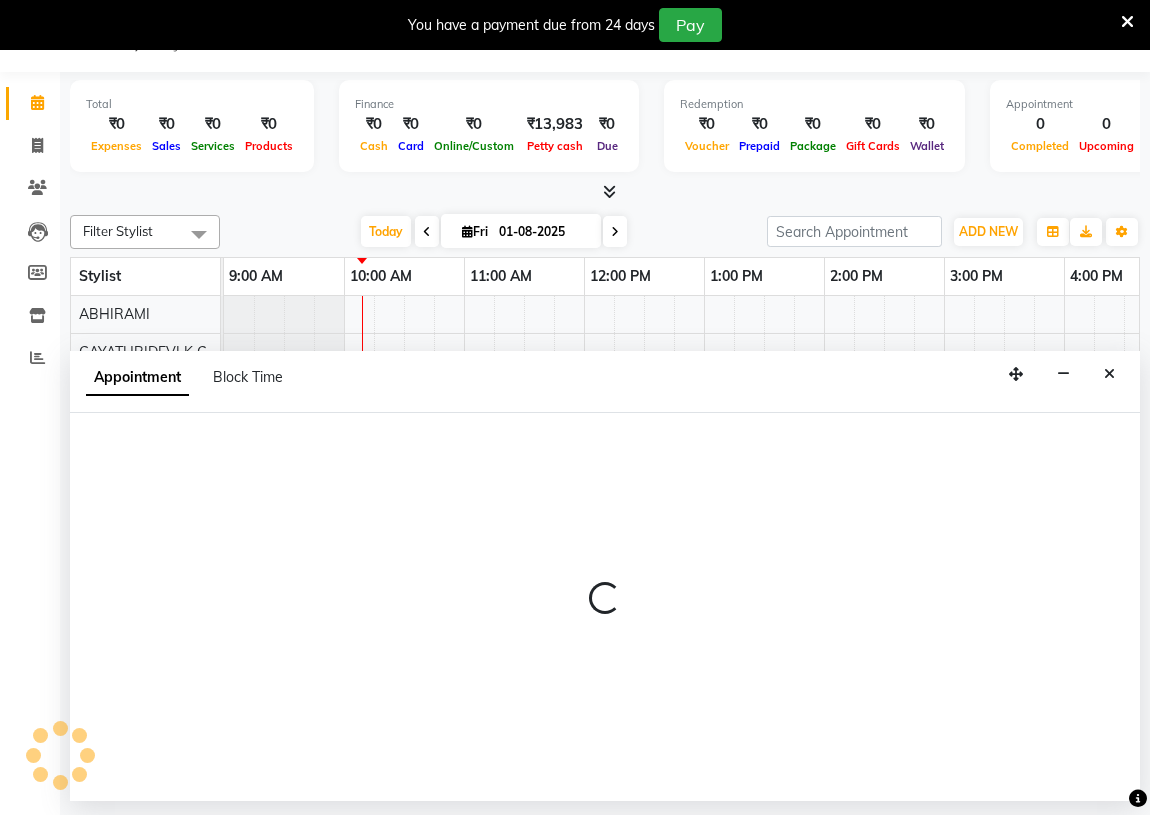 select on "26995" 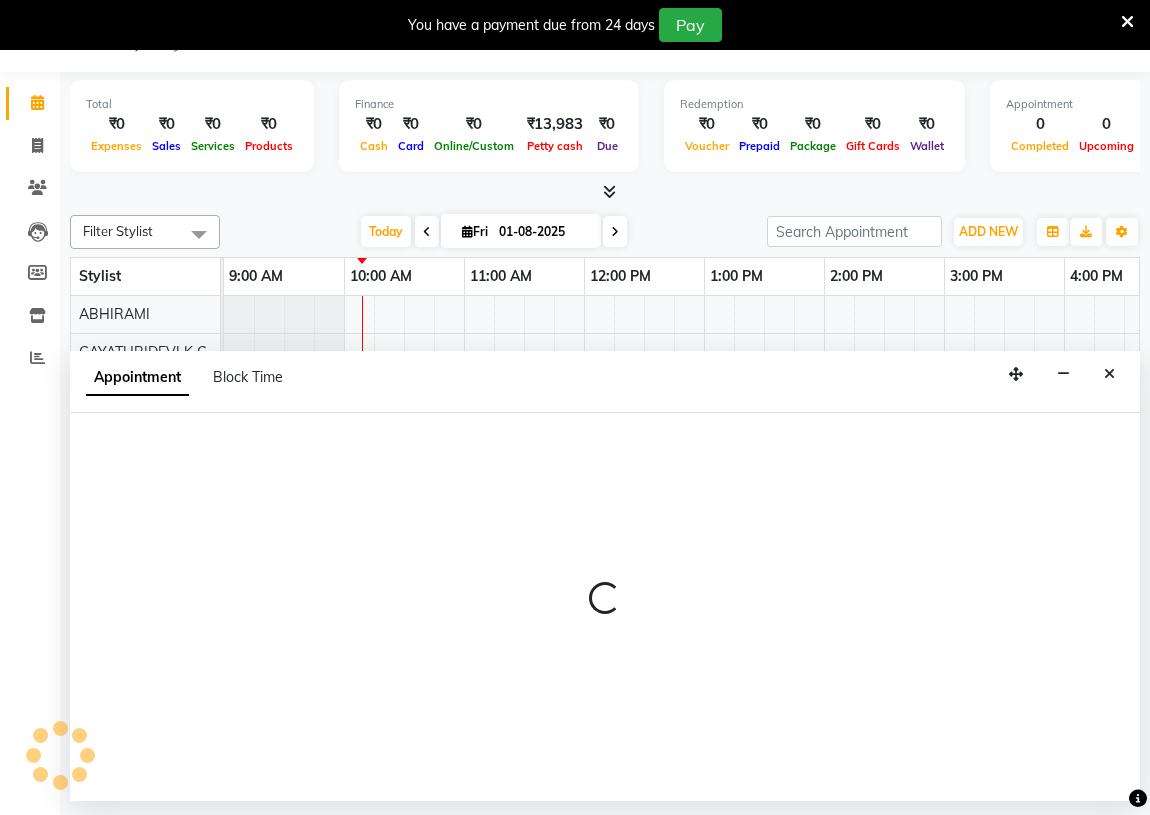 select on "600" 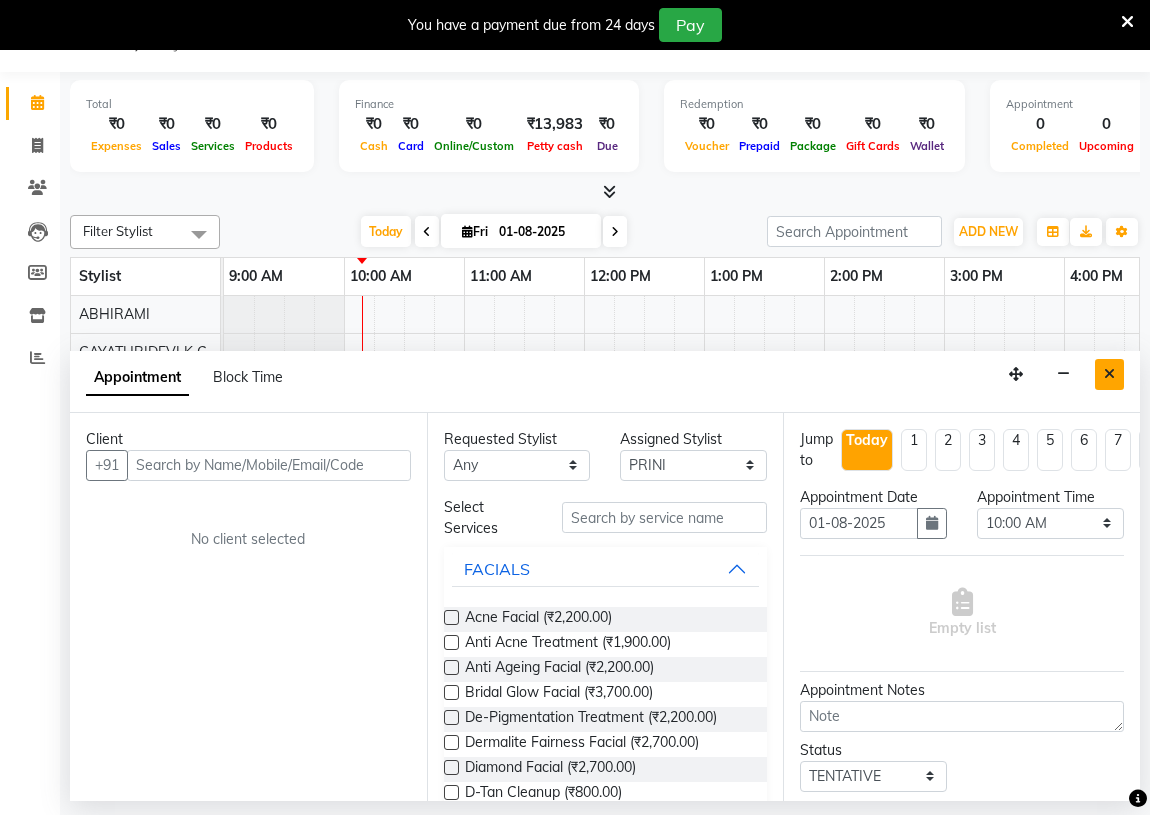 click at bounding box center [1109, 374] 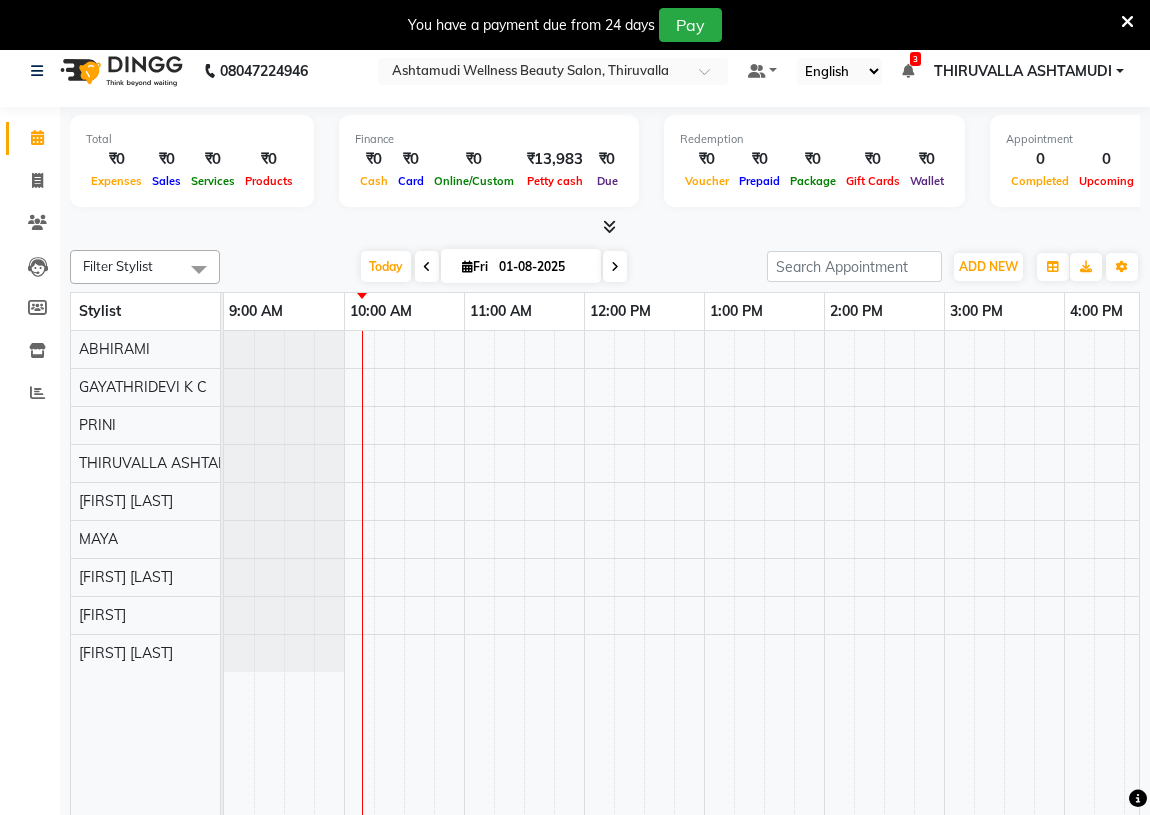 scroll, scrollTop: 0, scrollLeft: 0, axis: both 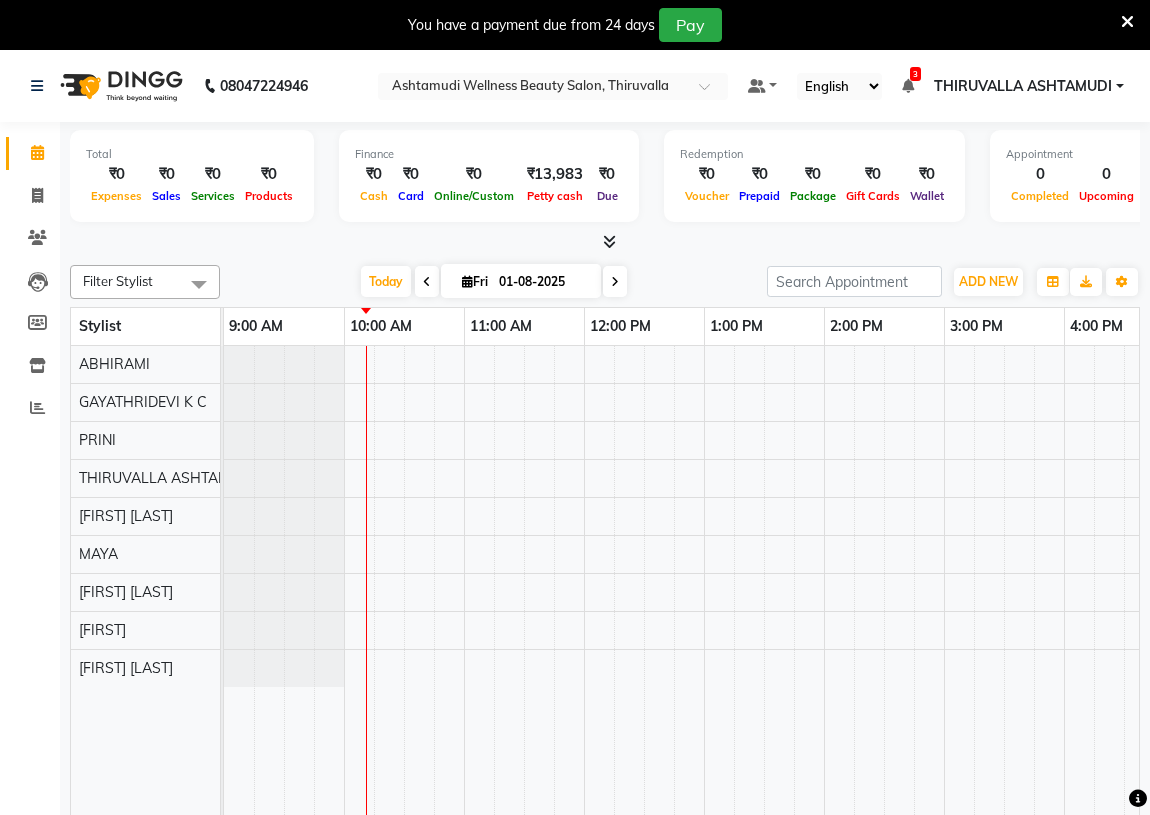 click at bounding box center [908, 86] 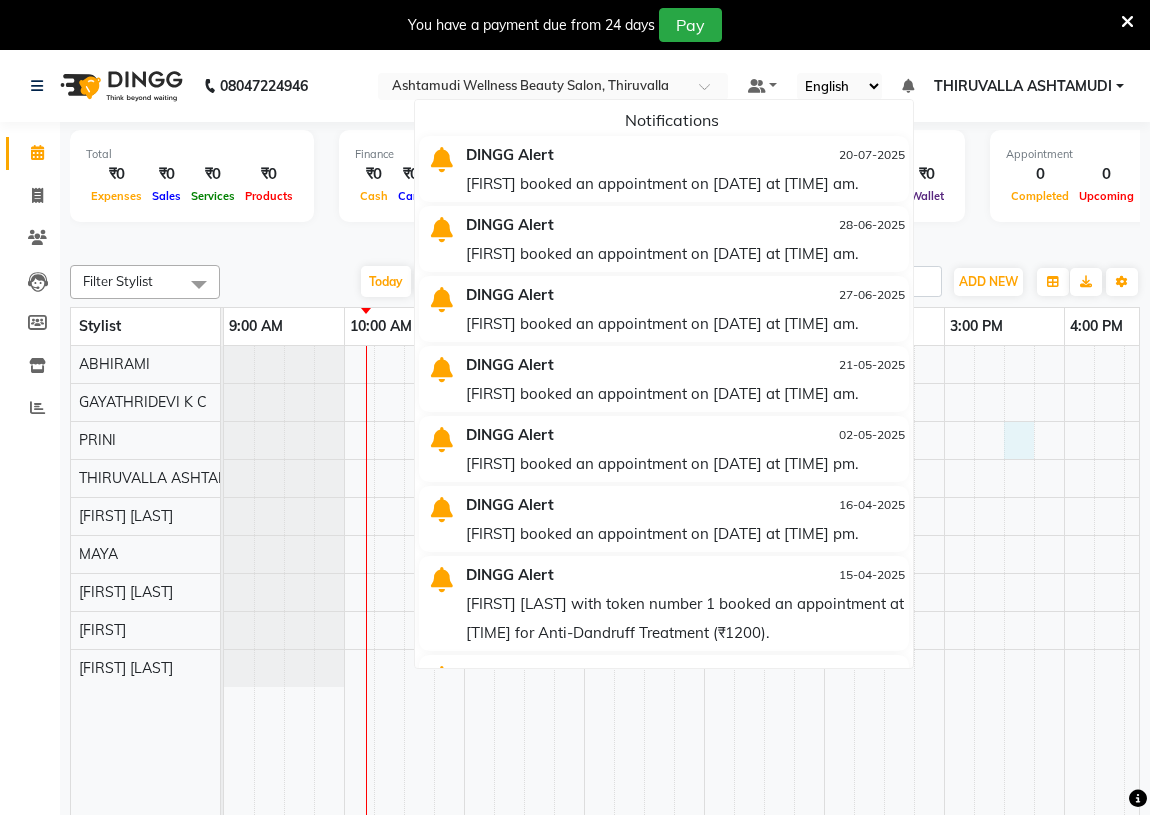 click at bounding box center [1064, 595] 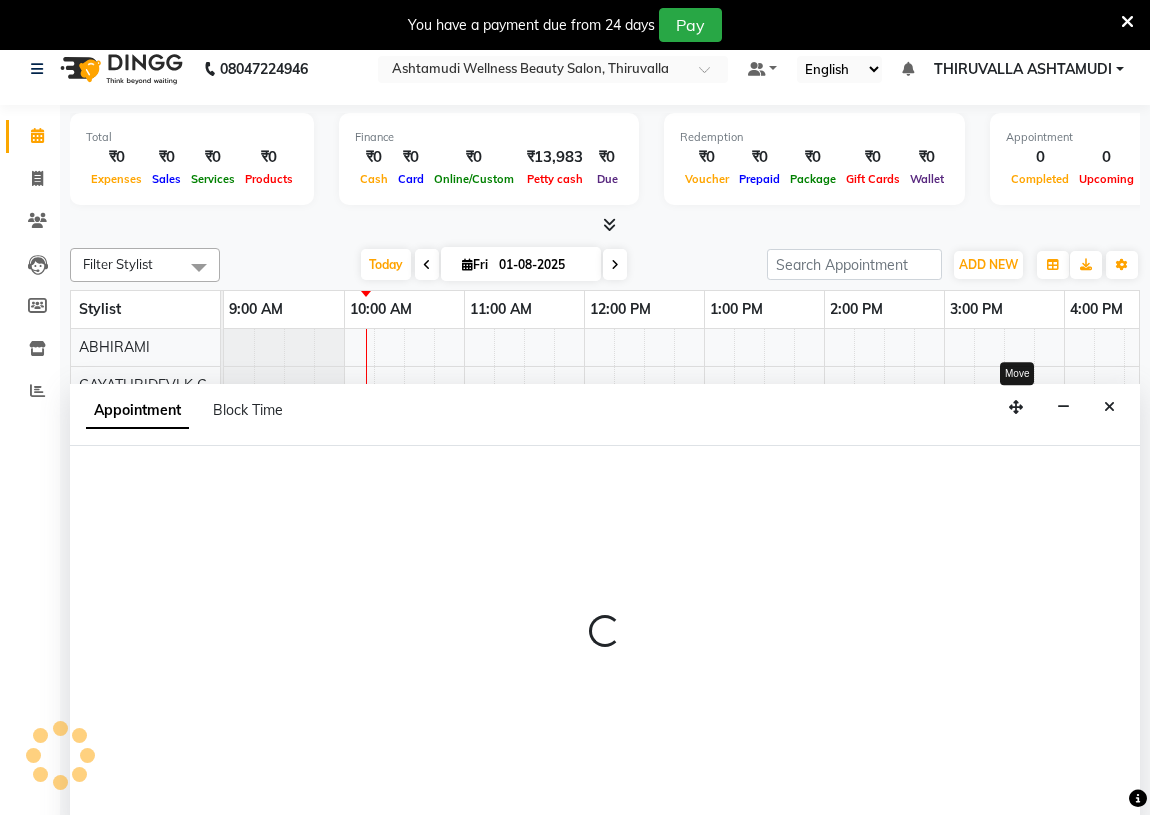 scroll, scrollTop: 50, scrollLeft: 0, axis: vertical 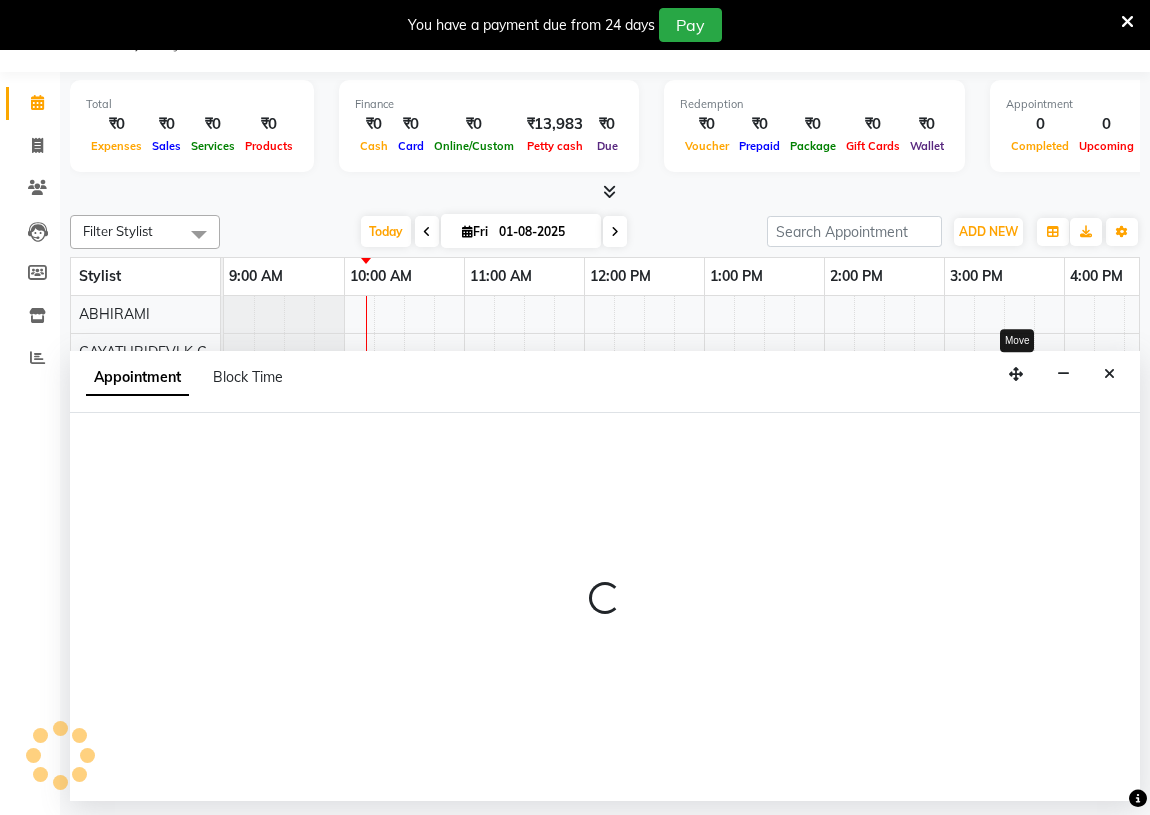 select on "26995" 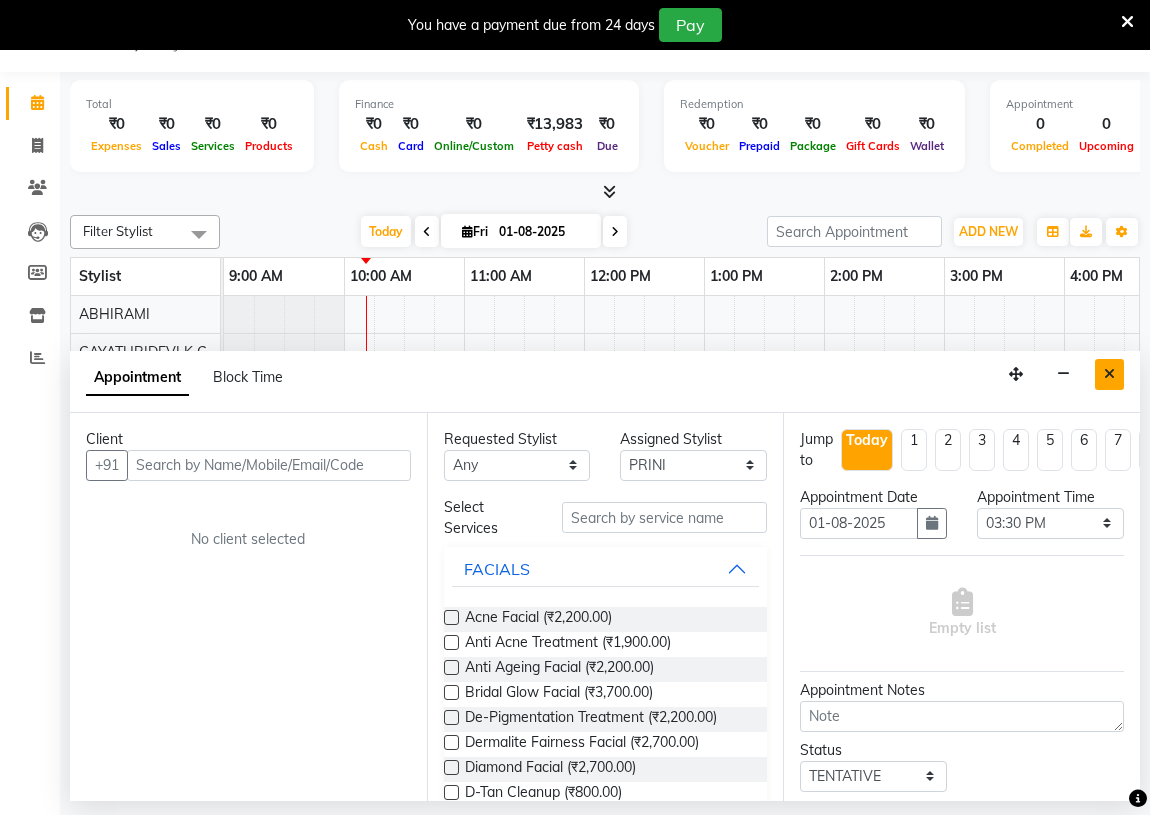 click at bounding box center [1109, 374] 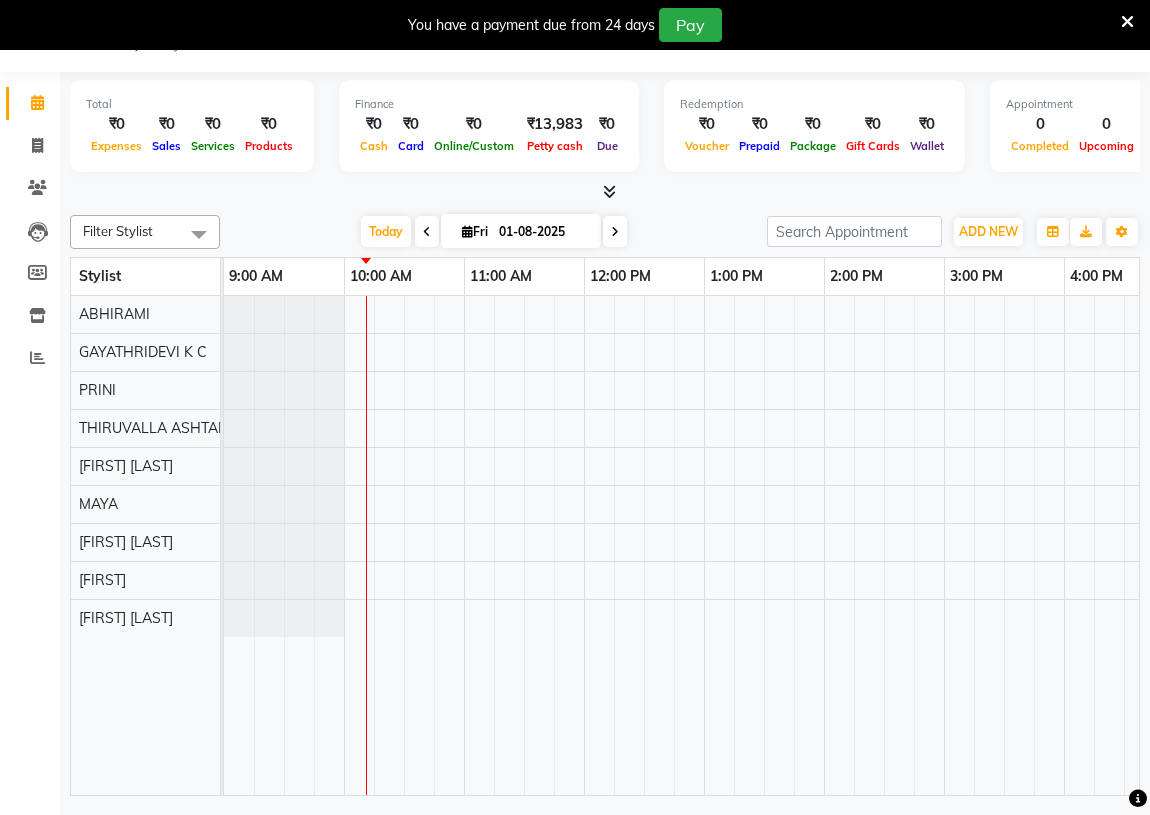 scroll, scrollTop: 0, scrollLeft: 0, axis: both 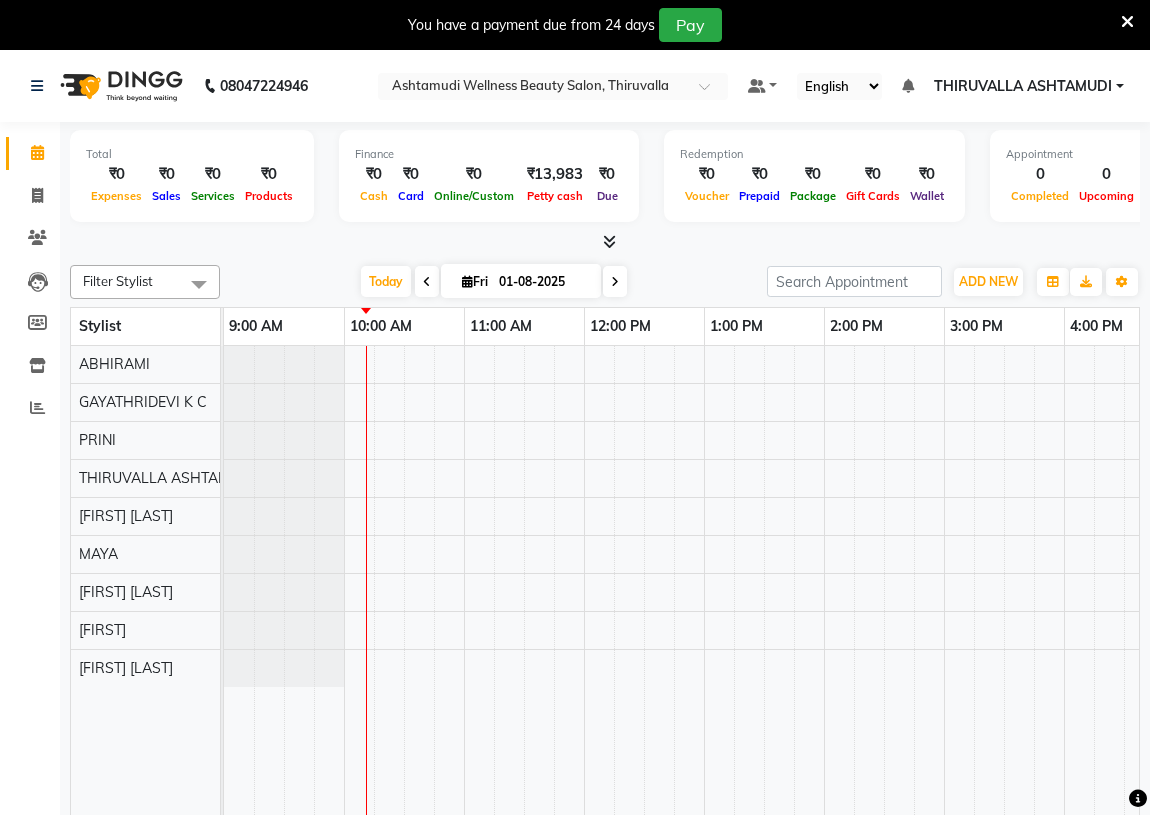 click at bounding box center [427, 281] 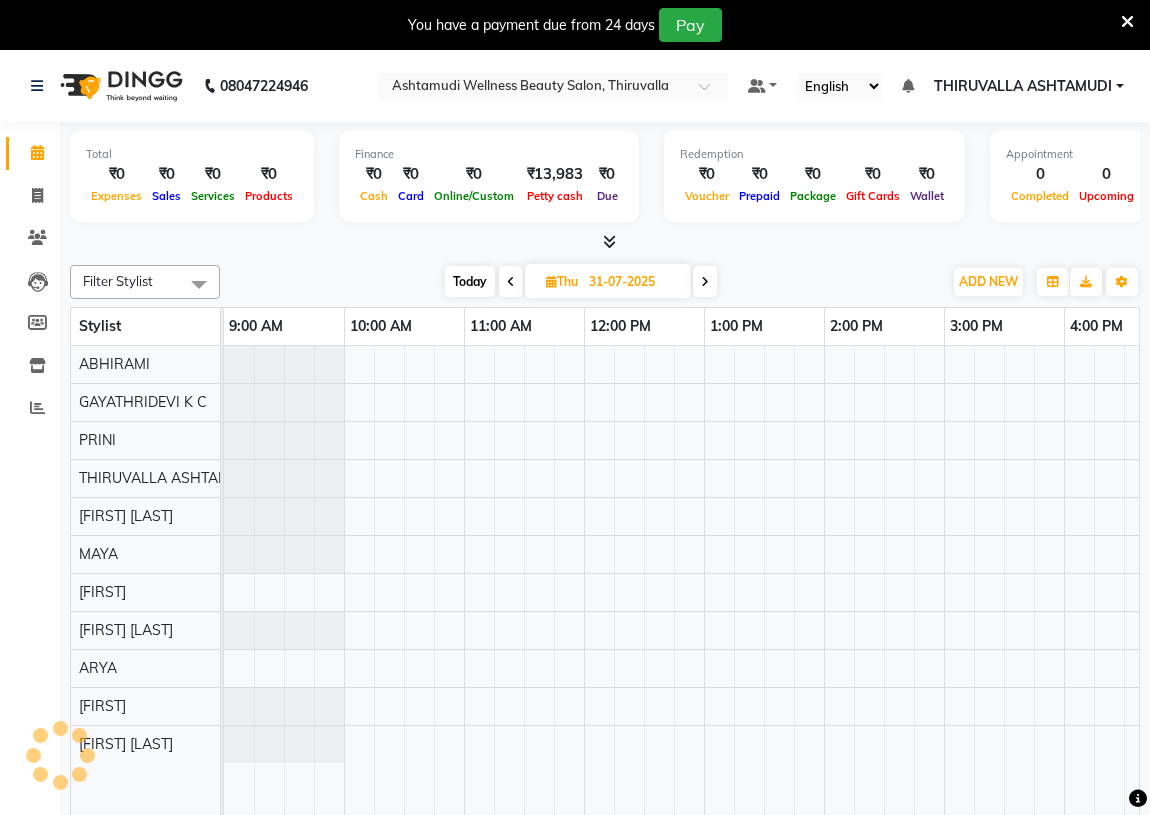 scroll, scrollTop: 0, scrollLeft: 120, axis: horizontal 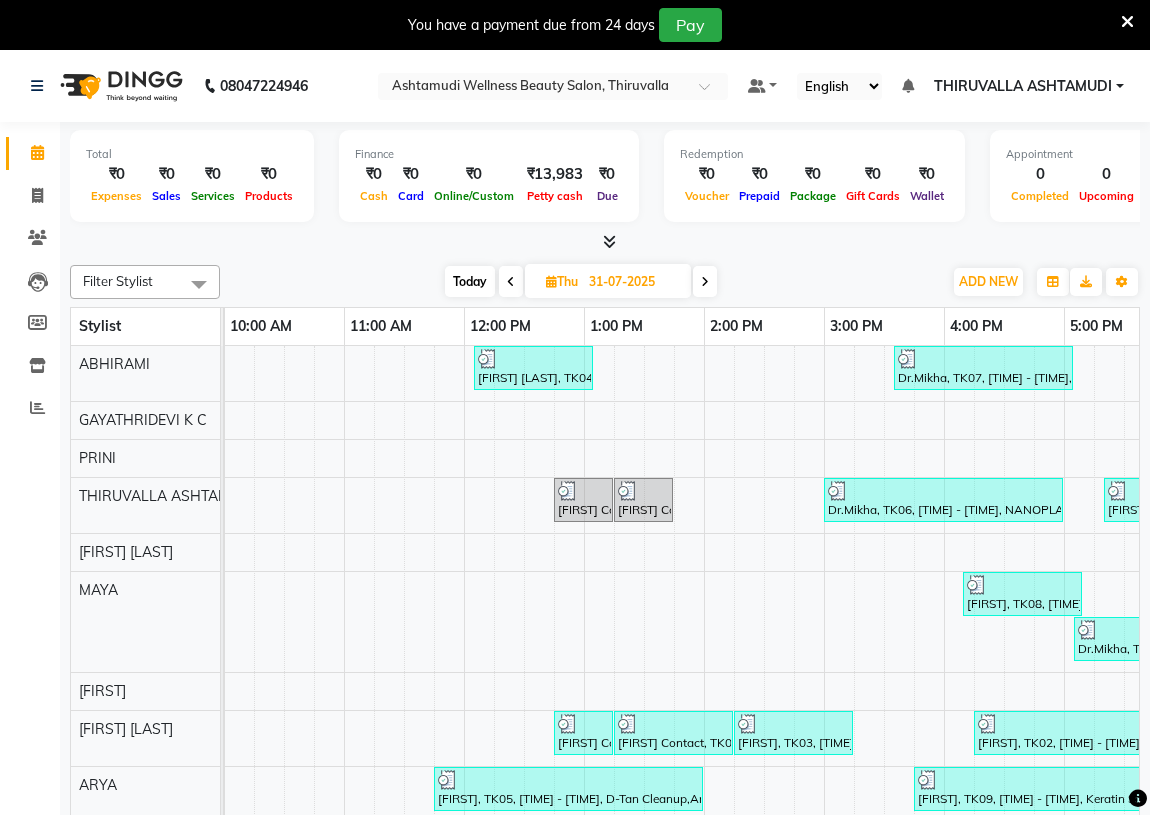 click at bounding box center [511, 281] 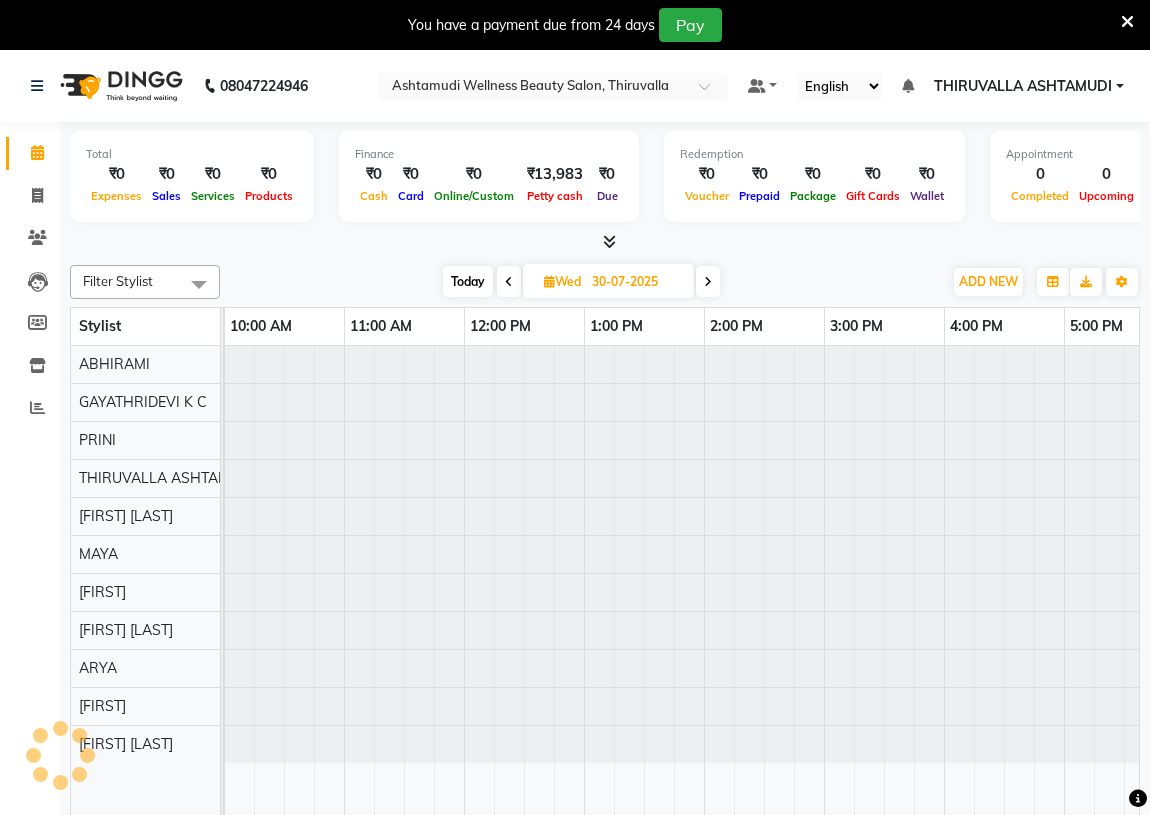 scroll, scrollTop: 0, scrollLeft: 0, axis: both 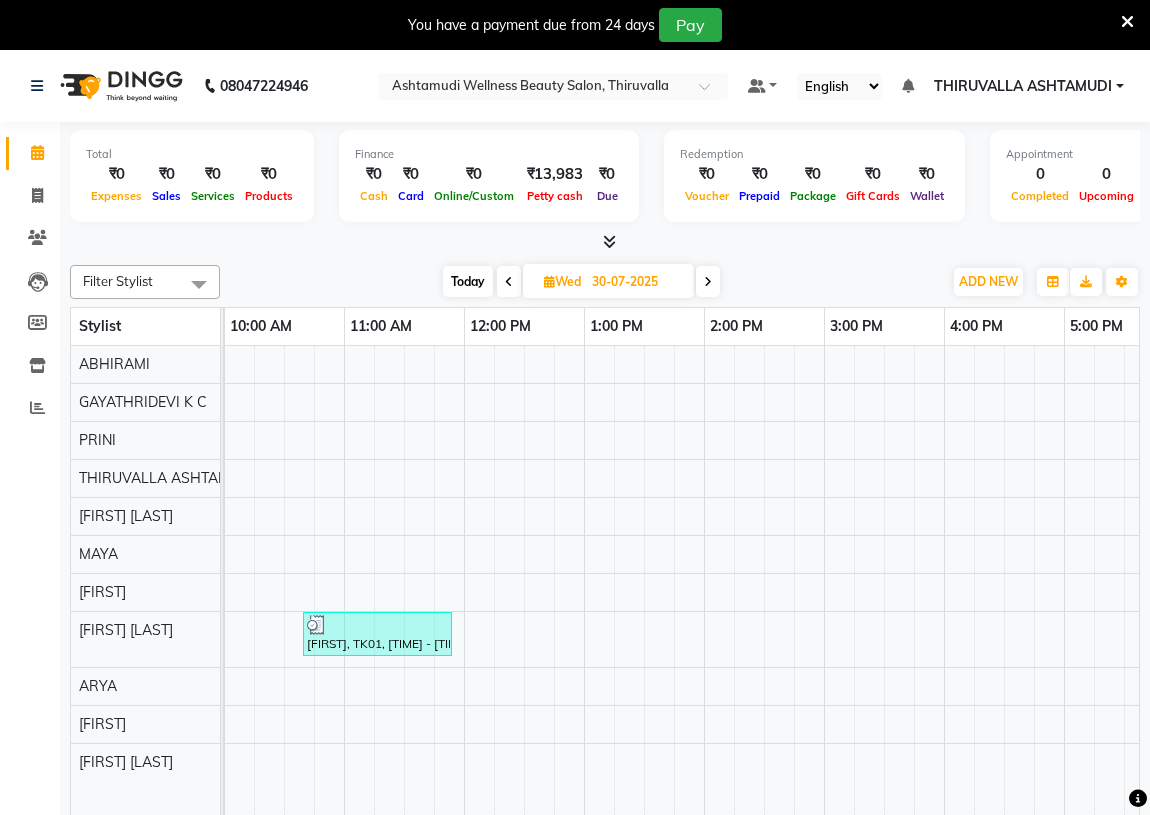 click at bounding box center [708, 281] 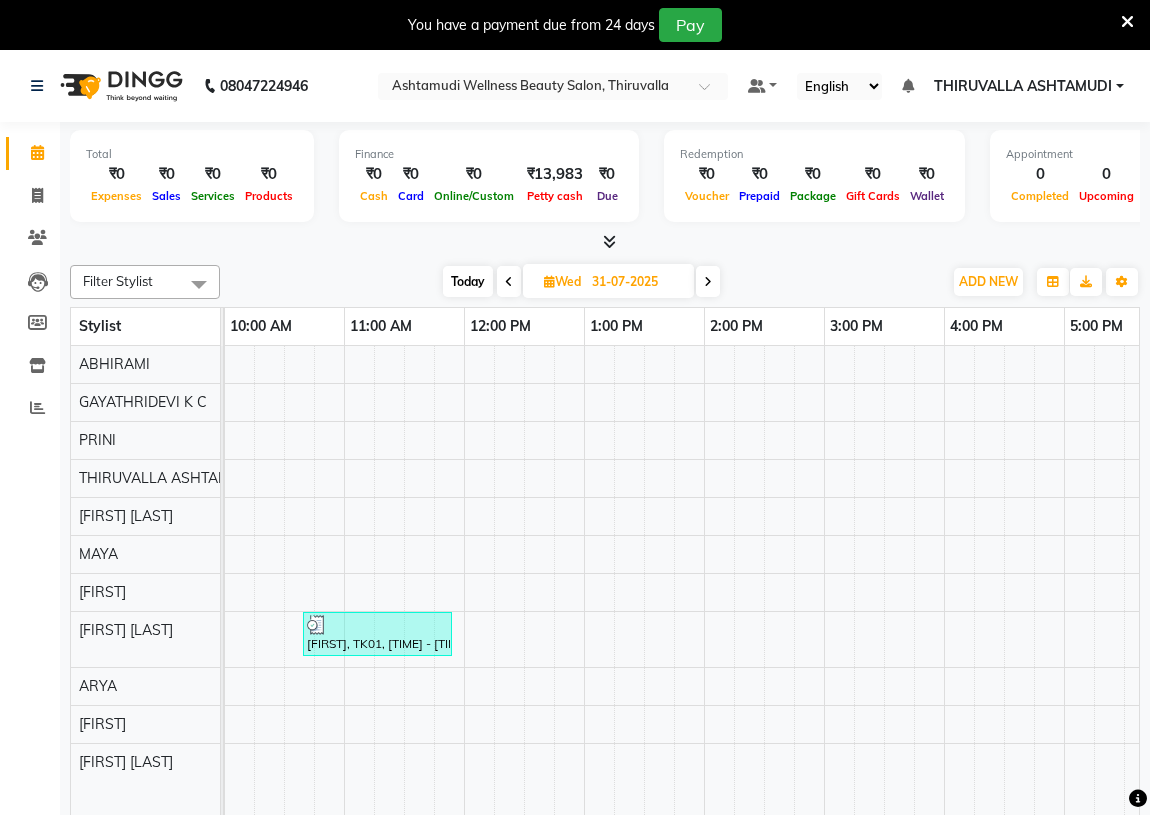 scroll, scrollTop: 0, scrollLeft: 120, axis: horizontal 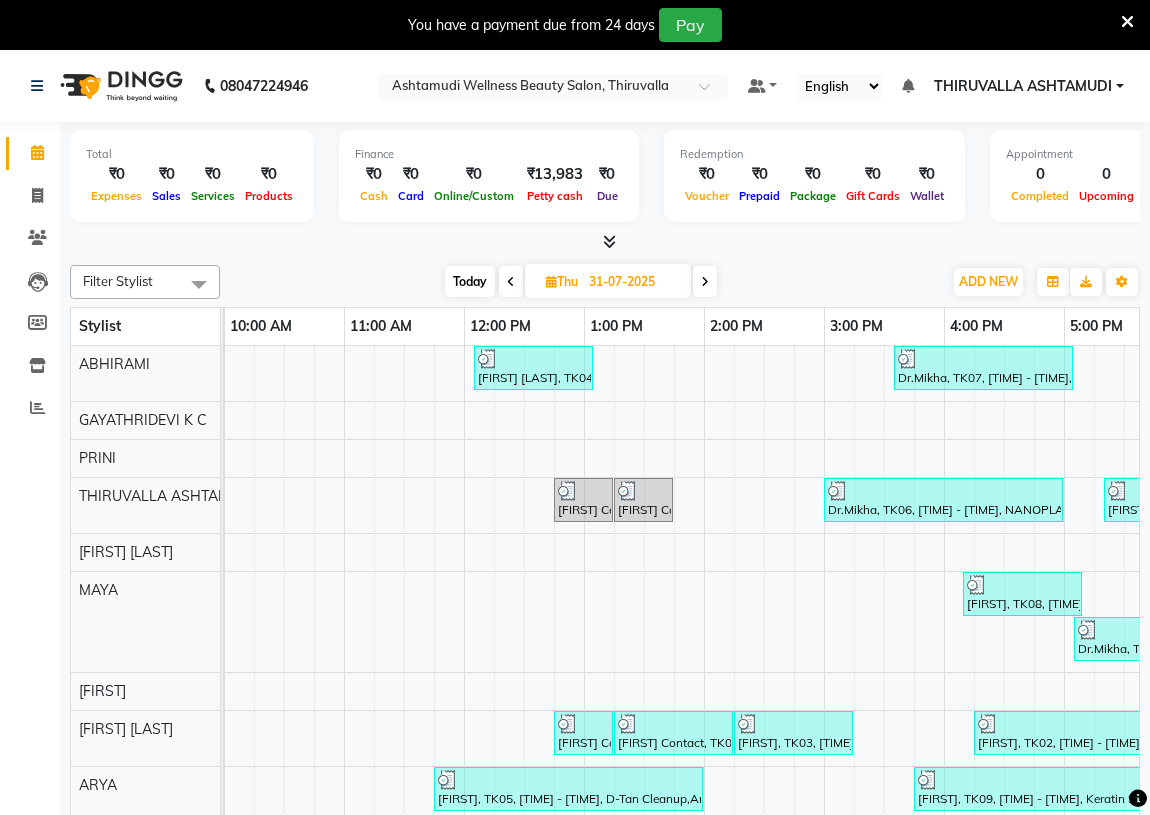 click at bounding box center (705, 282) 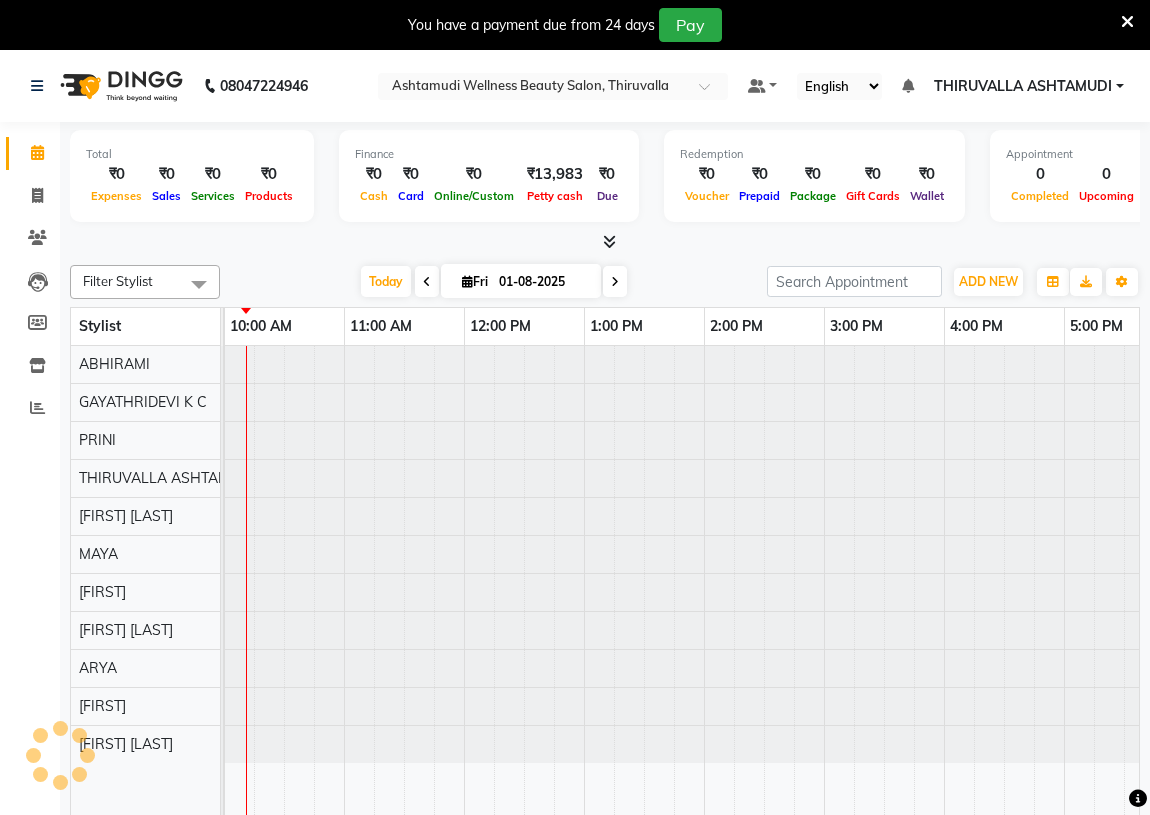 scroll, scrollTop: 0, scrollLeft: 120, axis: horizontal 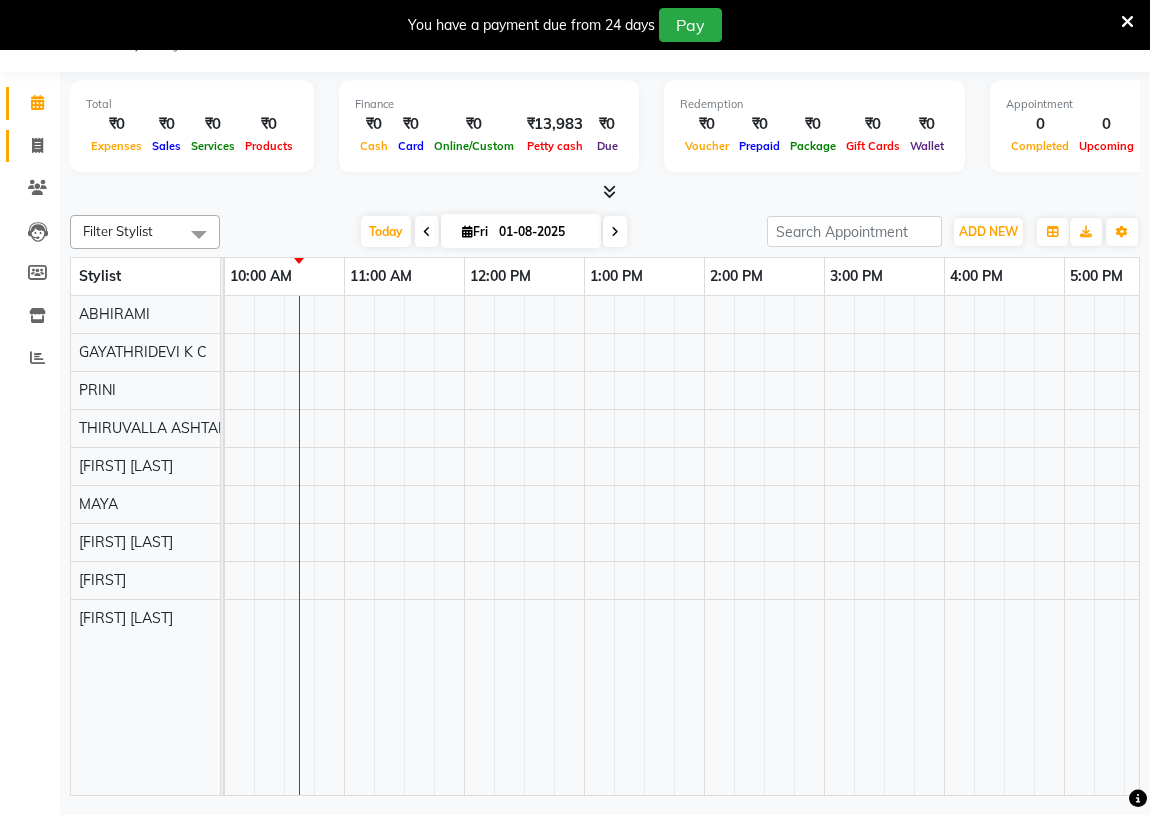 click on "Invoice" 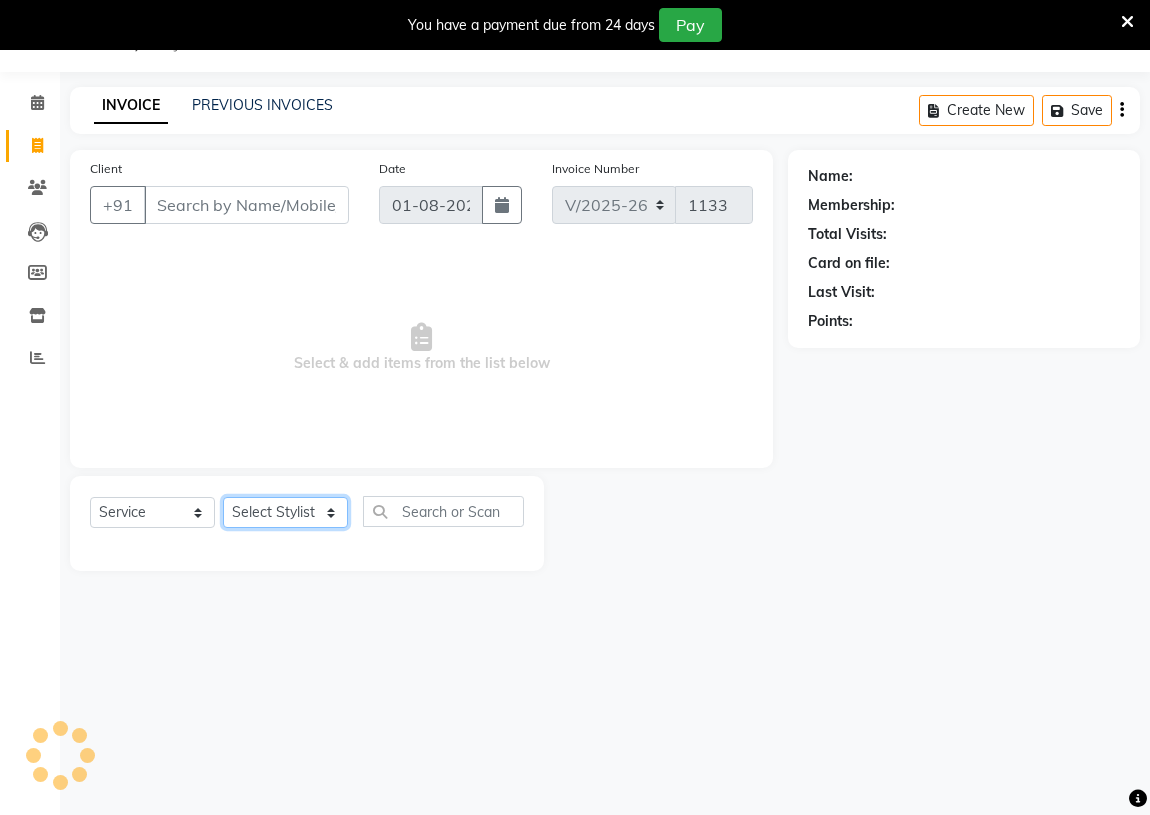 click on "Select Stylist" 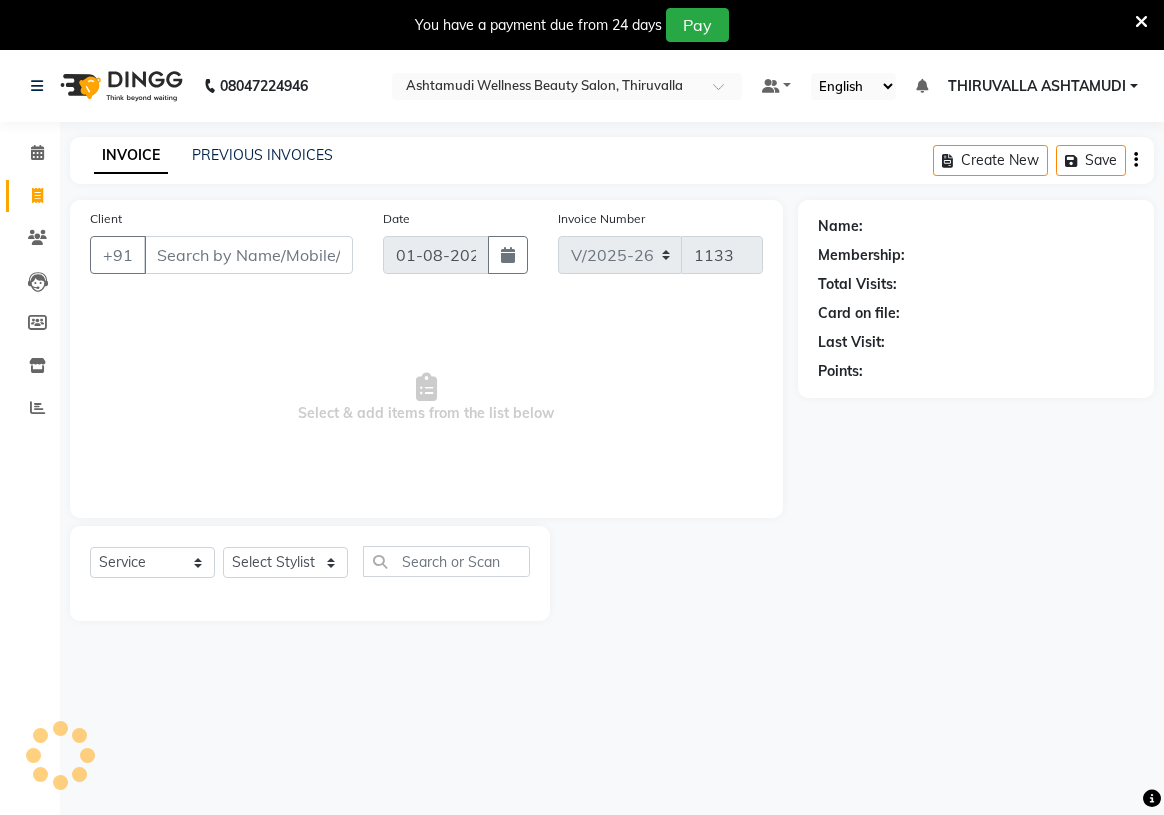select on "4634" 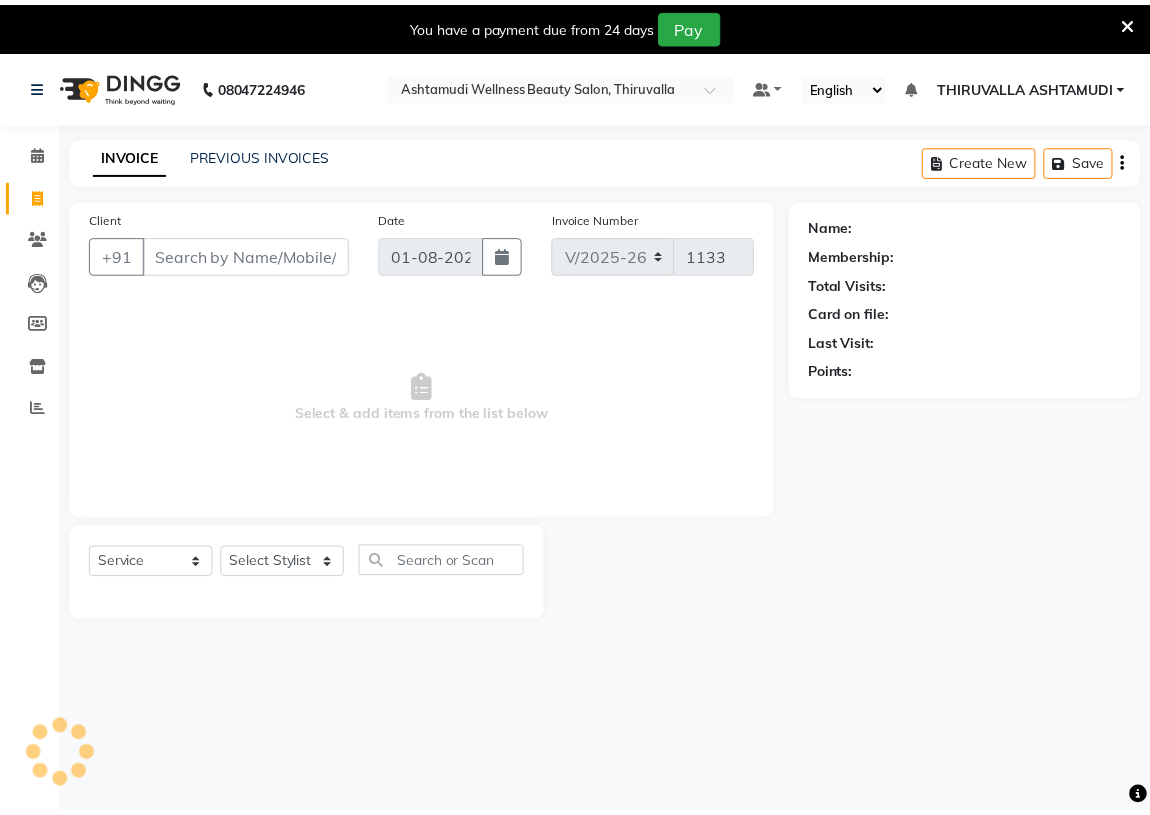 scroll, scrollTop: 0, scrollLeft: 0, axis: both 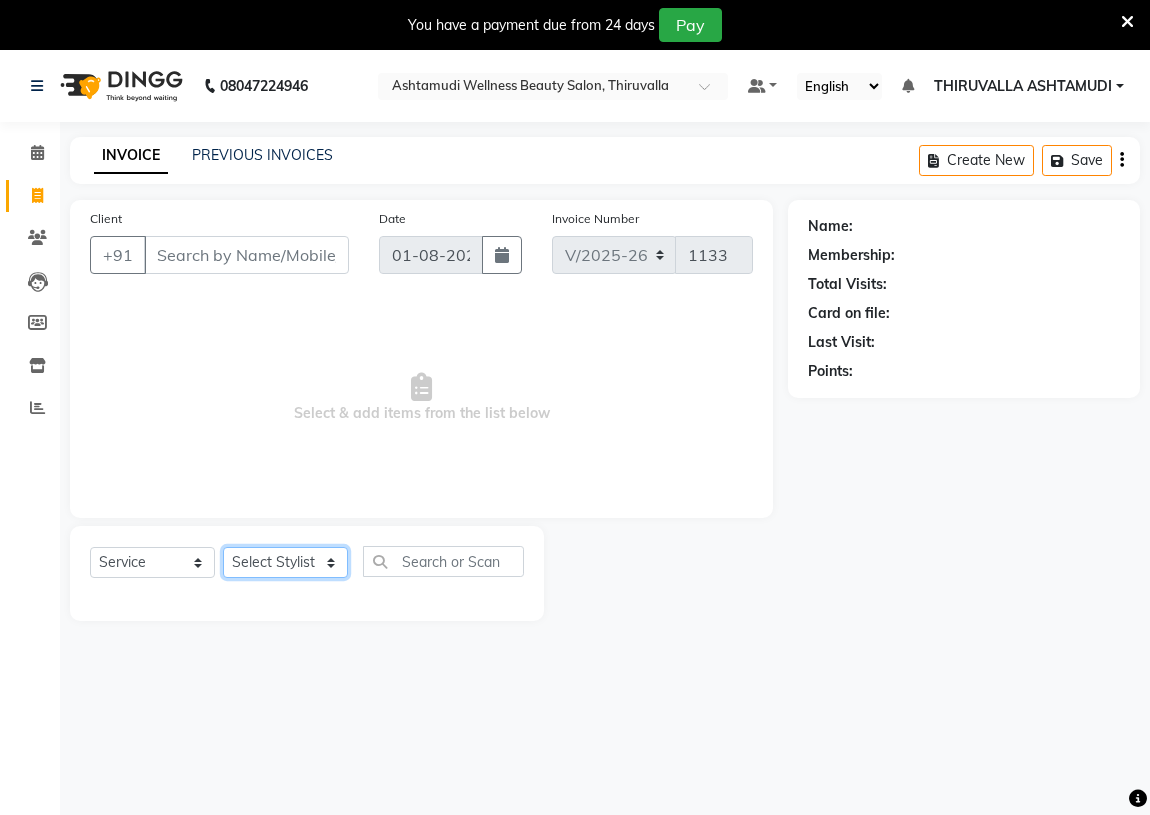 click on "Select Stylist [FIRST]		 [FIRST] [LAST]	[INITIAL]	 [FIRST] [LAST] [LAST] [FIRST]		 [FIRST] [LAST] [FIRST] [LAST] [FIRST] [LAST] [FIRST] [LAST] [FIRST] [LAST] [FIRST] [LAST]" 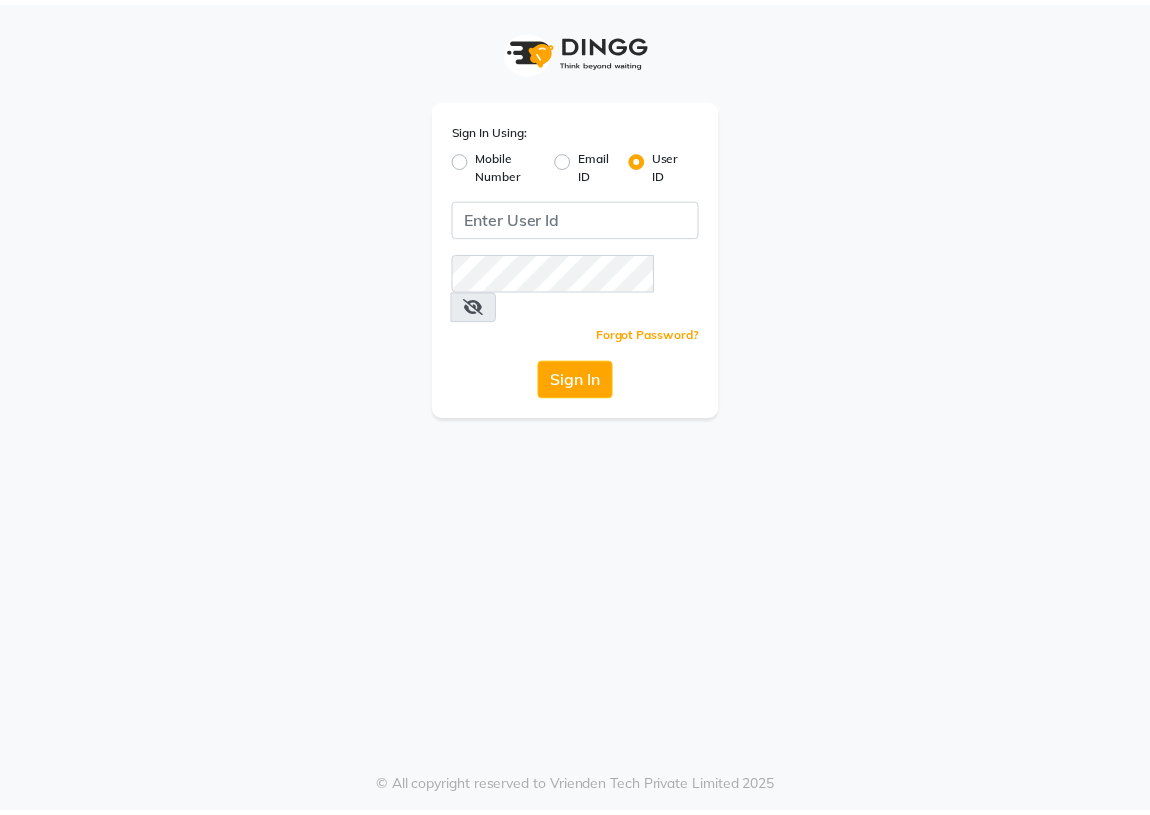 scroll, scrollTop: 0, scrollLeft: 0, axis: both 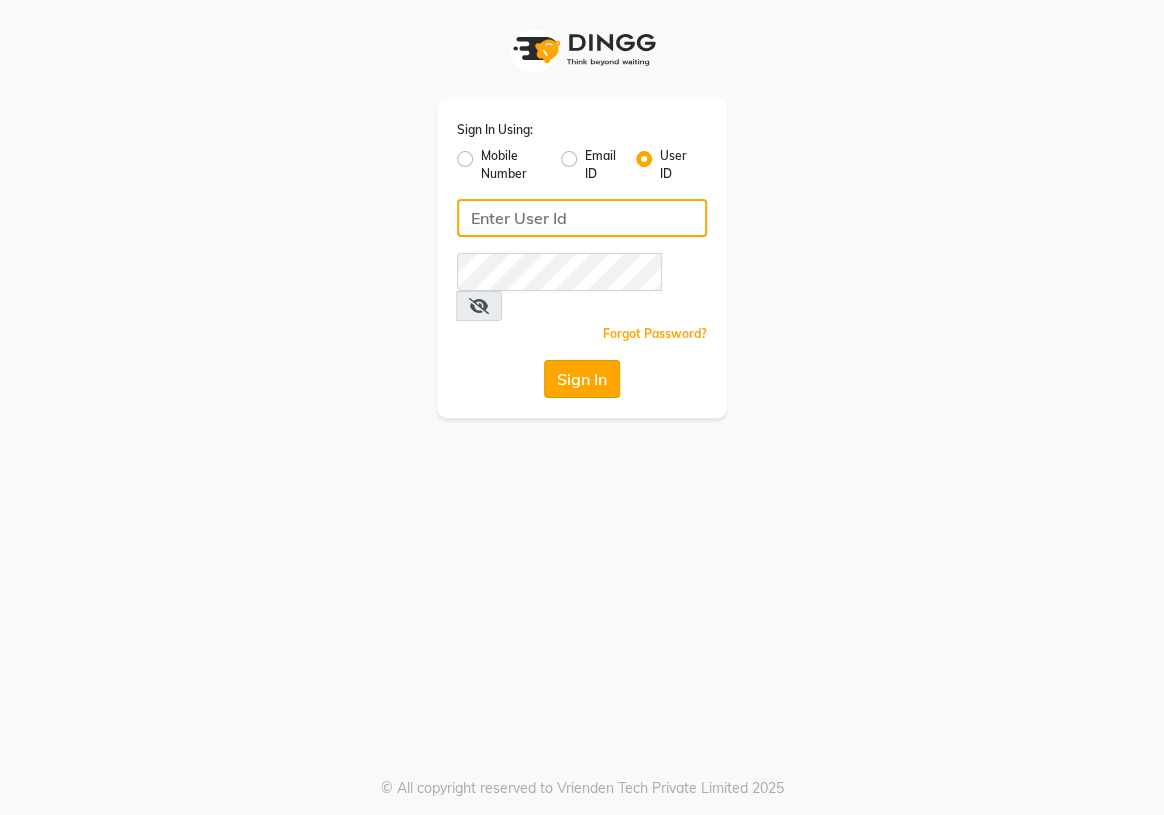 type on "e1934-25" 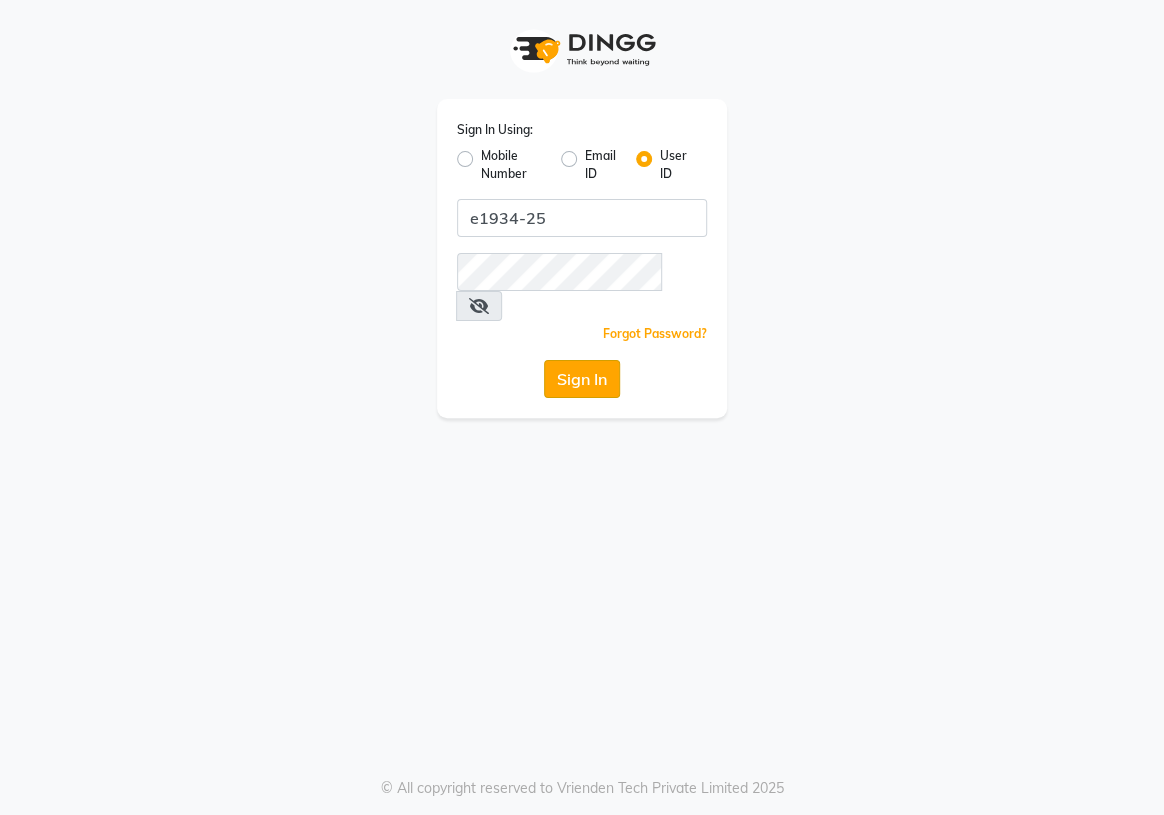 click on "Sign In" 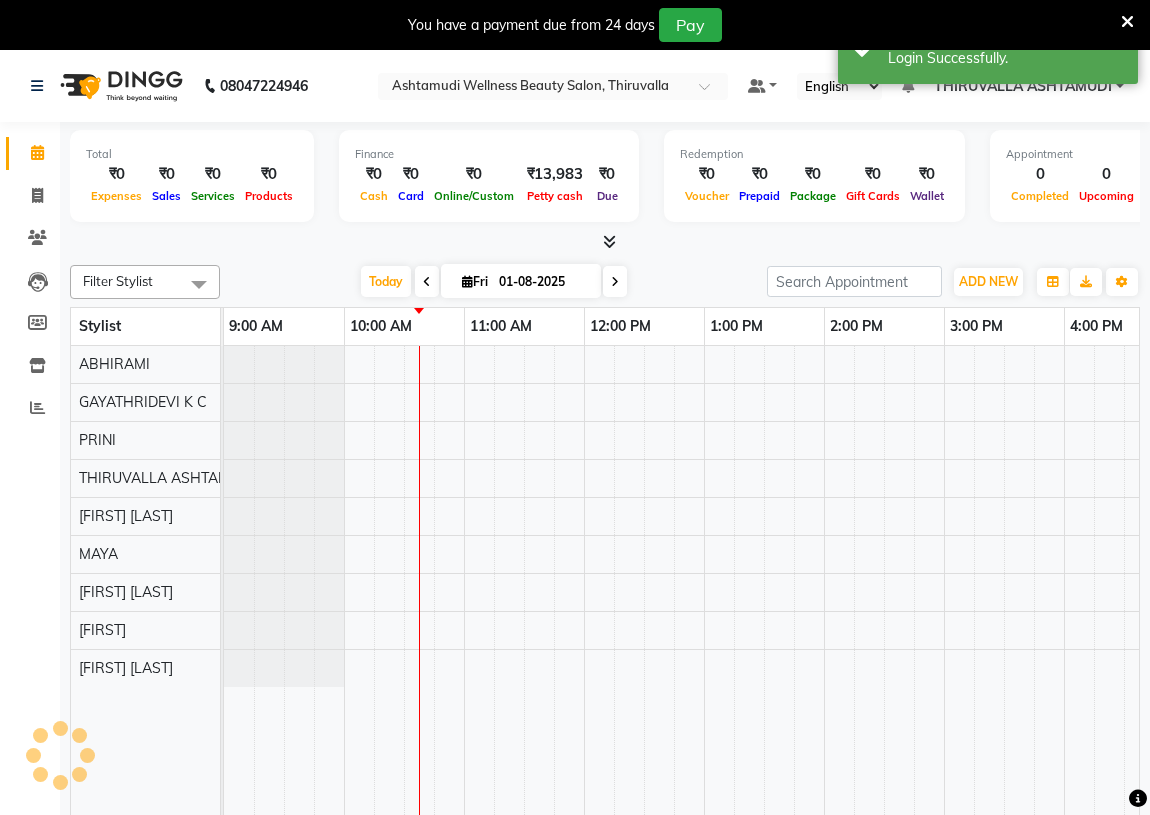 scroll, scrollTop: 0, scrollLeft: 0, axis: both 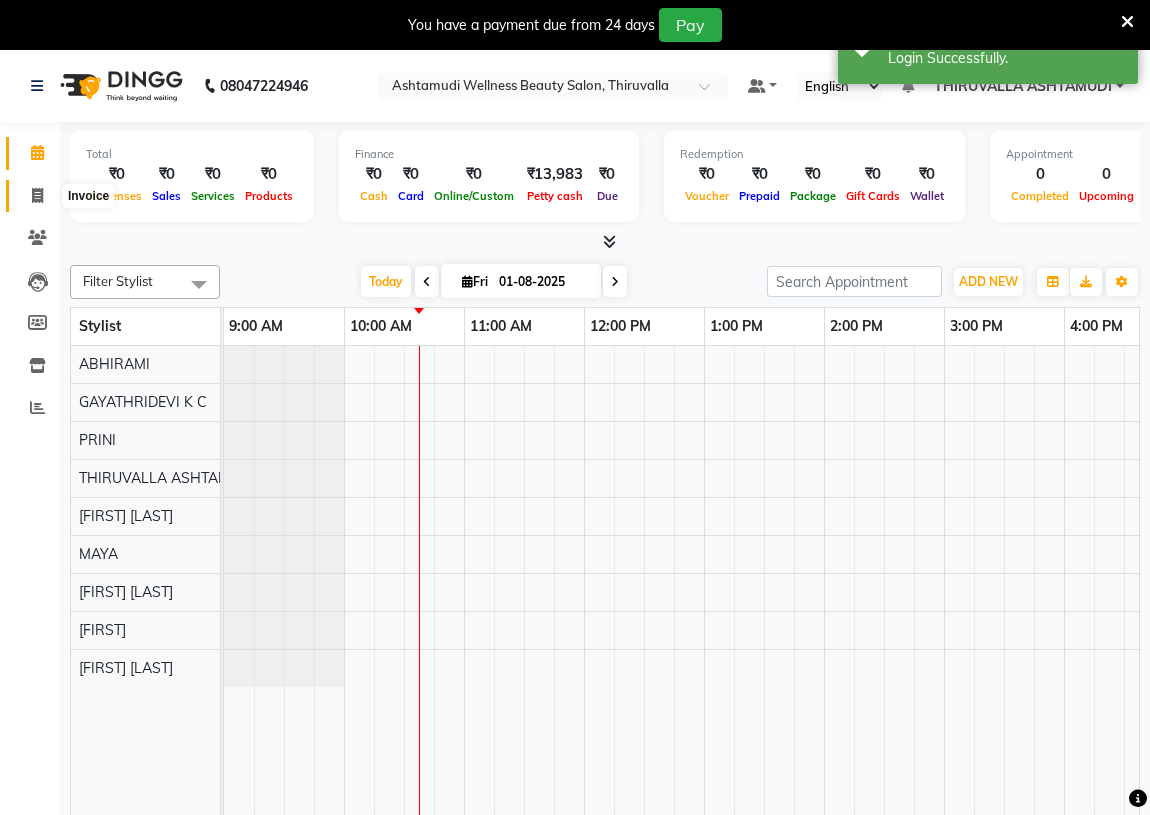 click 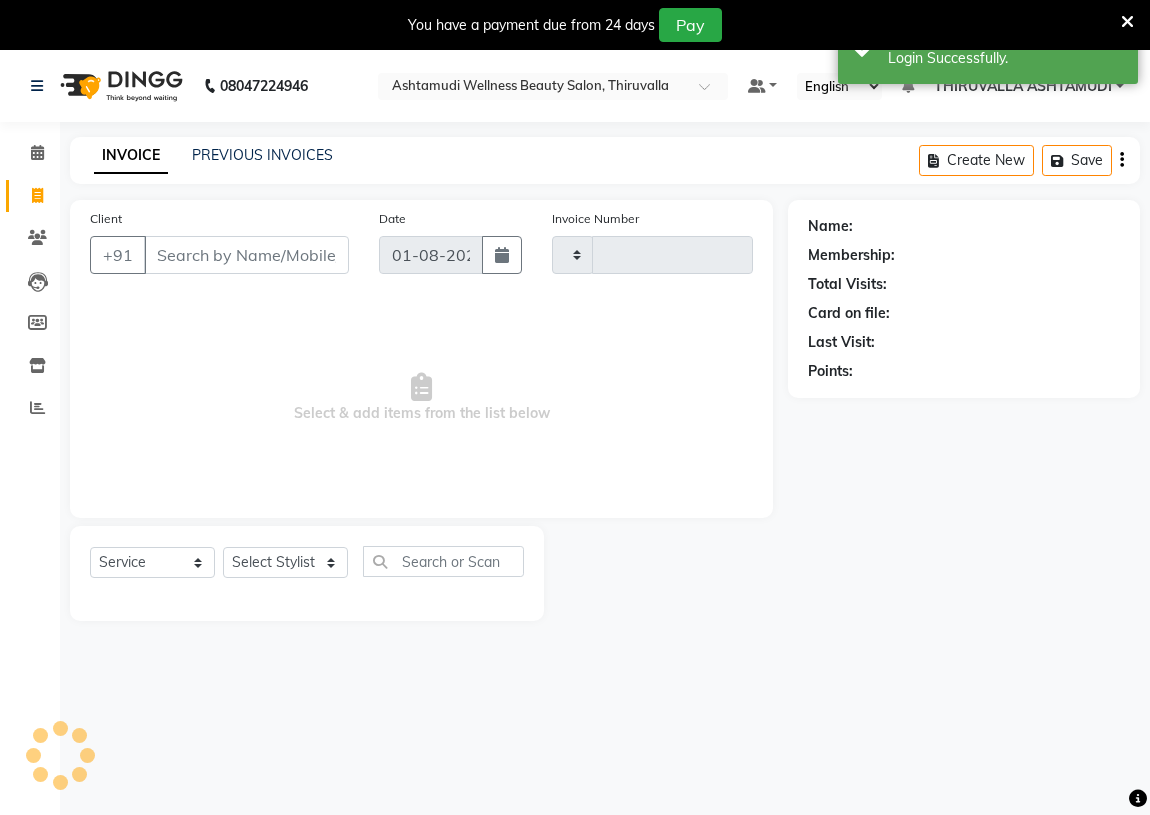 type on "1133" 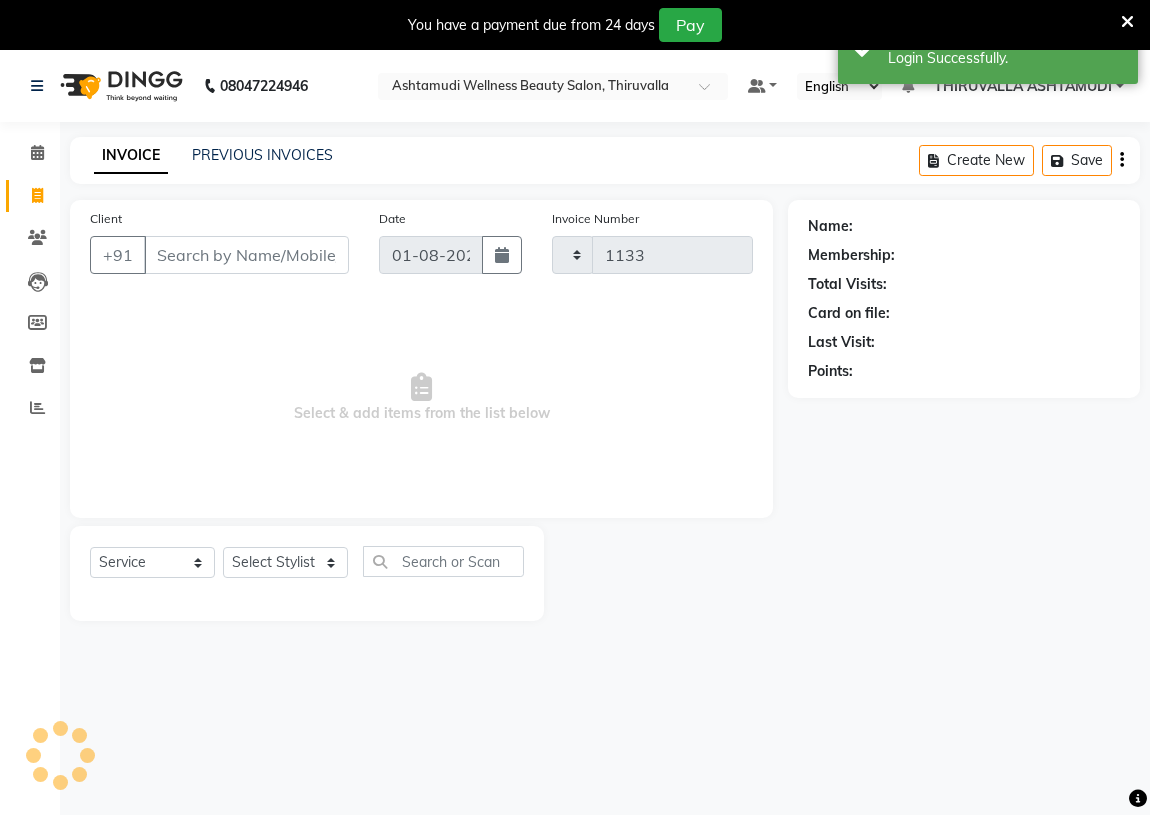 select on "4634" 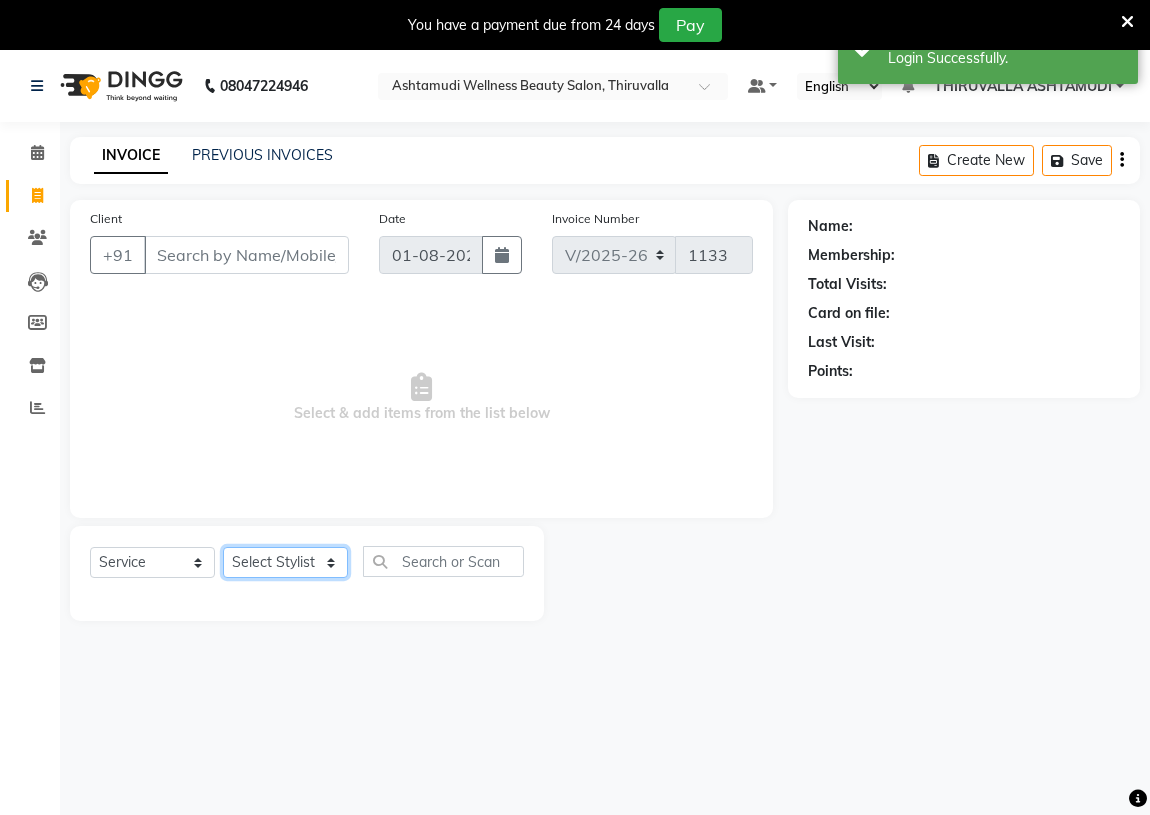 click on "Select Stylist ABHIRAMI		 Eshani GAYATHRIDEVI	K C	 KHEM MAYA MAYA PRINI		 RINA RAI SHINY ABY THIRUVALLA ASHTAMUDI VISMAYA SURENDRAN" 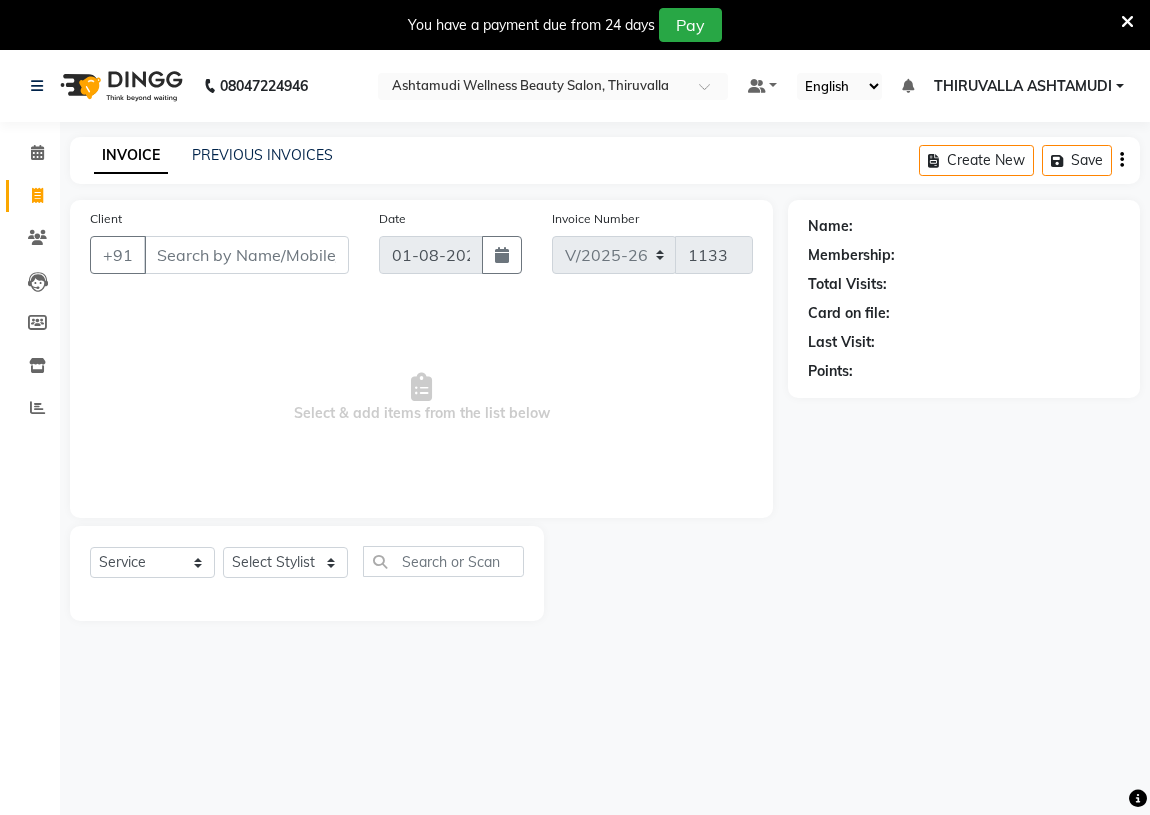 click on "Select  Service  Product  Membership  Package Voucher Prepaid Gift Card  Select Stylist ABHIRAMI		 Eshani GAYATHRIDEVI	K C	 KHEM MAYA MAYA PRINI		 RINA RAI SHINY ABY THIRUVALLA ASHTAMUDI VISMAYA SURENDRAN" 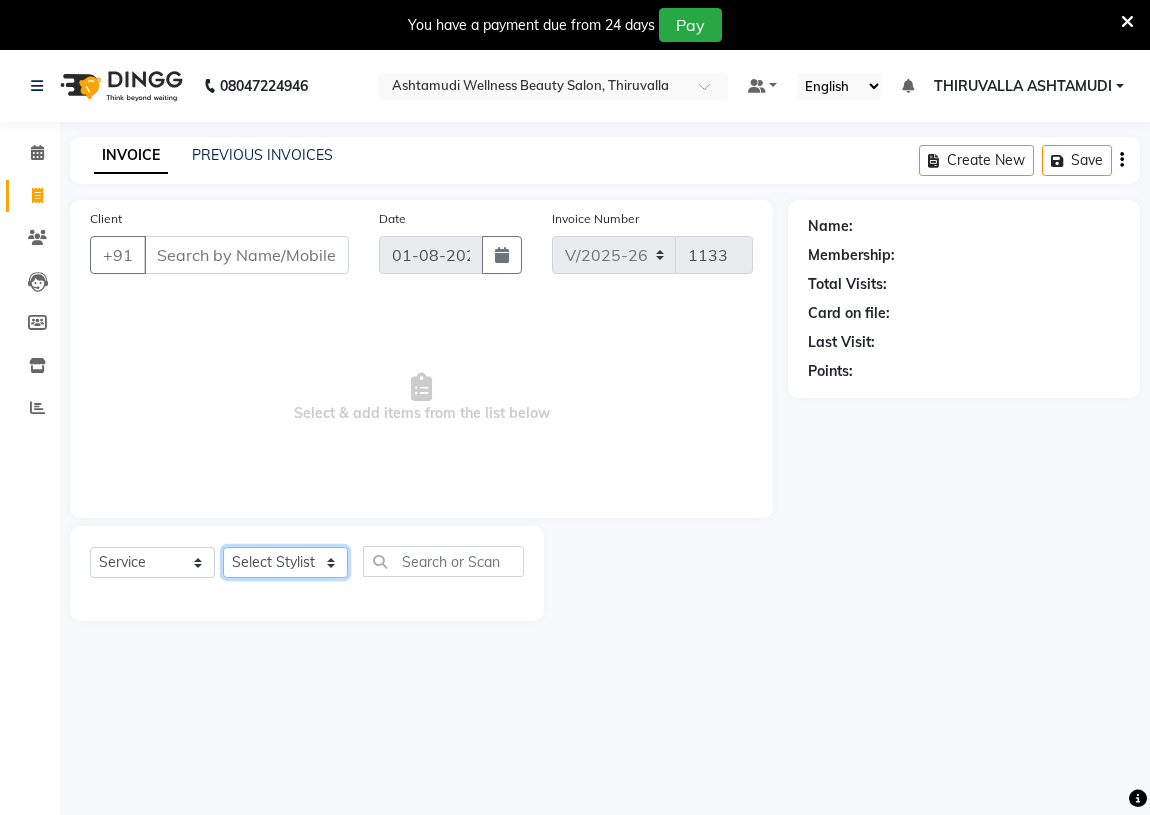 click on "Select Stylist ABHIRAMI		 Eshani GAYATHRIDEVI	K C	 KHEM MAYA MAYA PRINI		 RINA RAI SHINY ABY THIRUVALLA ASHTAMUDI VISMAYA SURENDRAN" 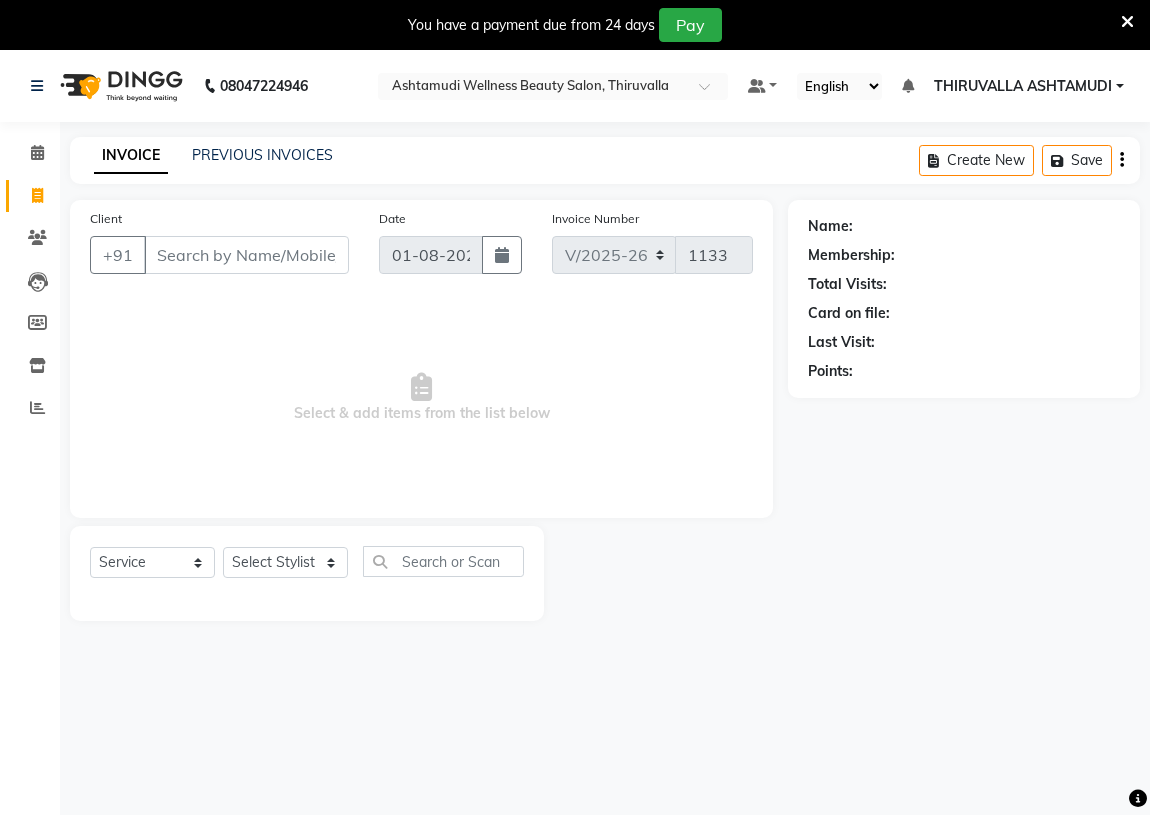 click on "Select & add items from the list below" at bounding box center [421, 398] 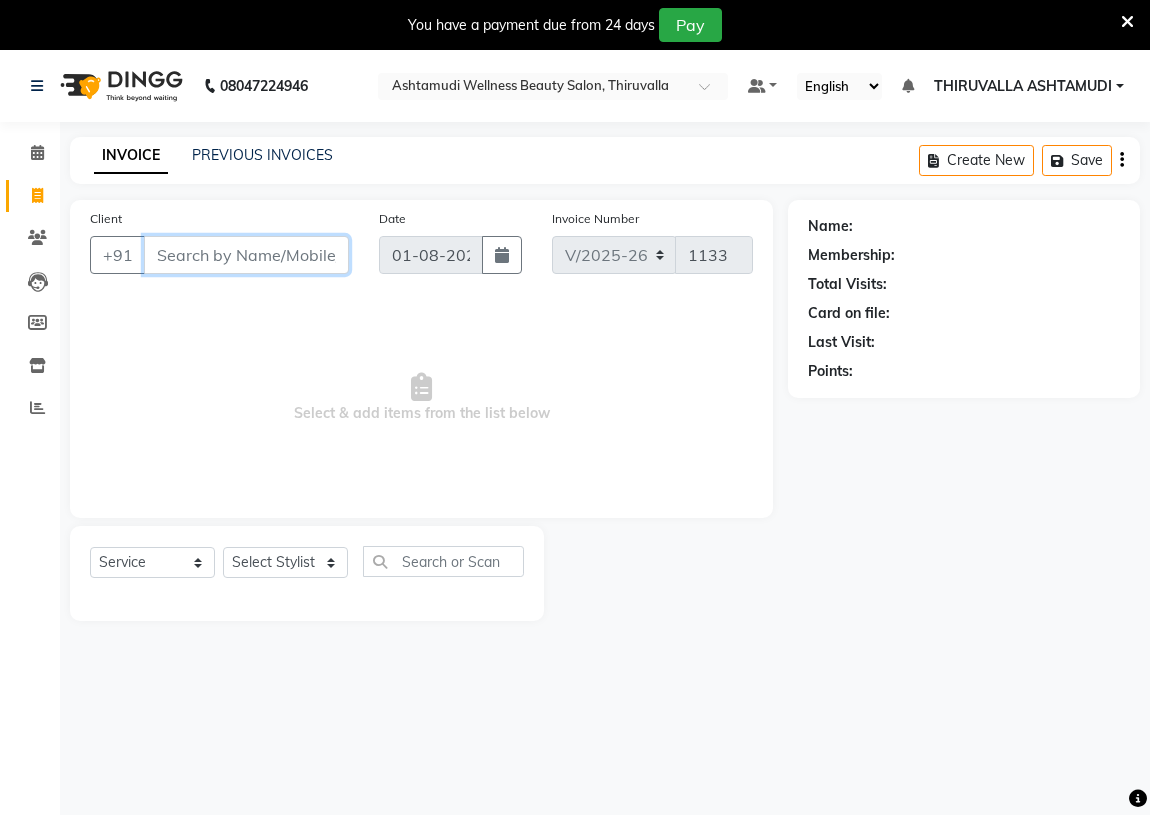 click on "Client" at bounding box center (246, 255) 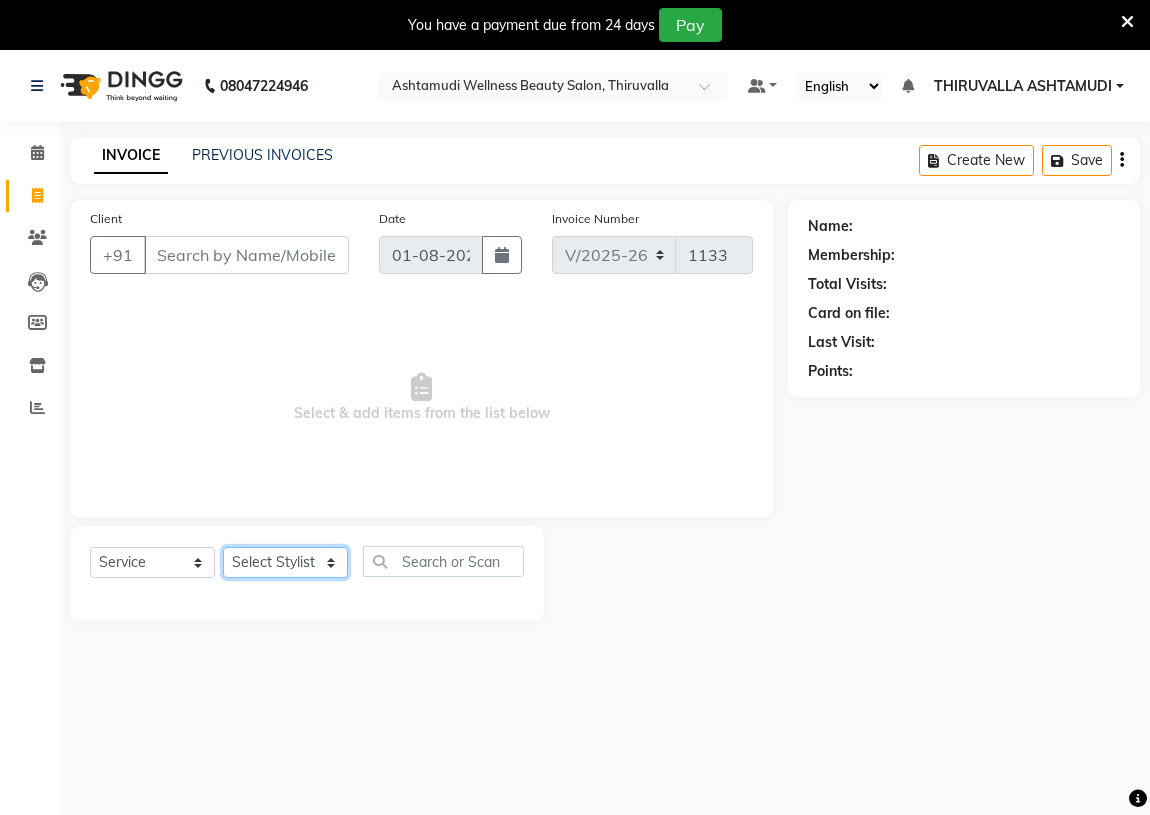 click on "Select Stylist ABHIRAMI		 Eshani GAYATHRIDEVI	K C	 KHEM MAYA MAYA PRINI		 RINA RAI SHINY ABY THIRUVALLA ASHTAMUDI VISMAYA SURENDRAN" 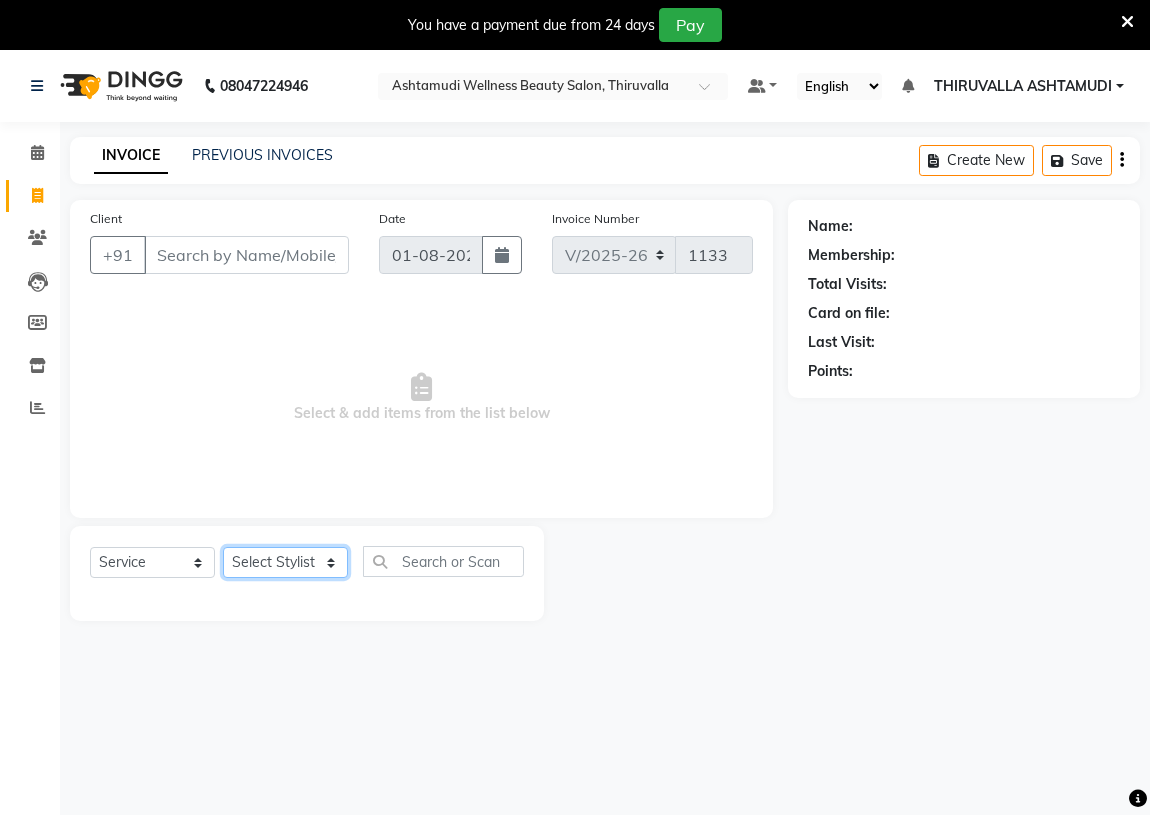 click on "Select Stylist ABHIRAMI		 Eshani GAYATHRIDEVI	K C	 KHEM MAYA MAYA PRINI		 RINA RAI SHINY ABY THIRUVALLA ASHTAMUDI VISMAYA SURENDRAN" 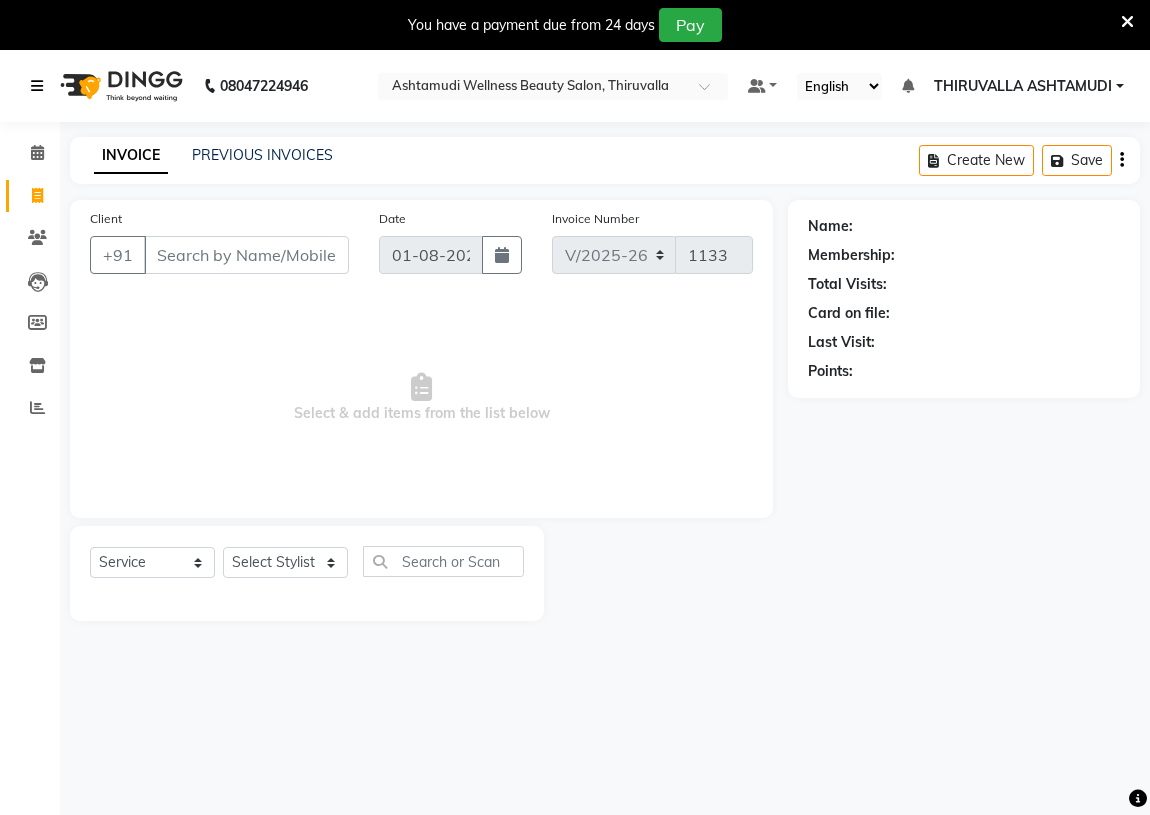 click at bounding box center (41, 86) 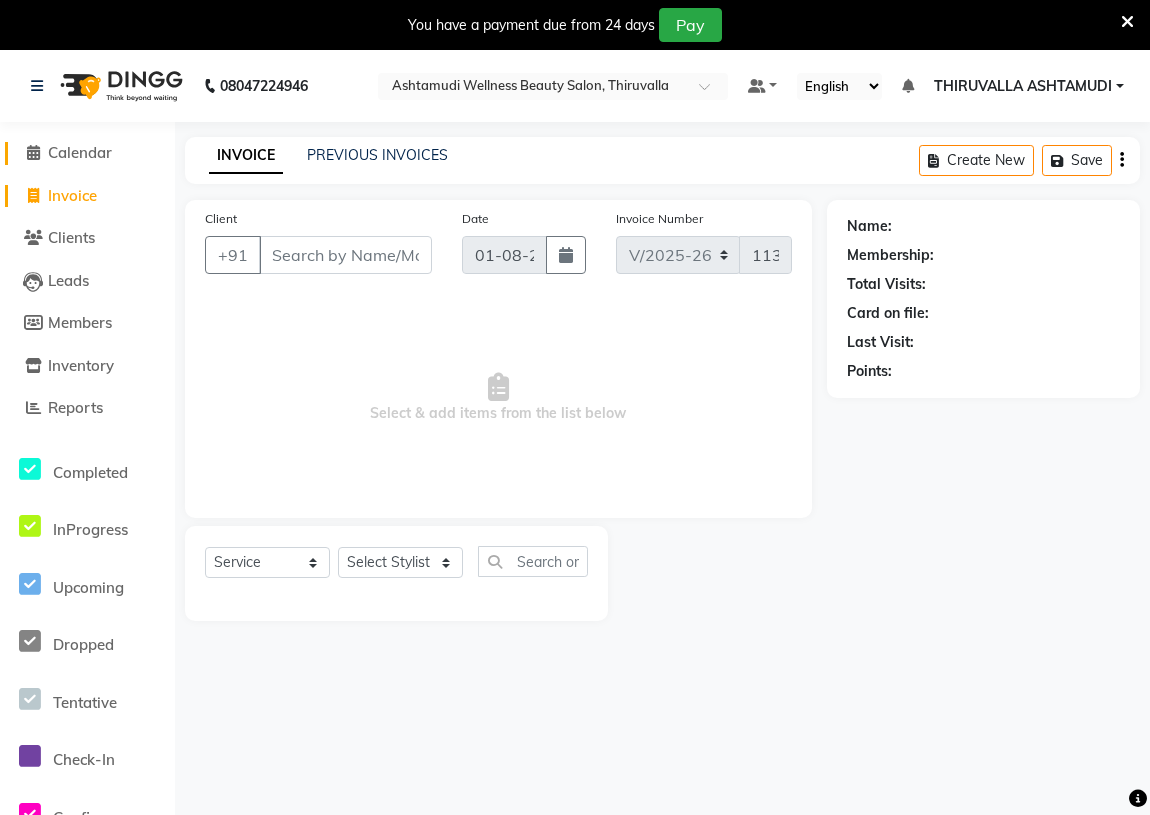 click on "Calendar" 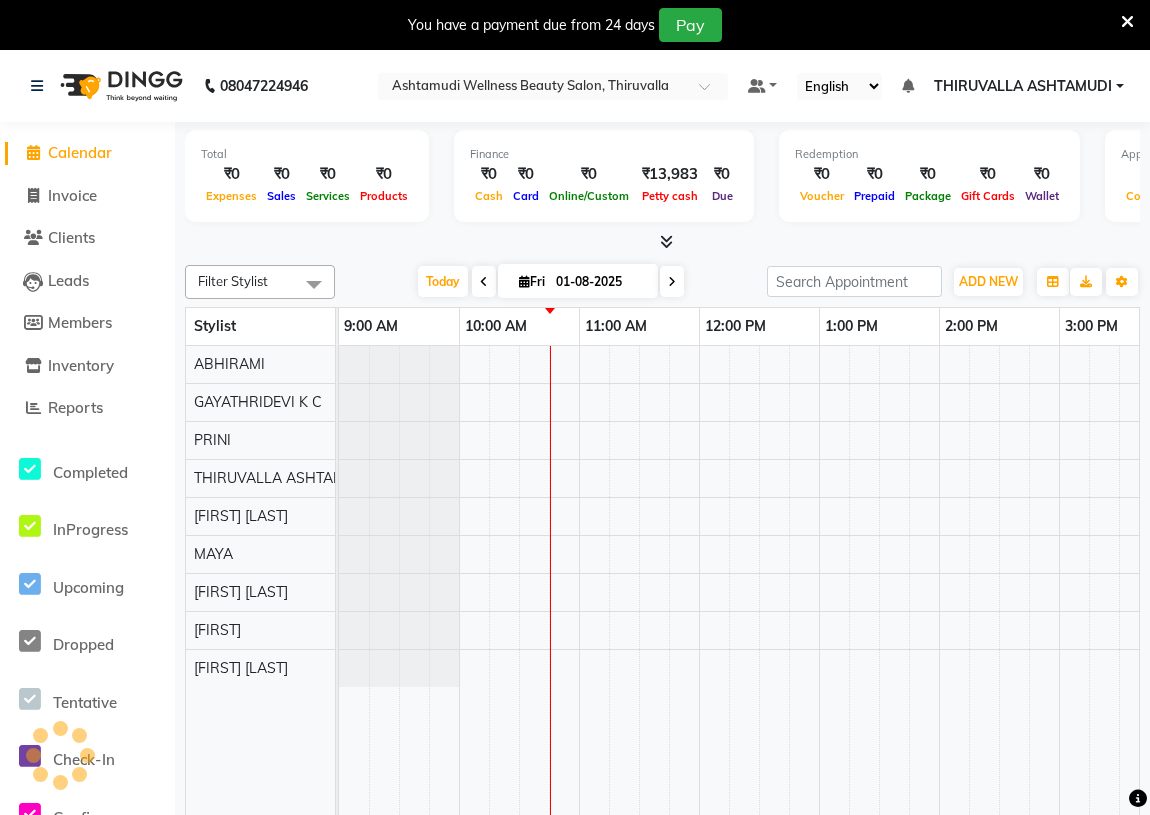 scroll, scrollTop: 0, scrollLeft: 0, axis: both 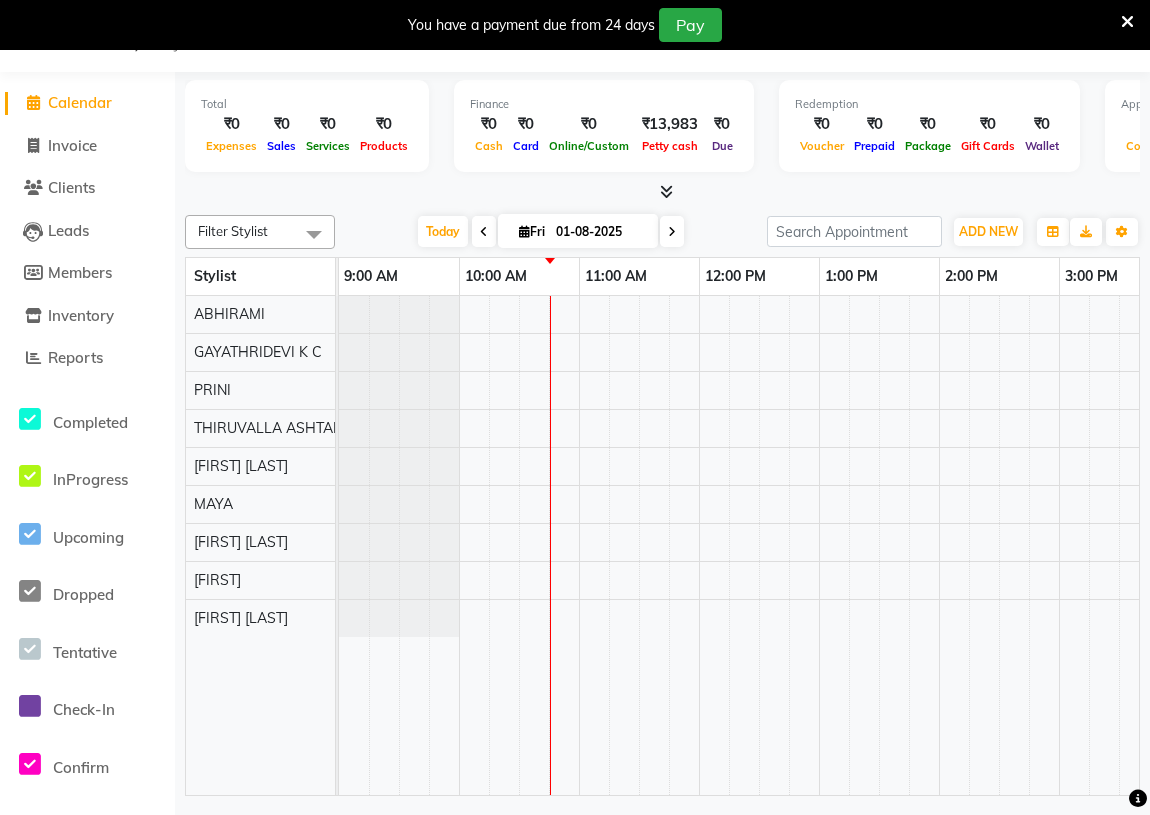 click at bounding box center (314, 234) 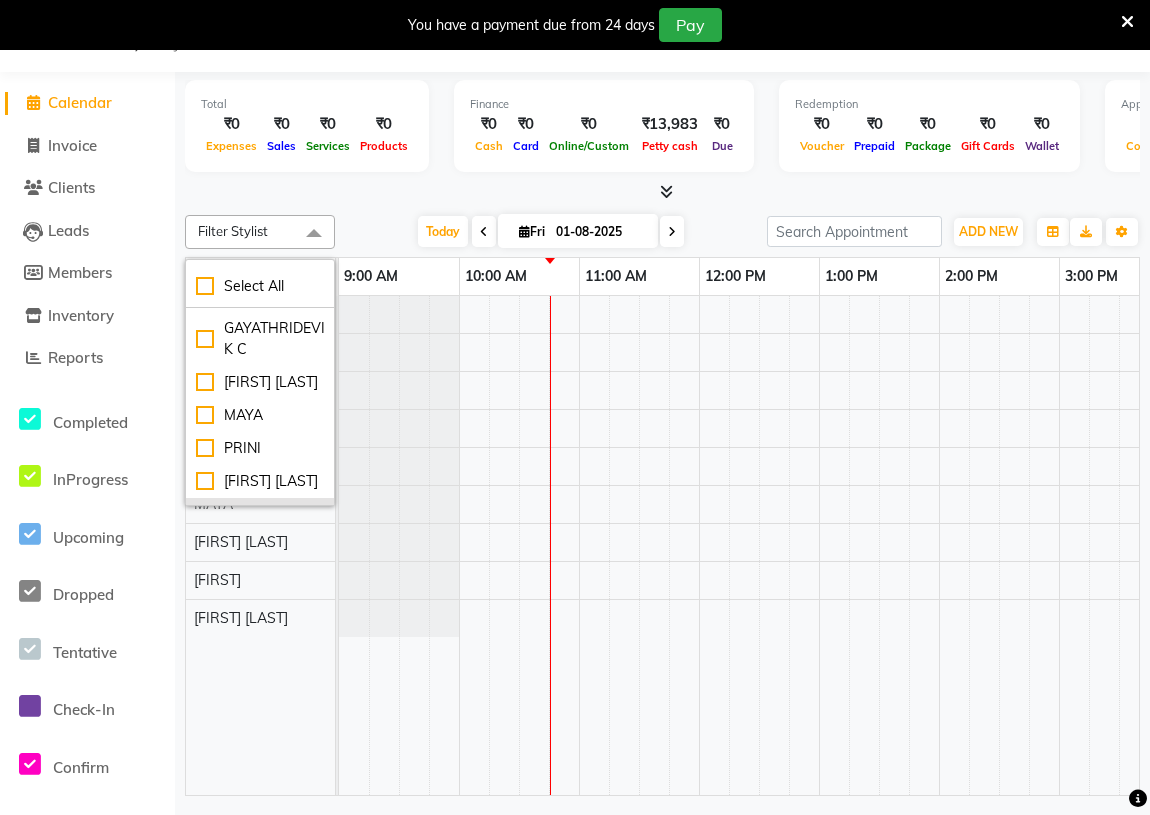 scroll, scrollTop: 90, scrollLeft: 0, axis: vertical 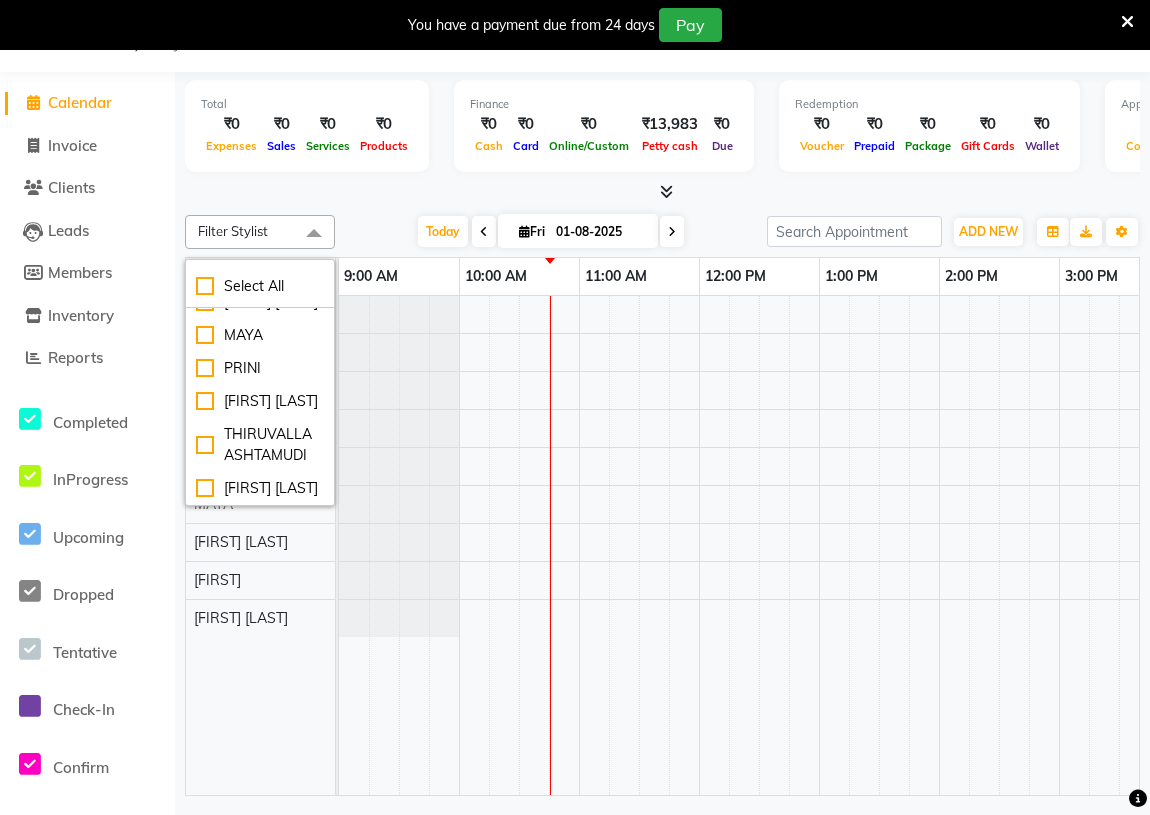 click at bounding box center [399, 428] 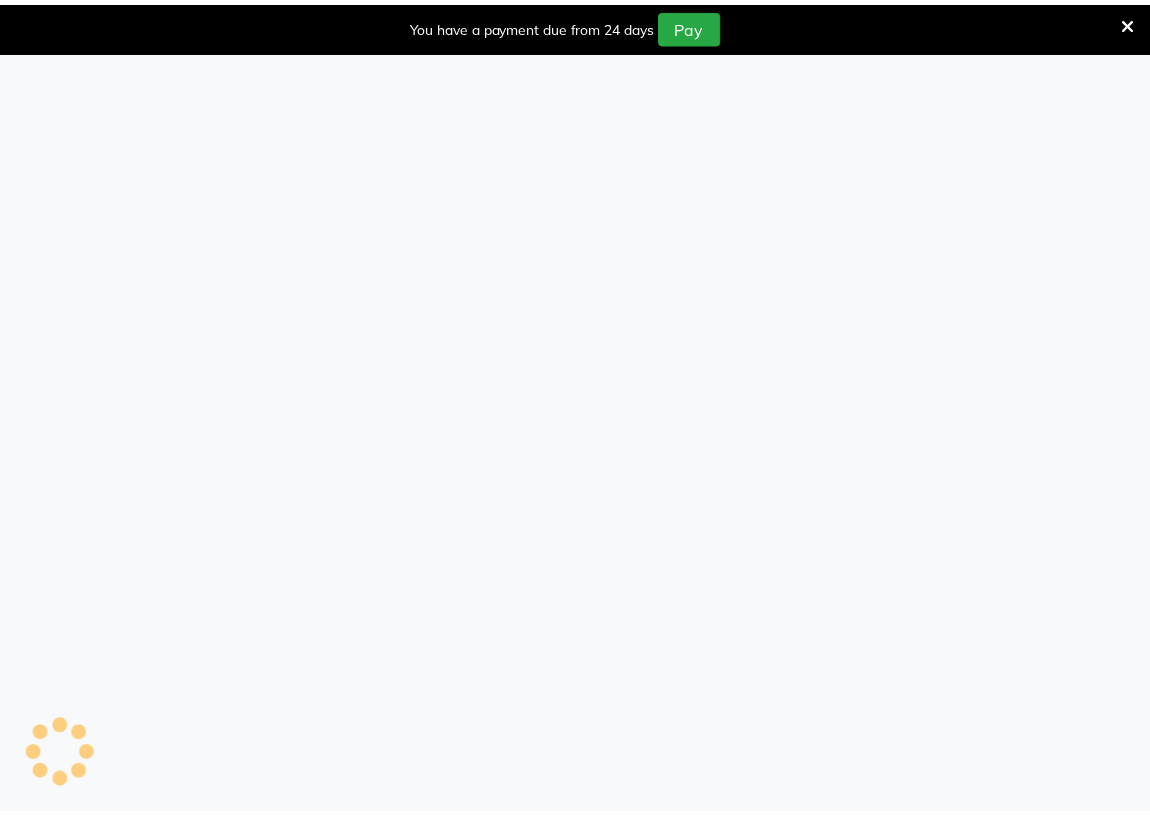 scroll, scrollTop: 0, scrollLeft: 0, axis: both 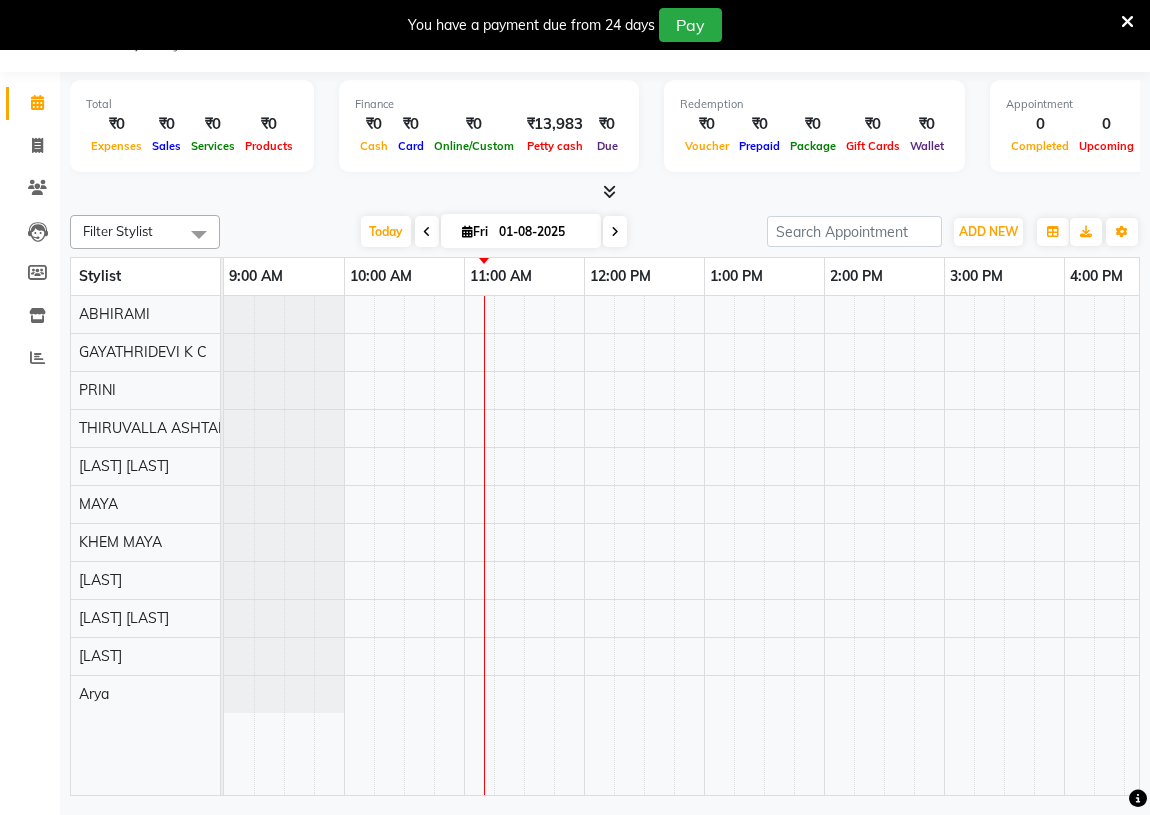 click on "Calendar  Invoice  Clients  Leads   Members  Inventory  Reports Completed InProgress Upcoming Dropped Tentative Check-In Confirm Bookings Generate Report Segments Page Builder" 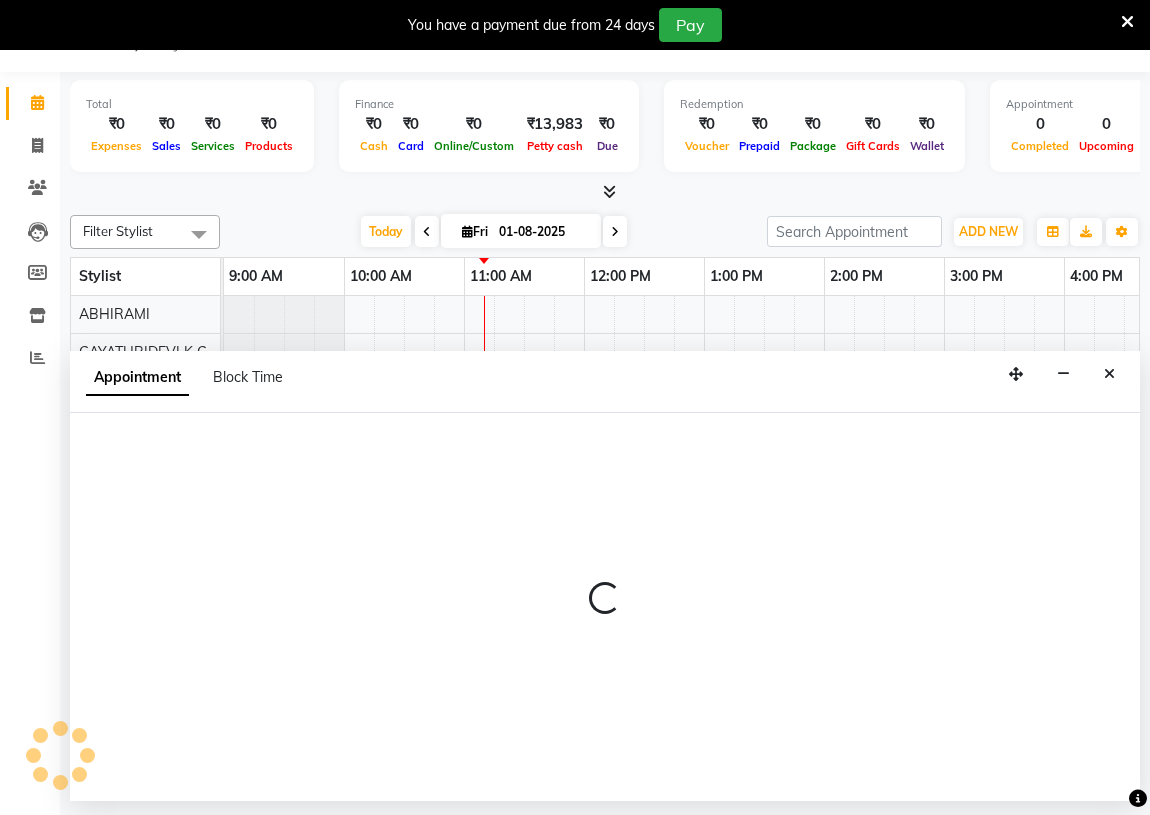 select on "[PHONE]" 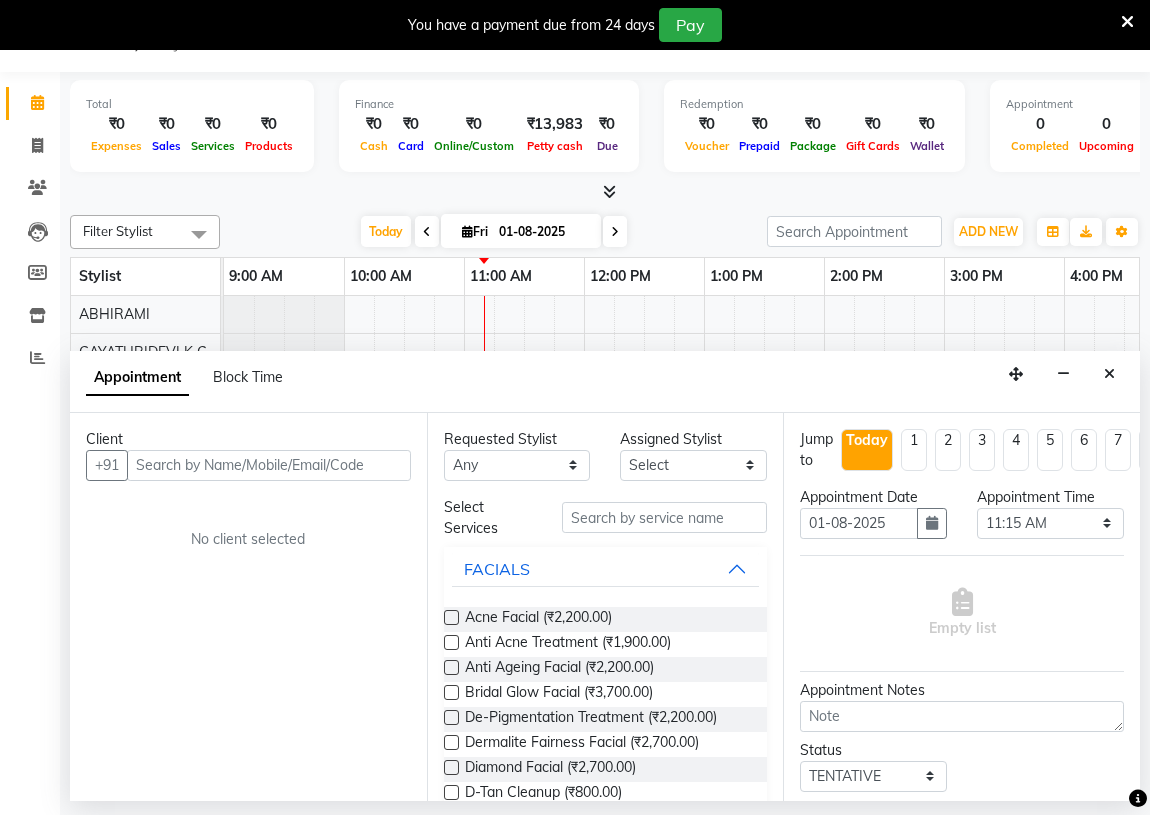 click at bounding box center [1064, 545] 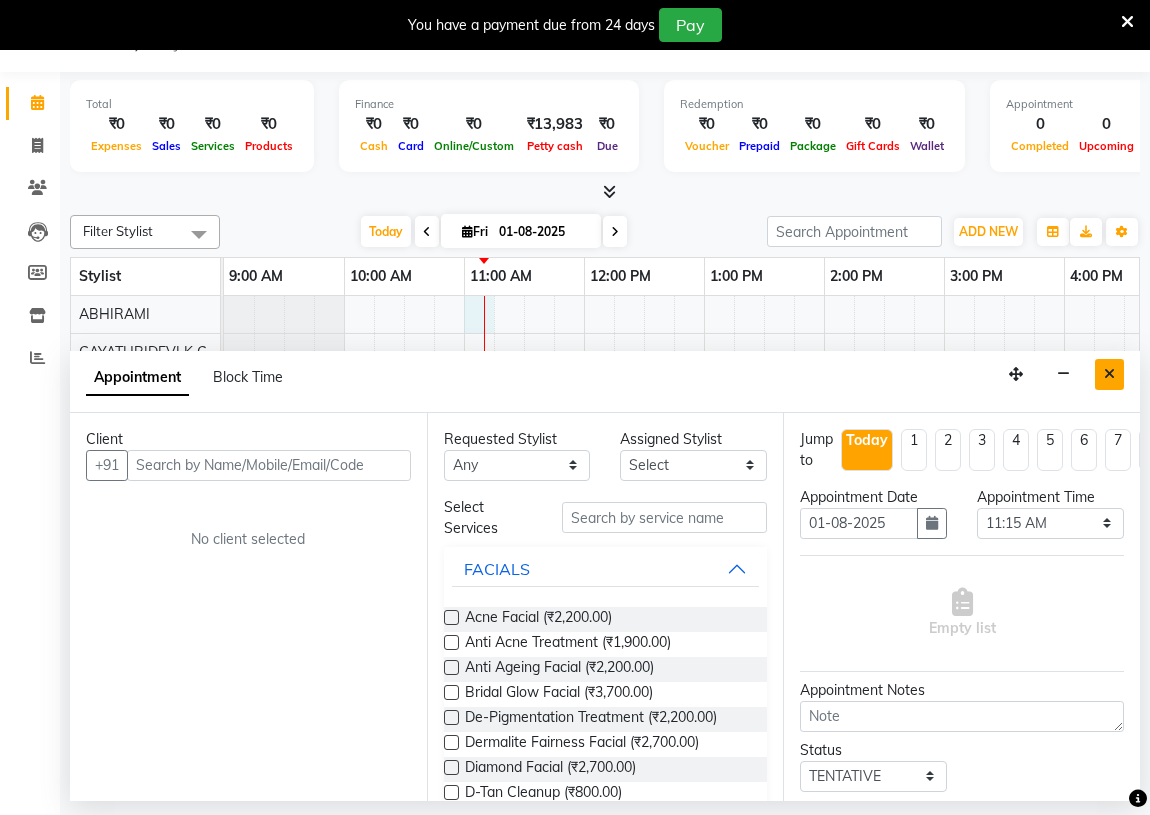 click at bounding box center [1109, 374] 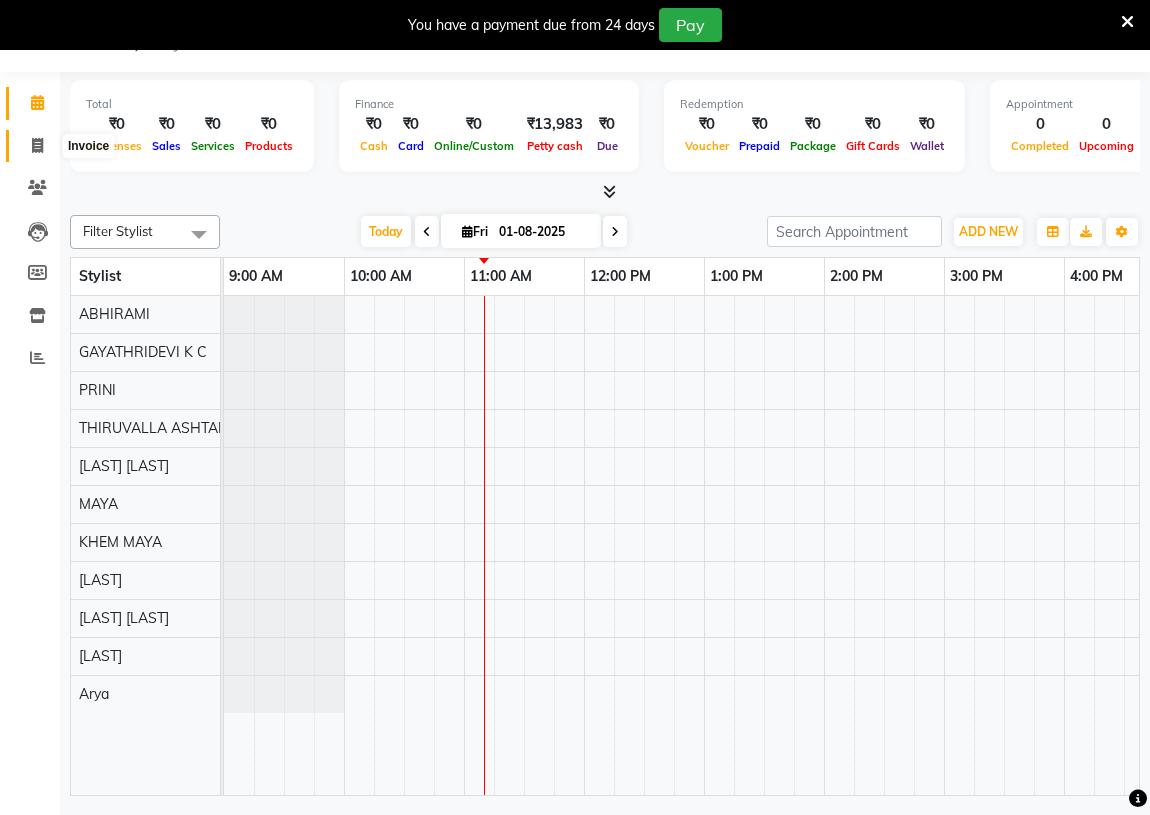 click 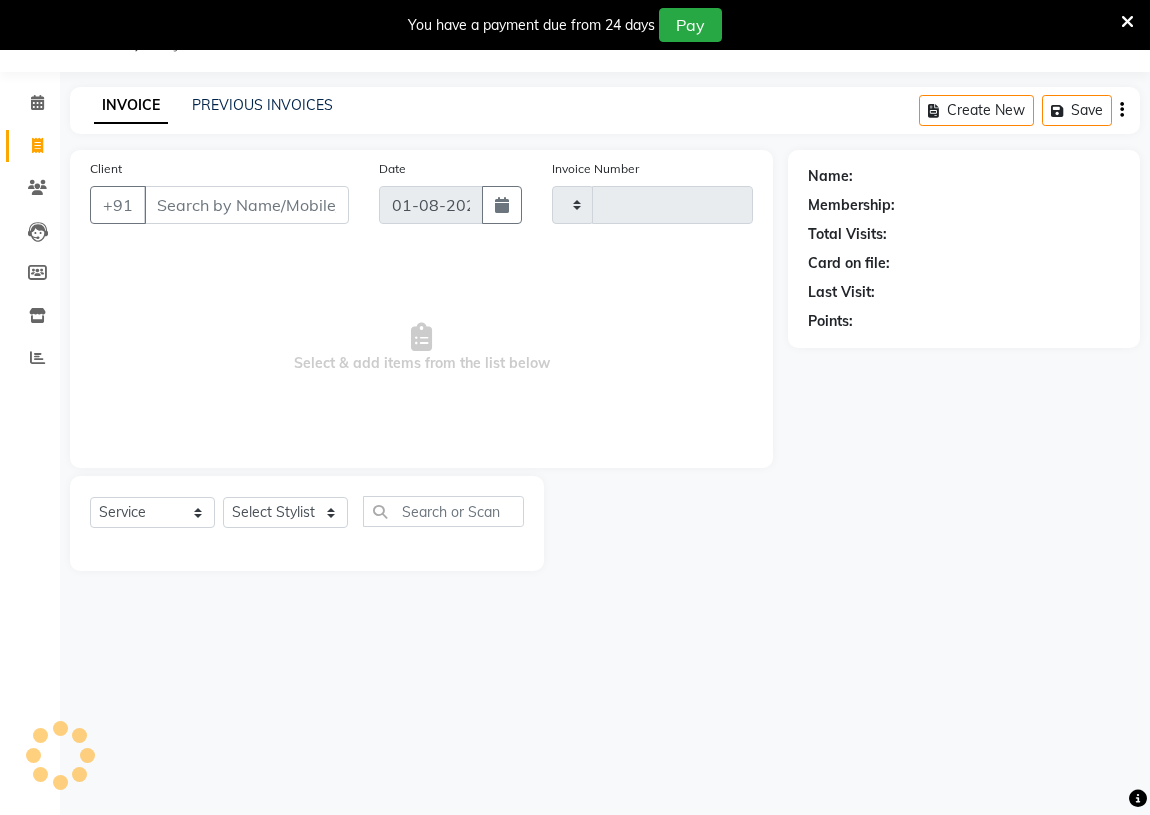 type on "1133" 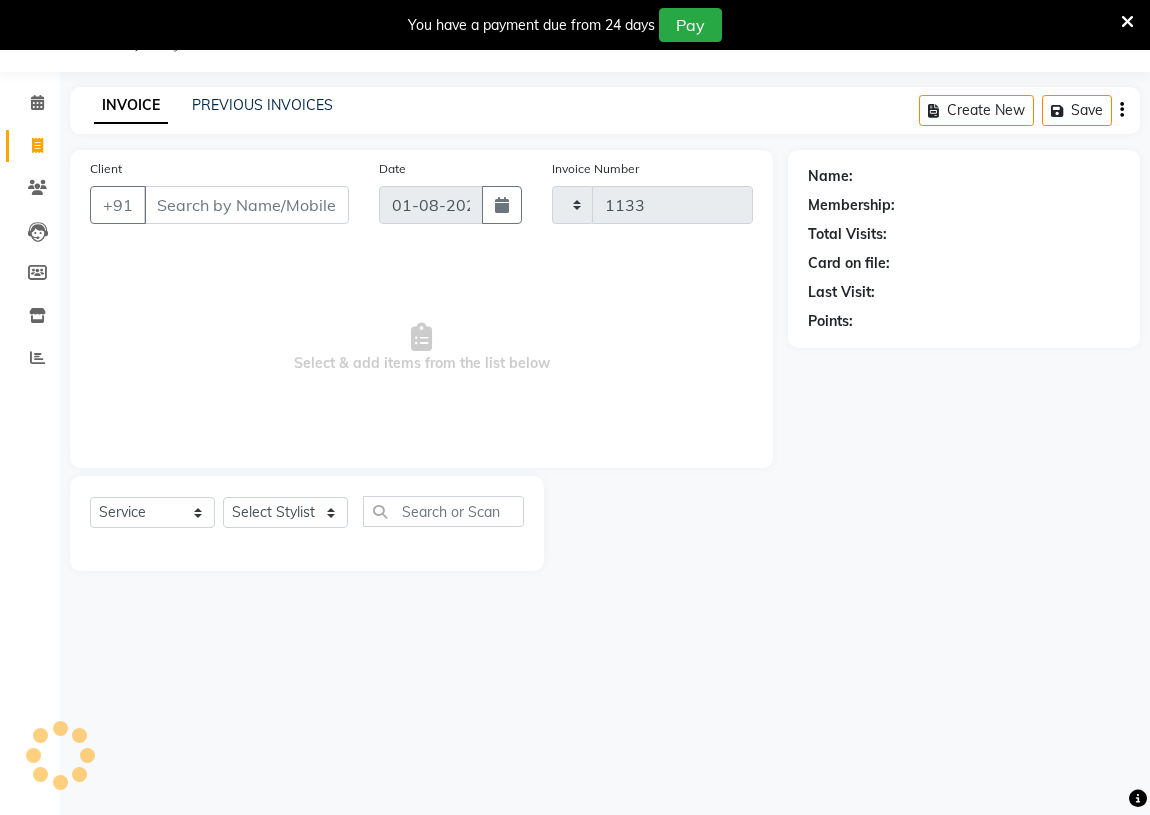 select on "4634" 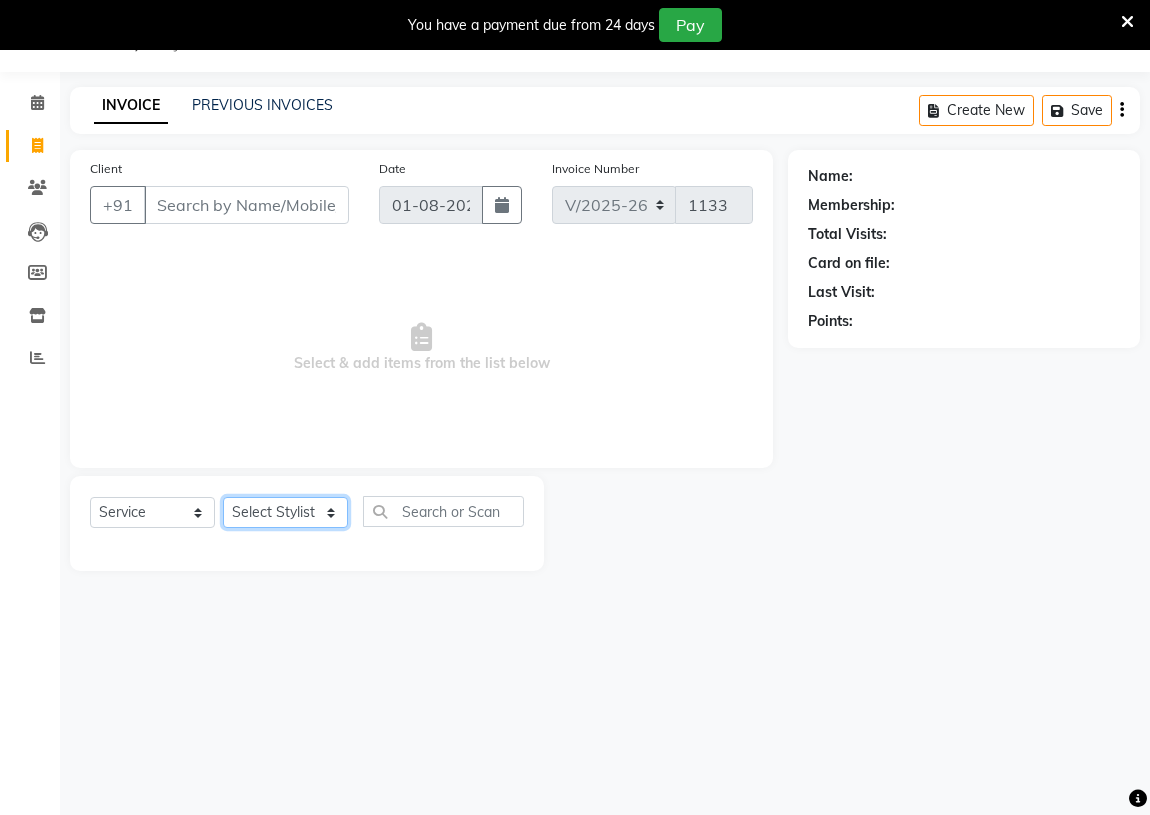 click on "Select Stylist ABHIRAMI		 Arya Eshani GAYATHRIDEVI	K C	 Jisna KHEM MAYA MAYA PRINI		 RINA RAI SHINY ABY THIRUVALLA ASHTAMUDI VISMAYA SURENDRAN" 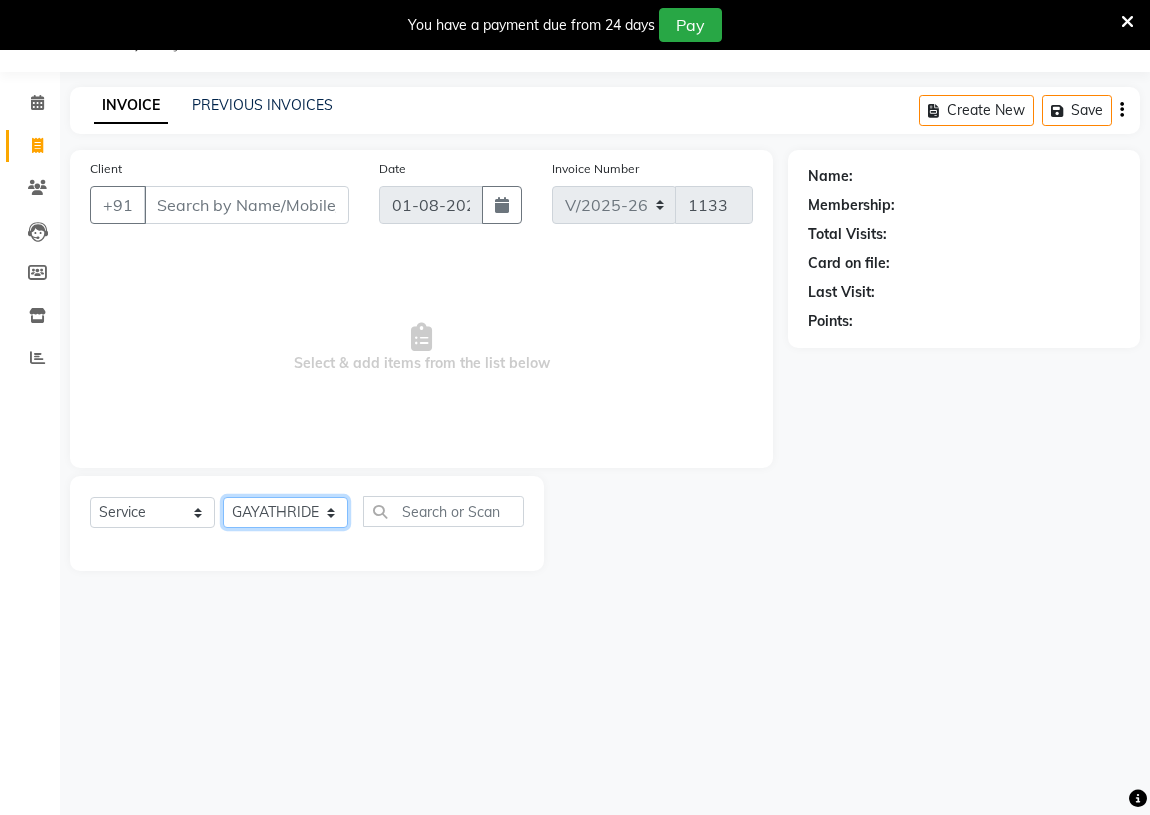 click on "Select Stylist ABHIRAMI		 Arya Eshani GAYATHRIDEVI	K C	 Jisna KHEM MAYA MAYA PRINI		 RINA RAI SHINY ABY THIRUVALLA ASHTAMUDI VISMAYA SURENDRAN" 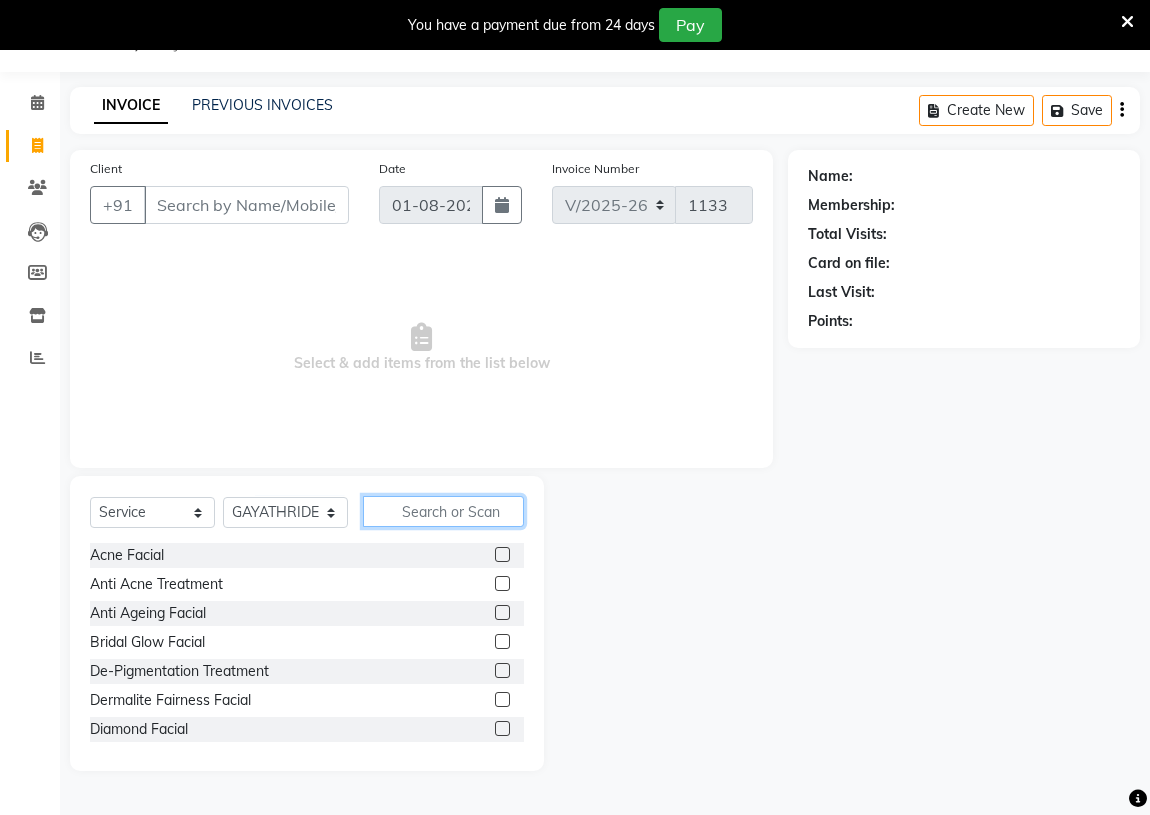 click 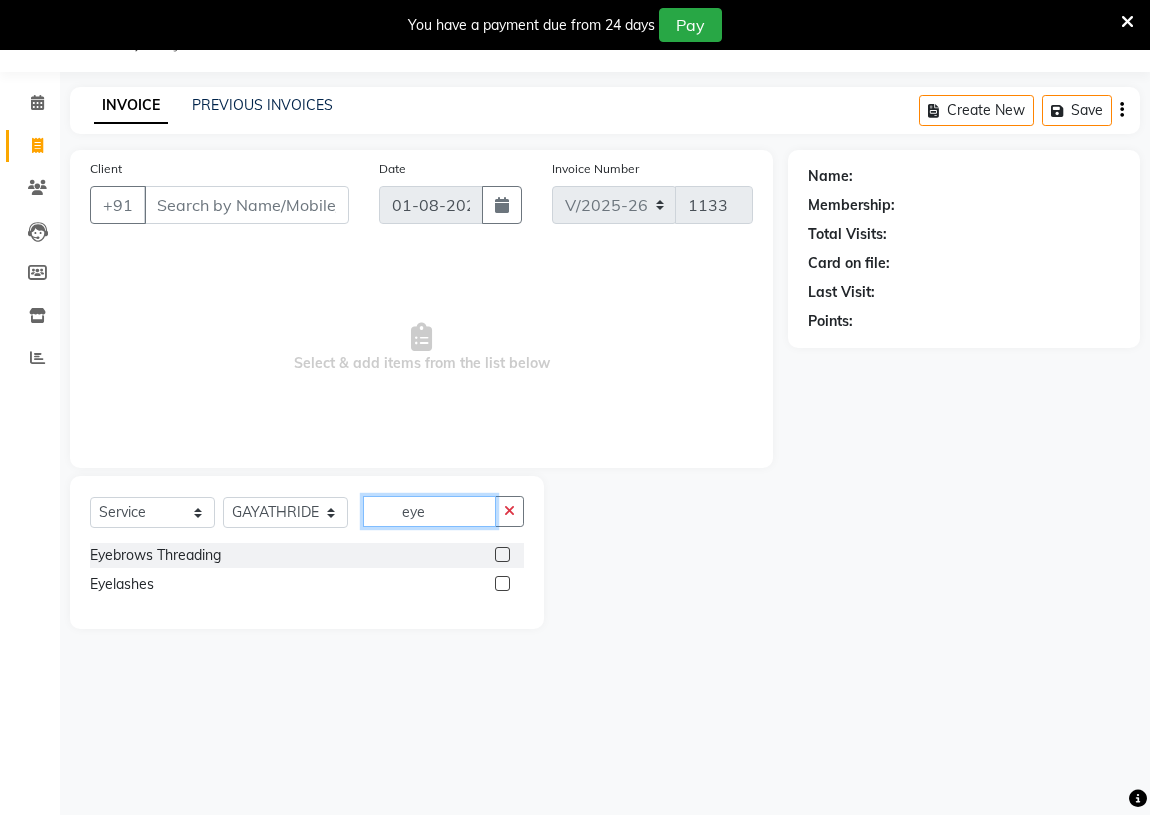 type on "eye" 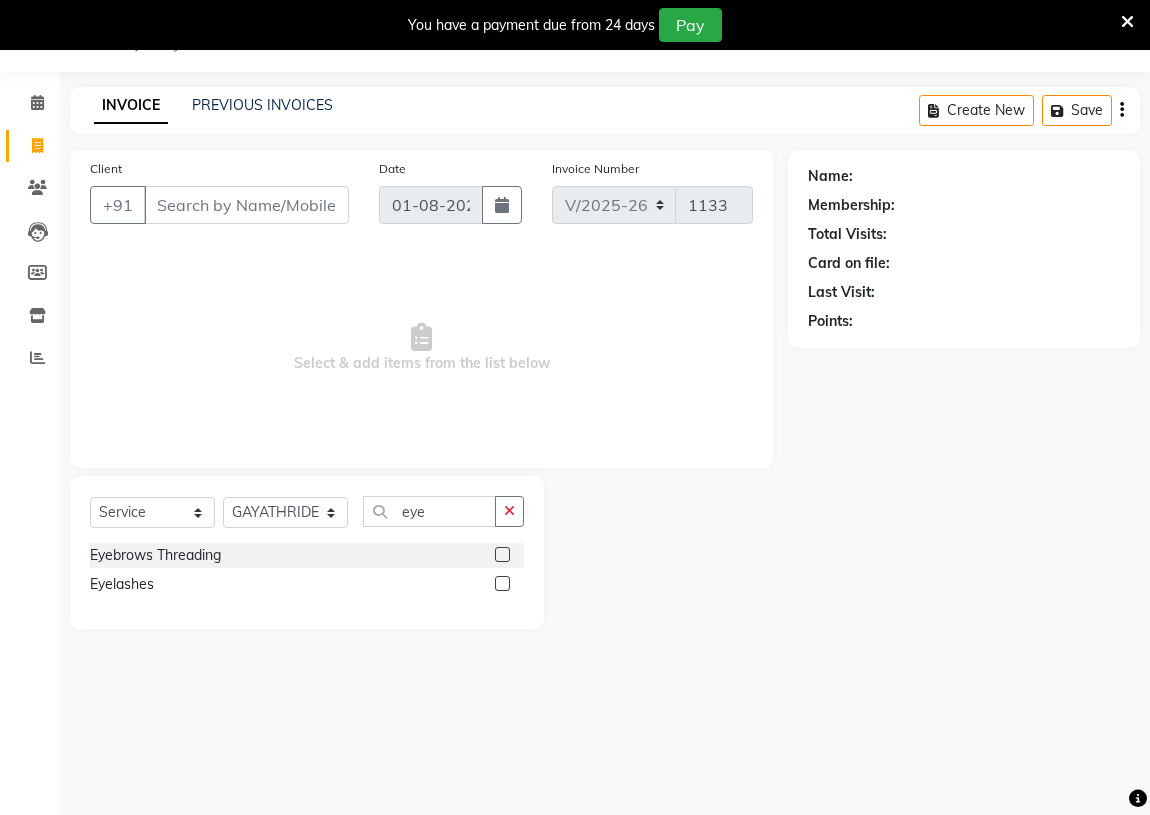 click on "Eyebrows Threading" 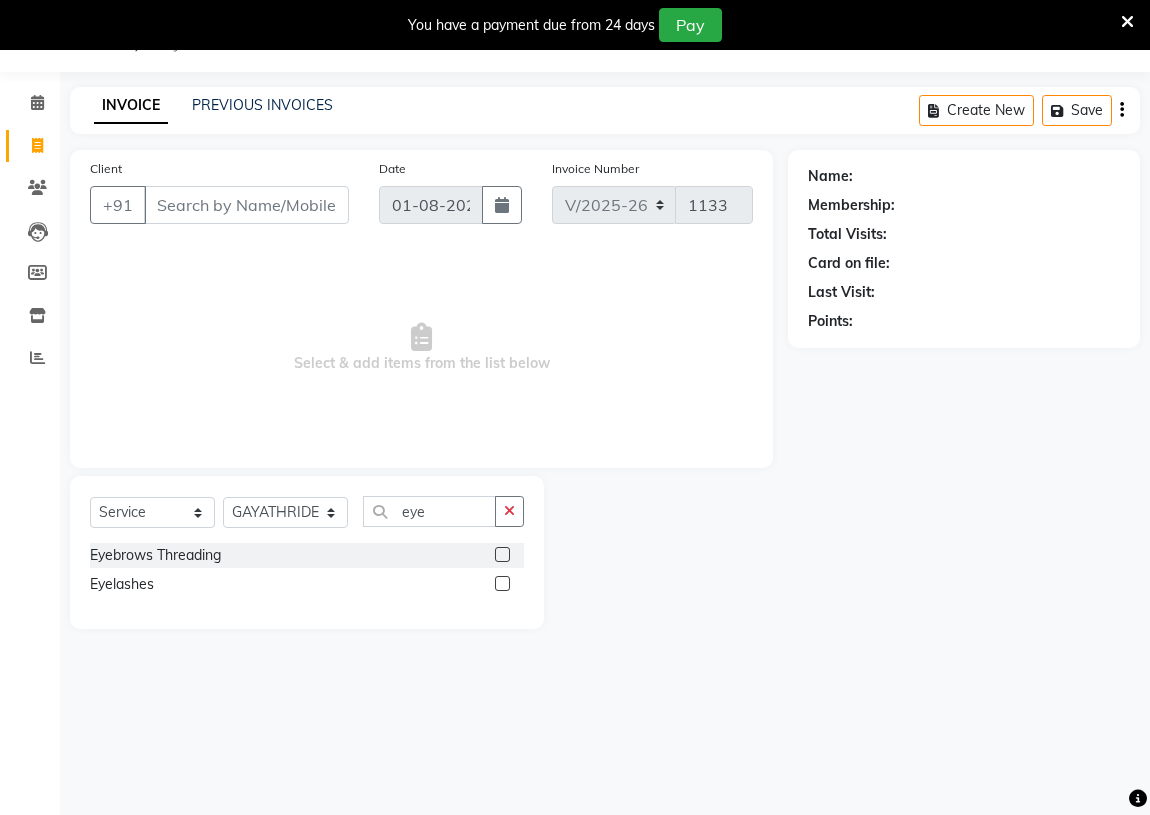 click 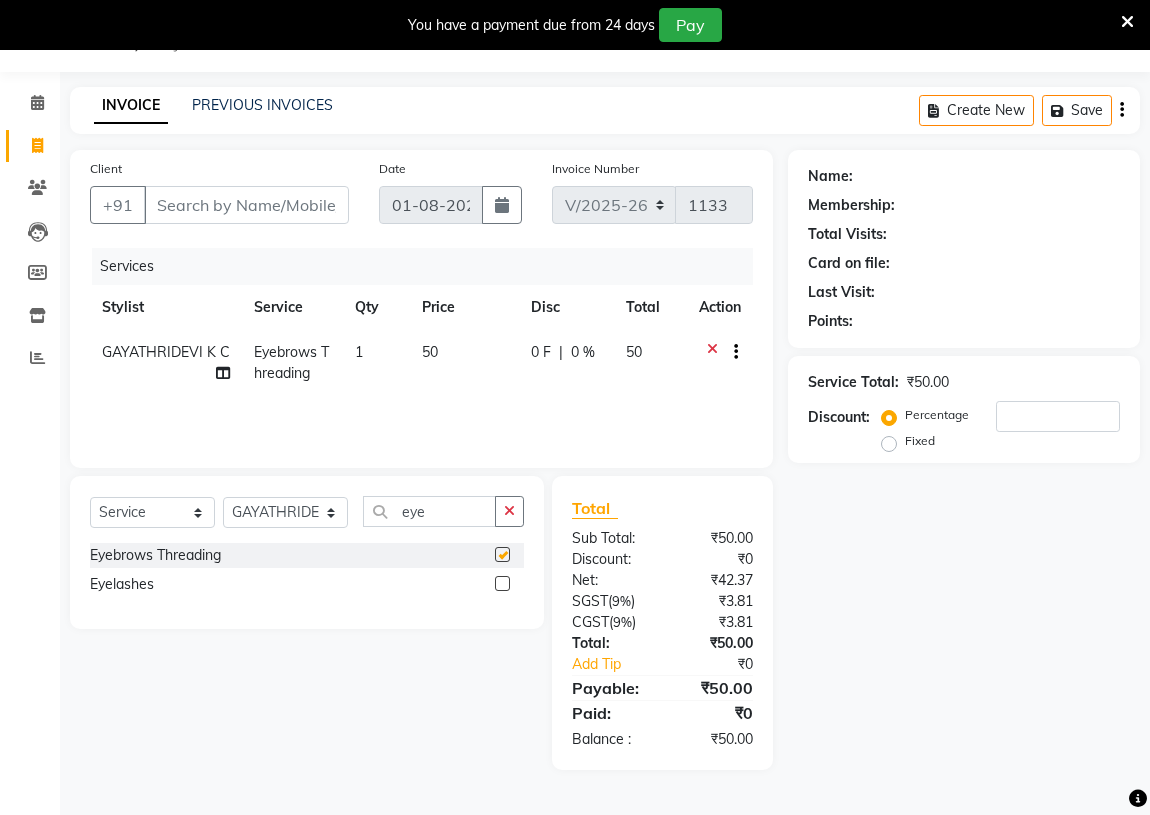 checkbox on "false" 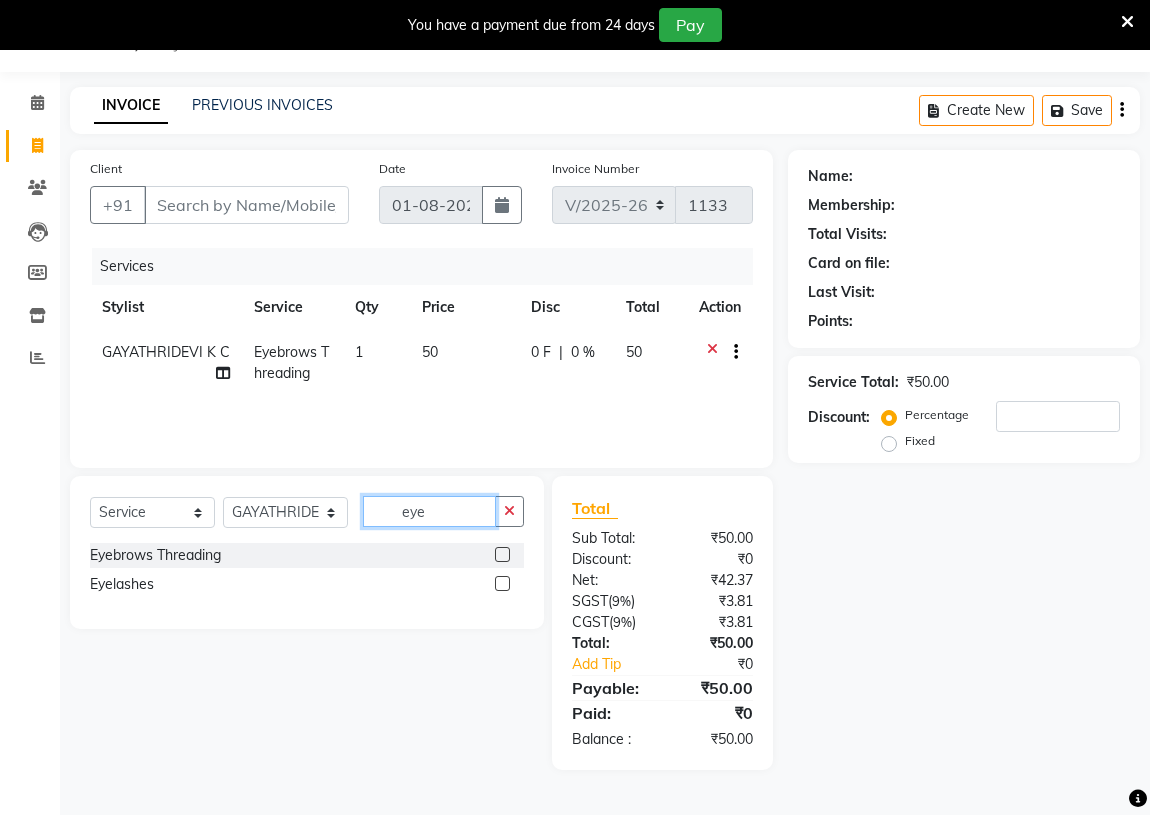 click on "eye" 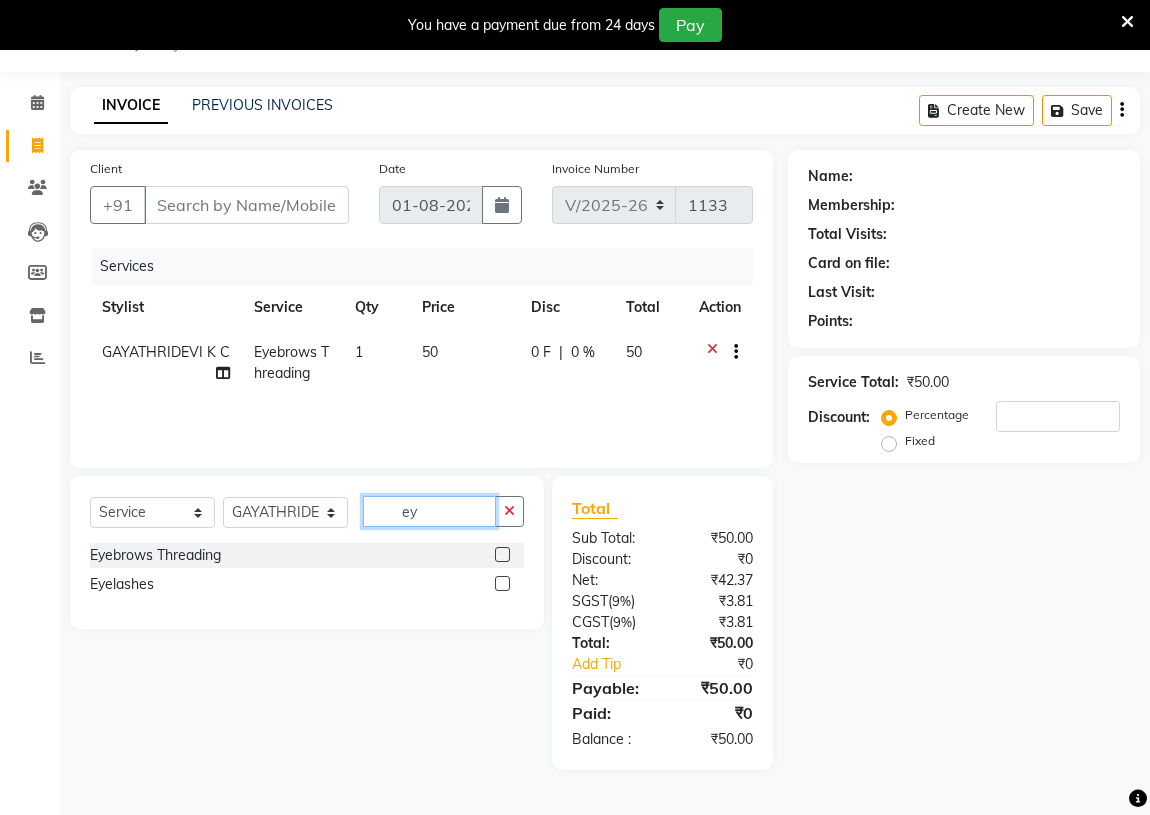 type on "e" 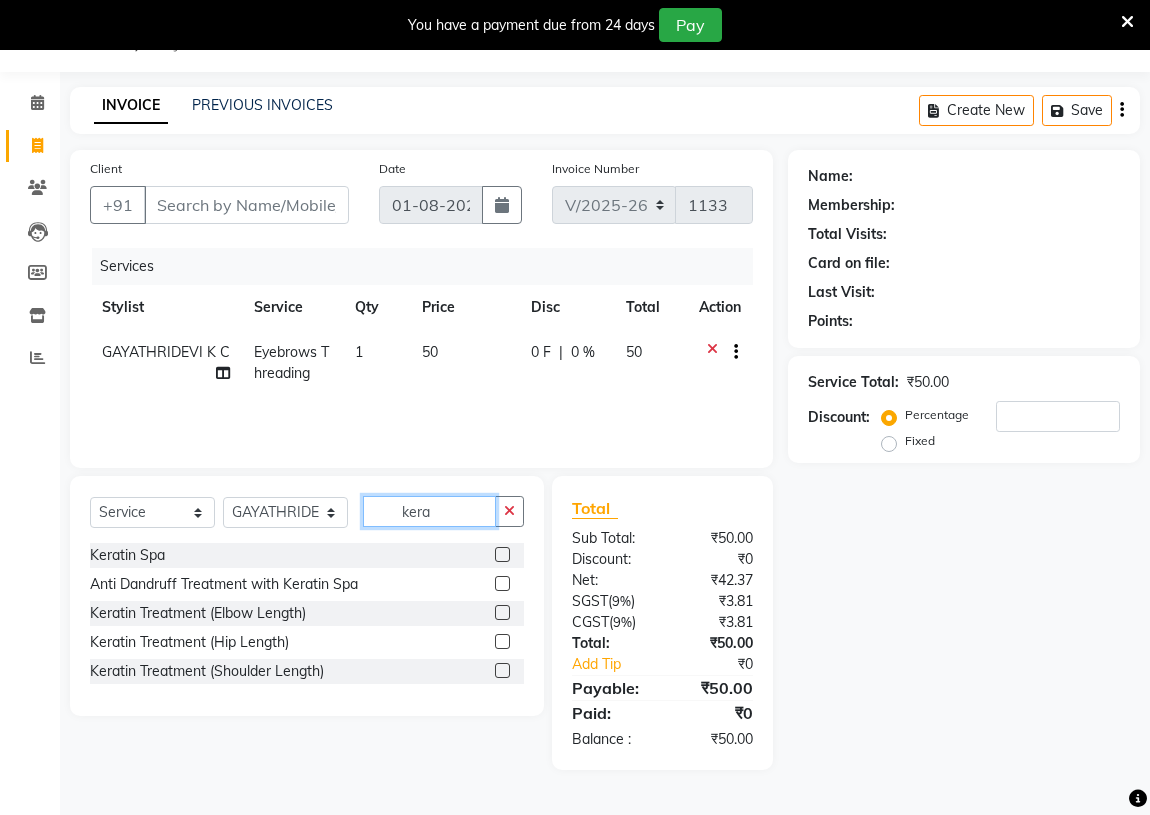 type on "kera" 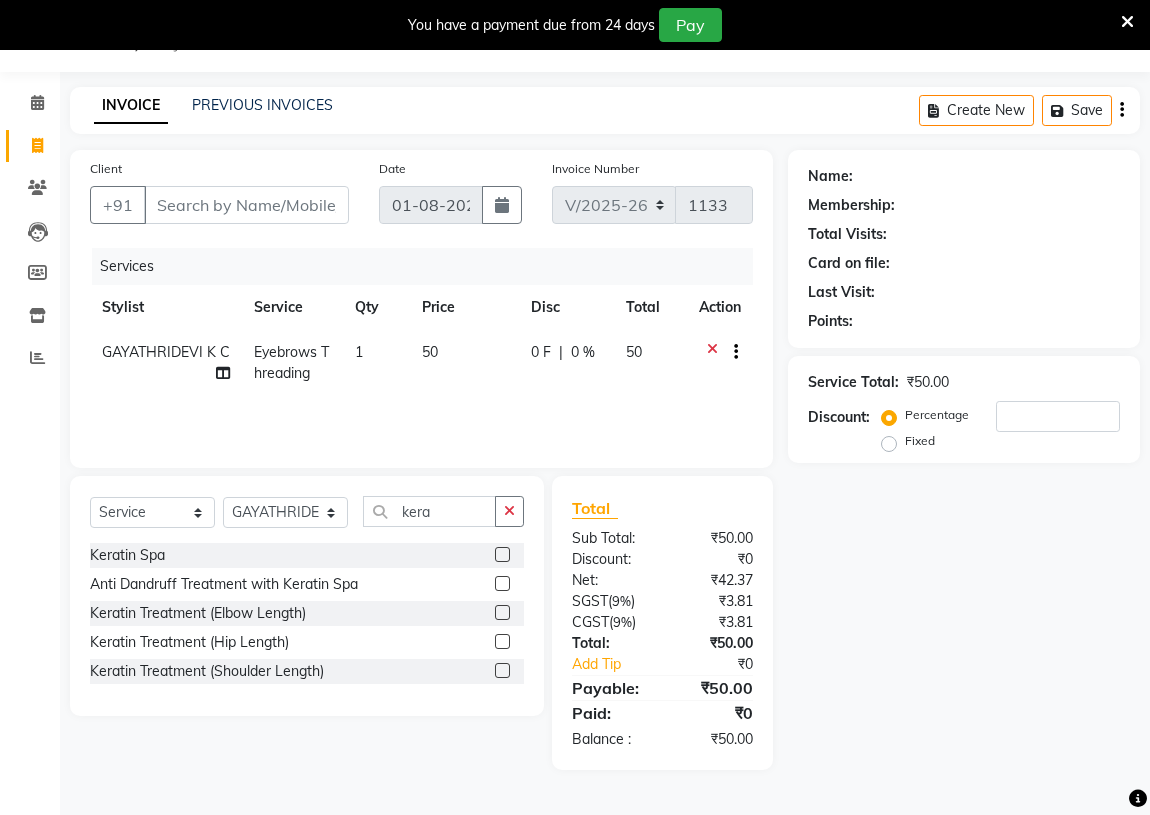 click 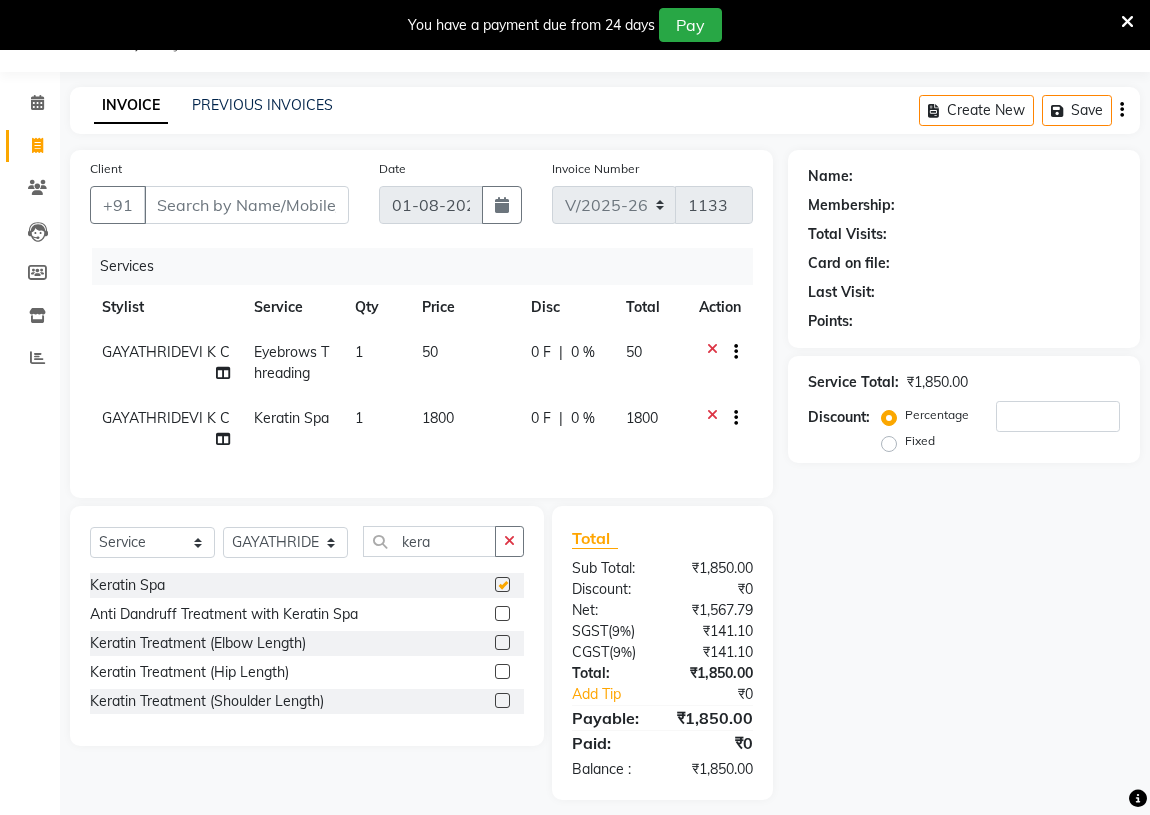 checkbox on "false" 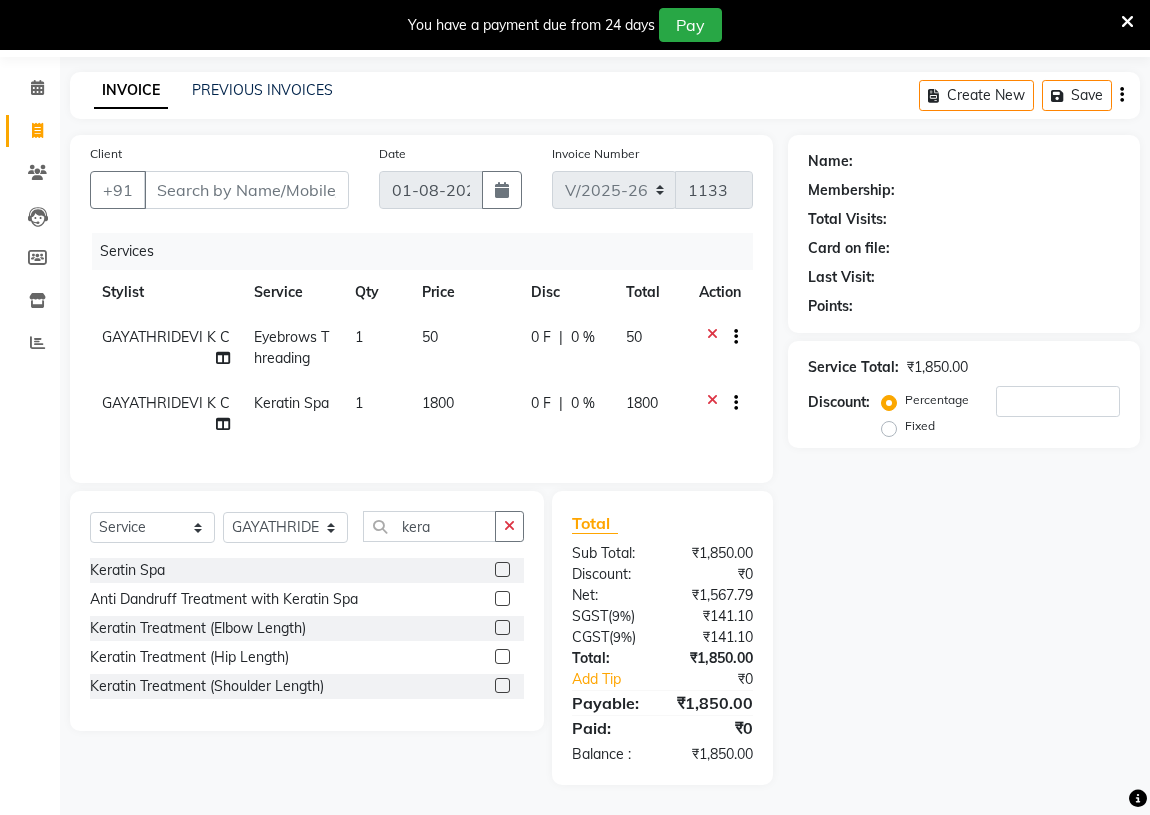 scroll, scrollTop: 79, scrollLeft: 0, axis: vertical 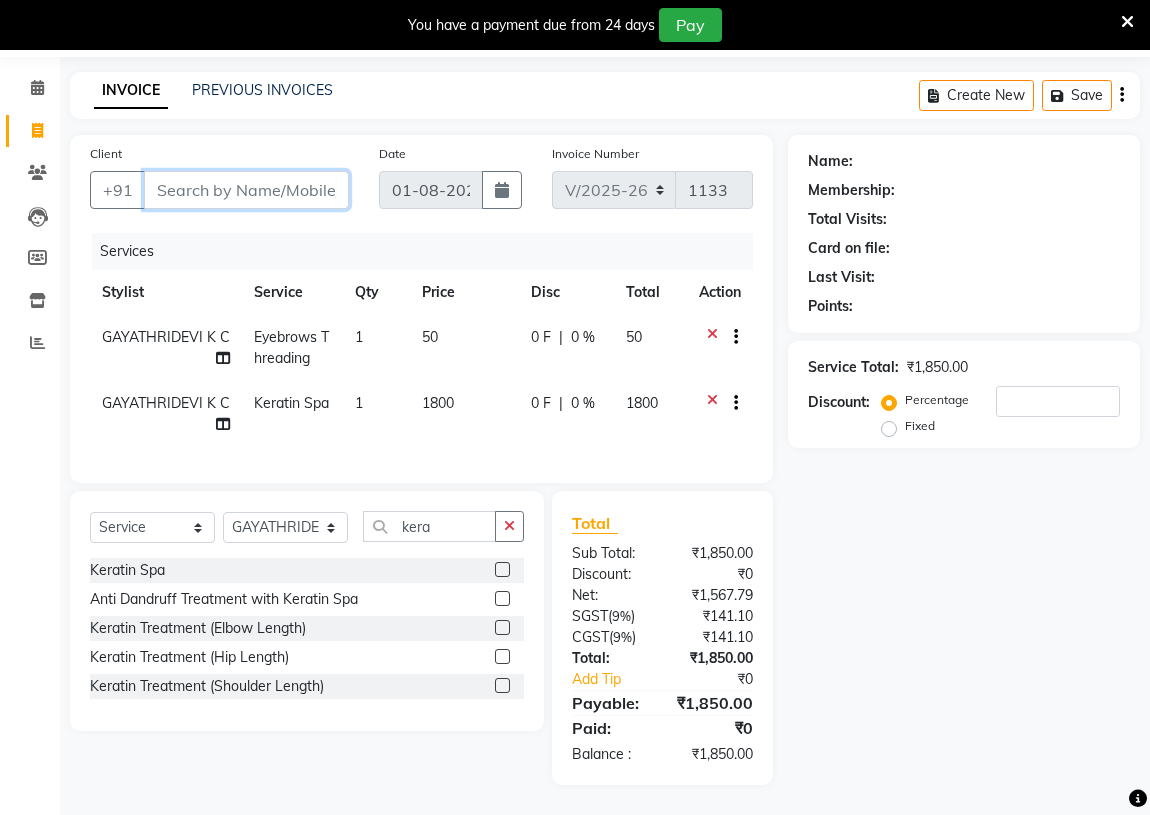 click on "Client" at bounding box center (246, 190) 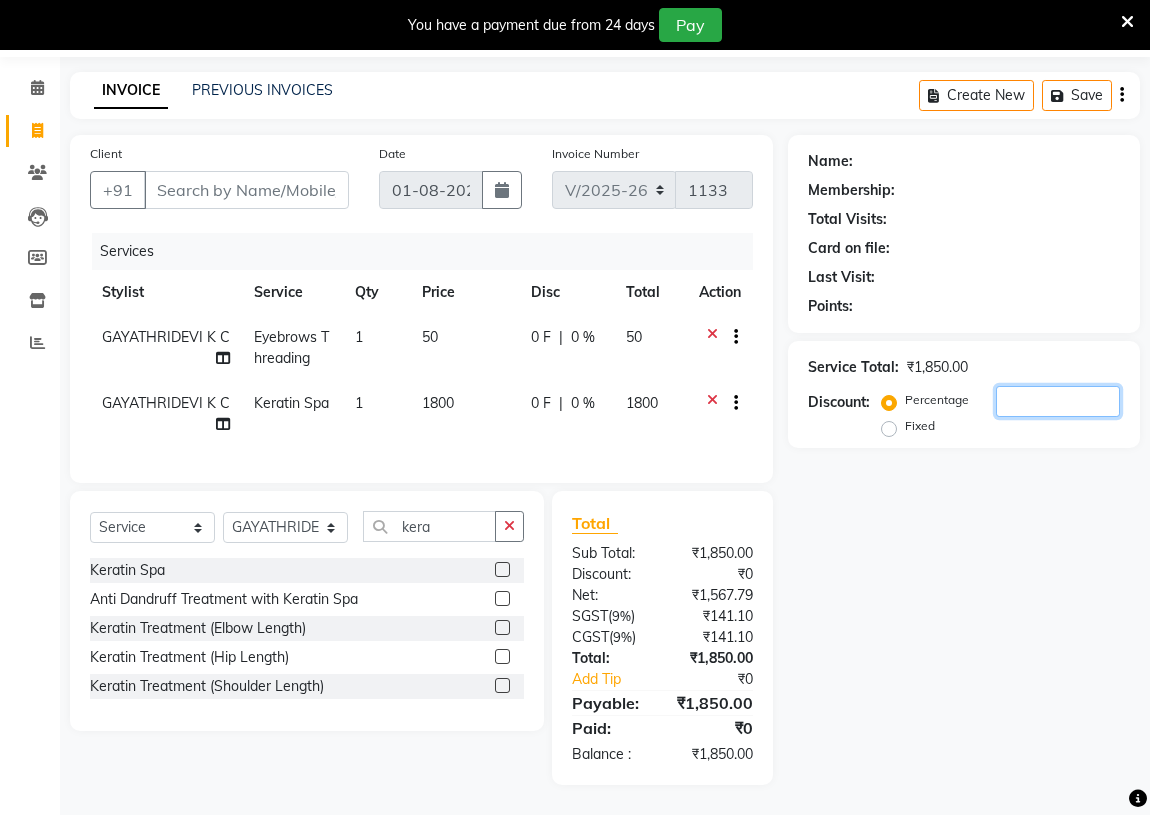click 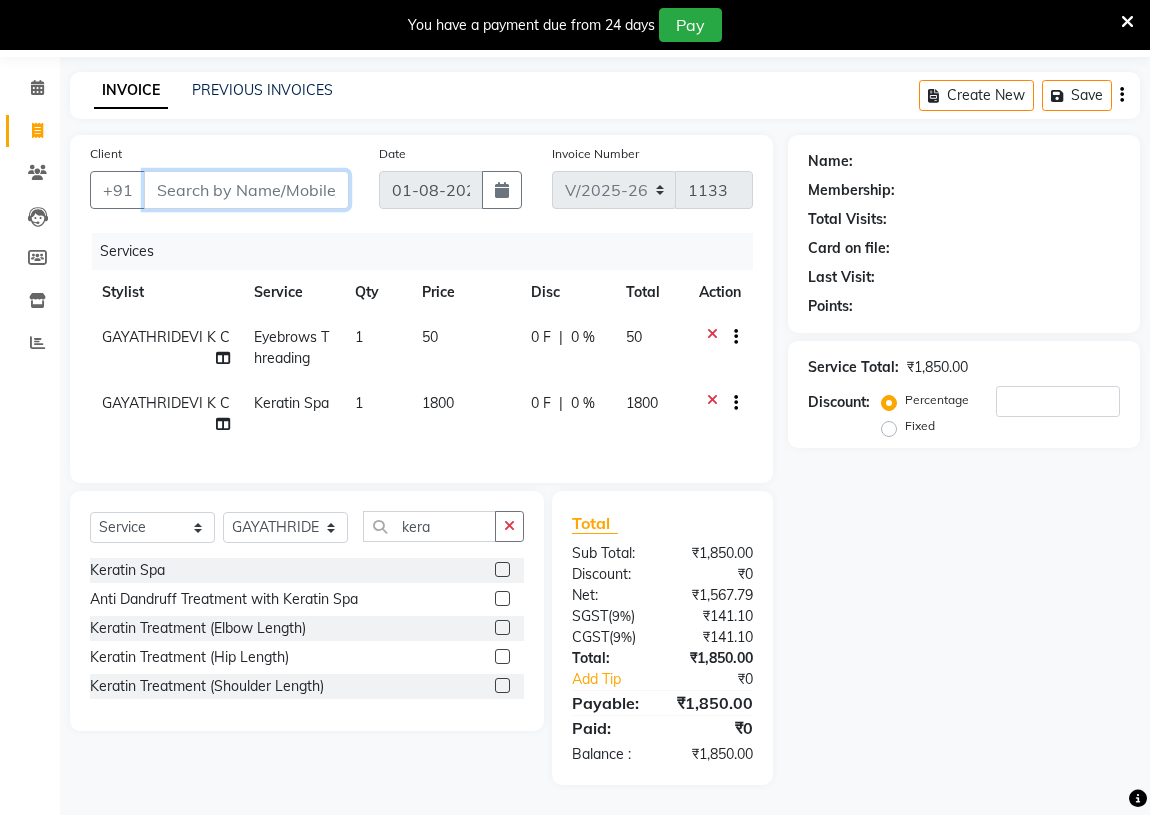 click on "Client" at bounding box center [246, 190] 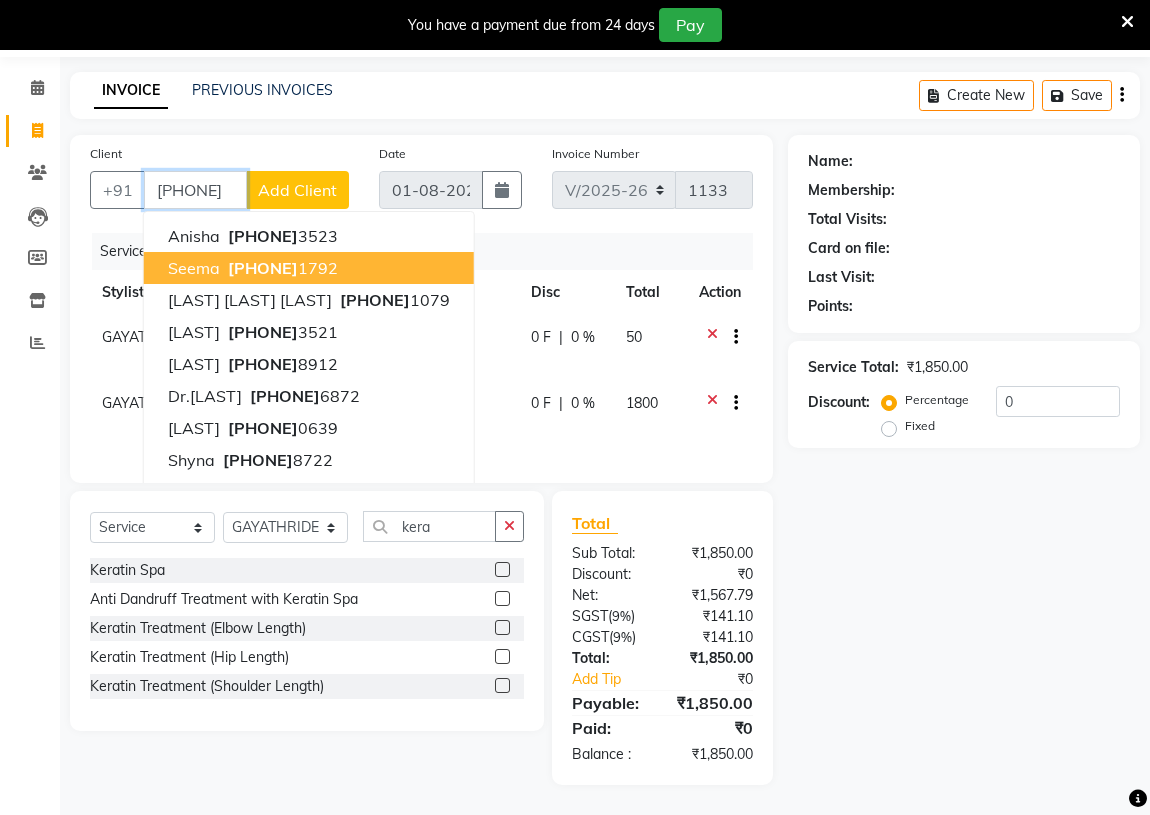 click on "[PHONE]" at bounding box center [263, 268] 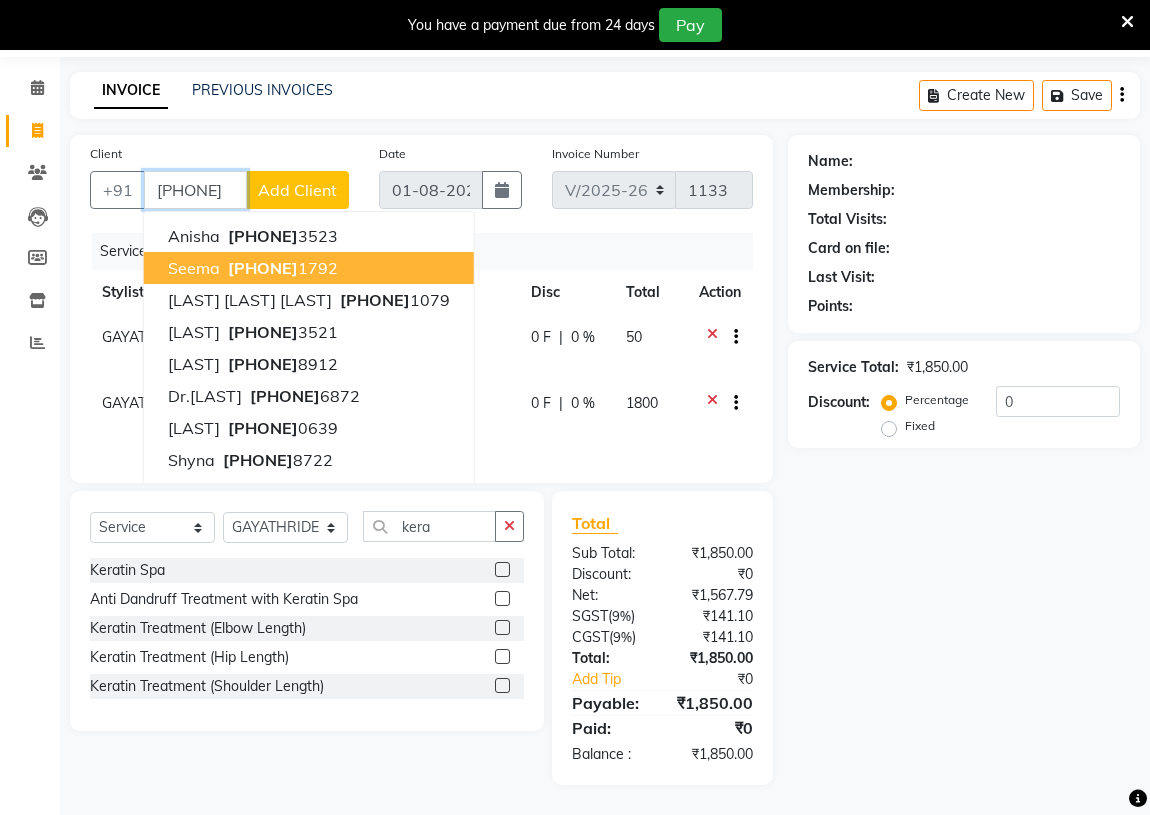 type on "[PHONE]" 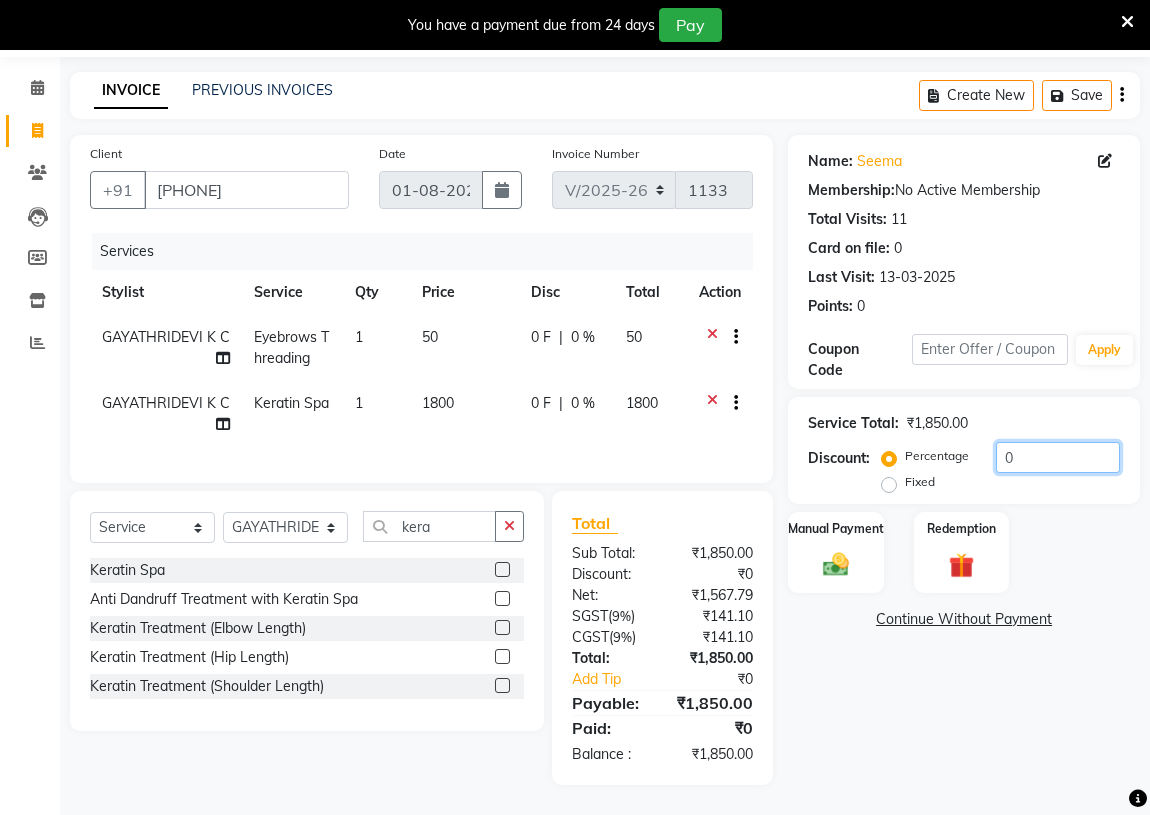click on "0" 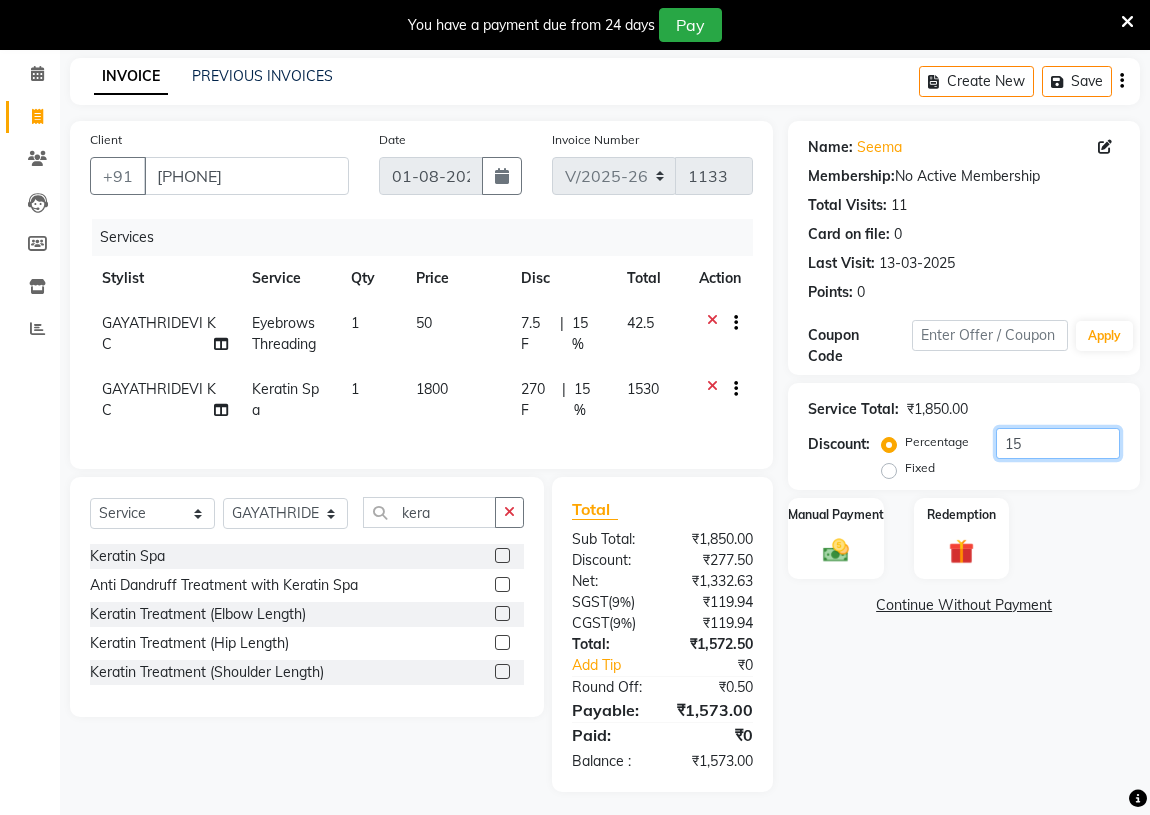 scroll, scrollTop: 100, scrollLeft: 0, axis: vertical 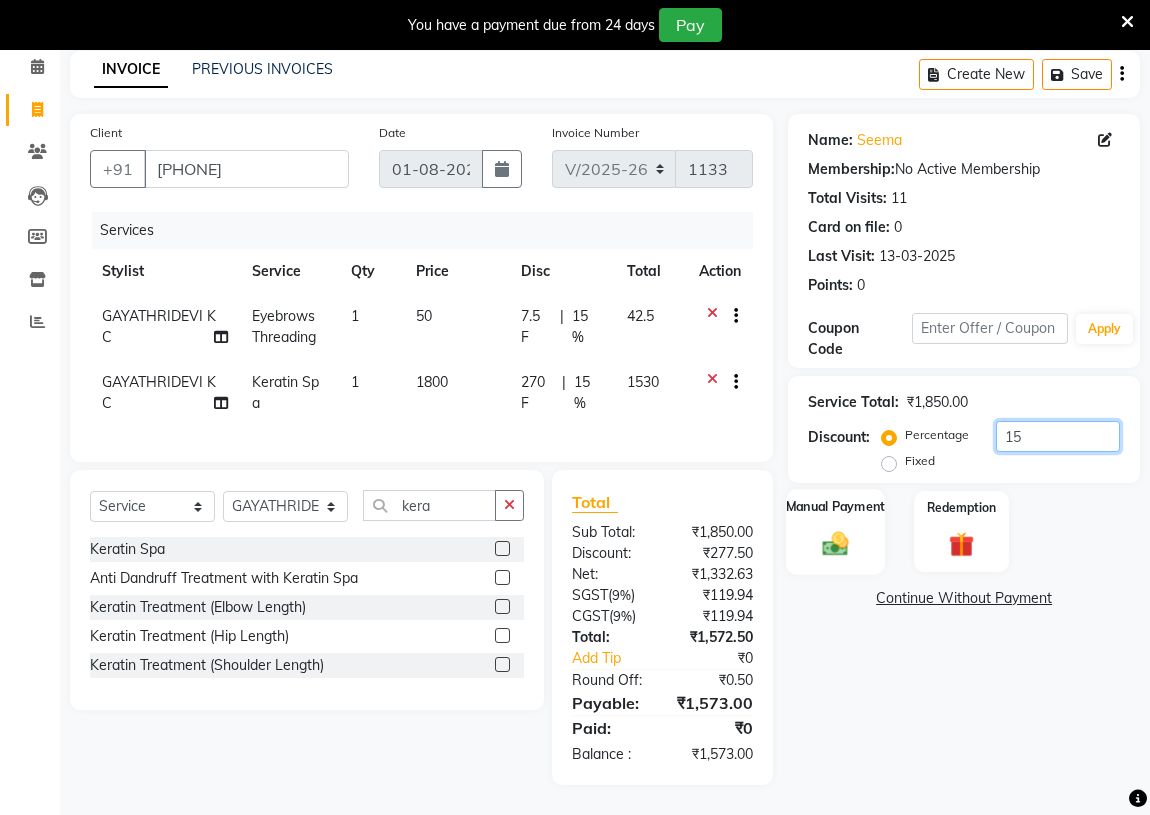 type on "15" 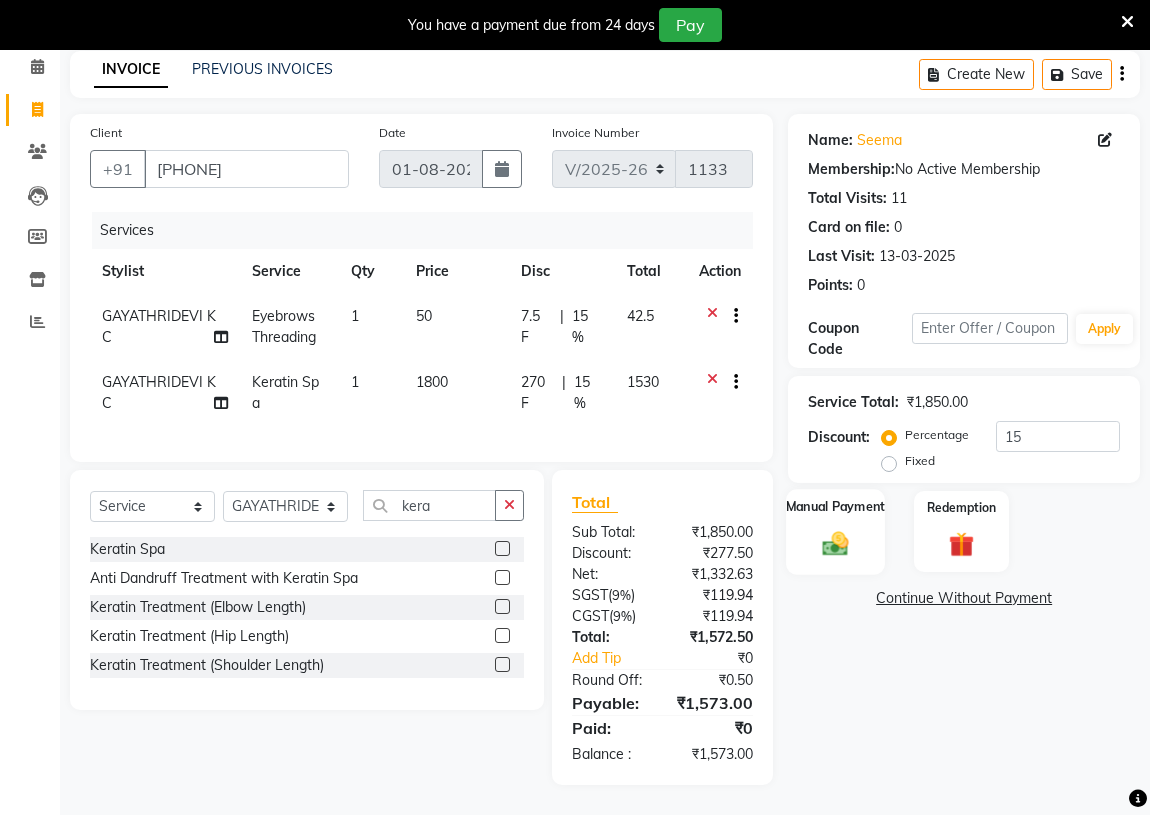 click on "Manual Payment" 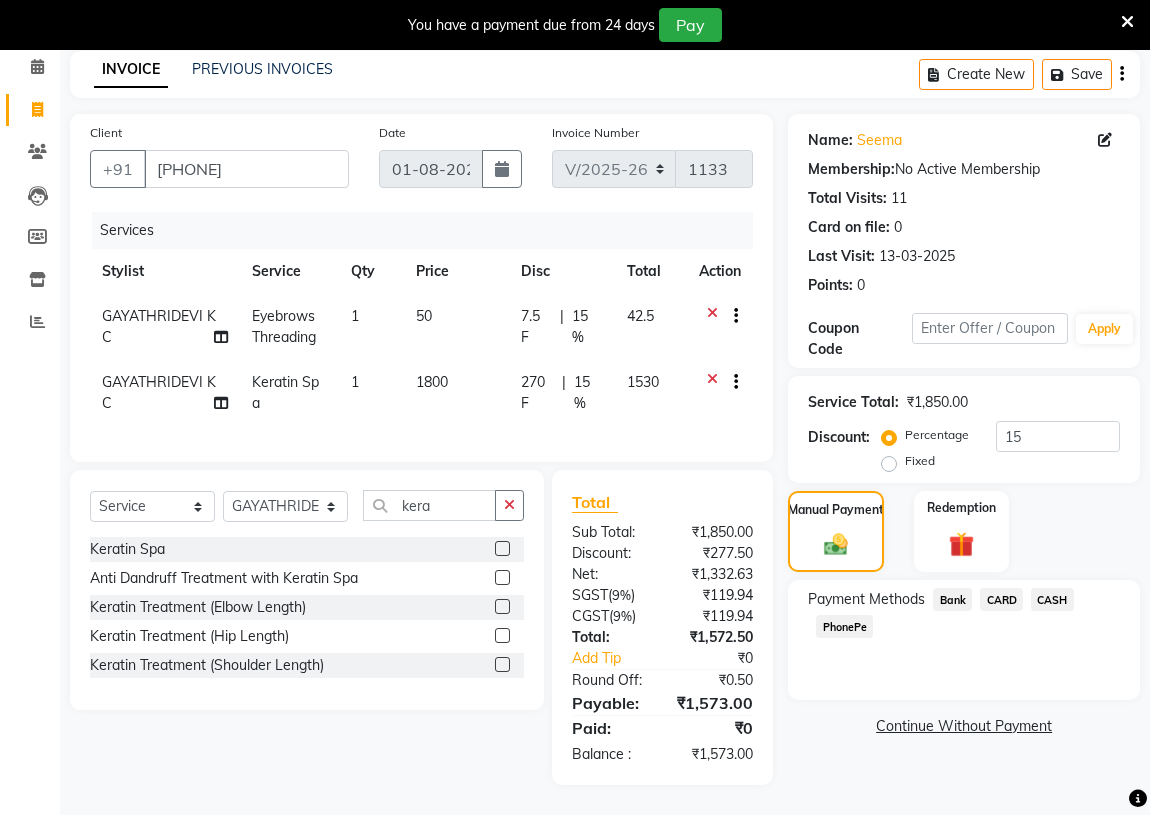 click on "PhonePe" 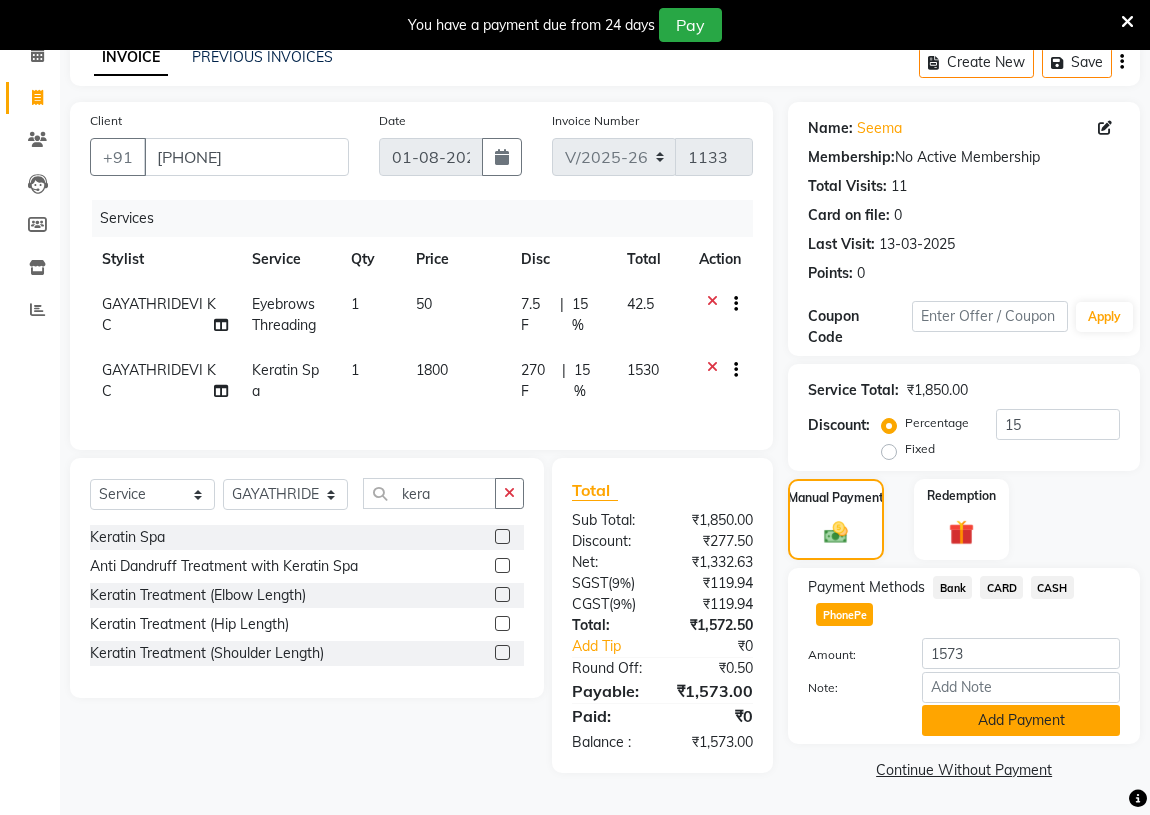 click on "Add Payment" 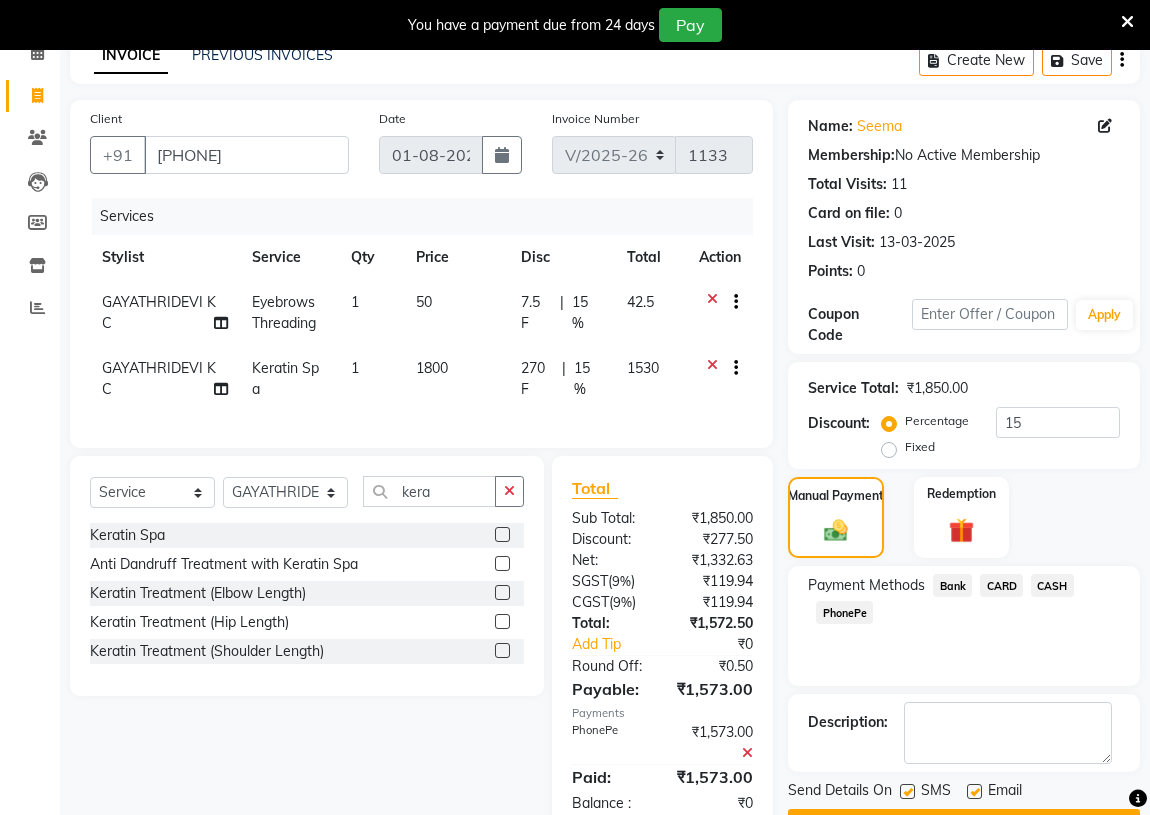 scroll, scrollTop: 162, scrollLeft: 0, axis: vertical 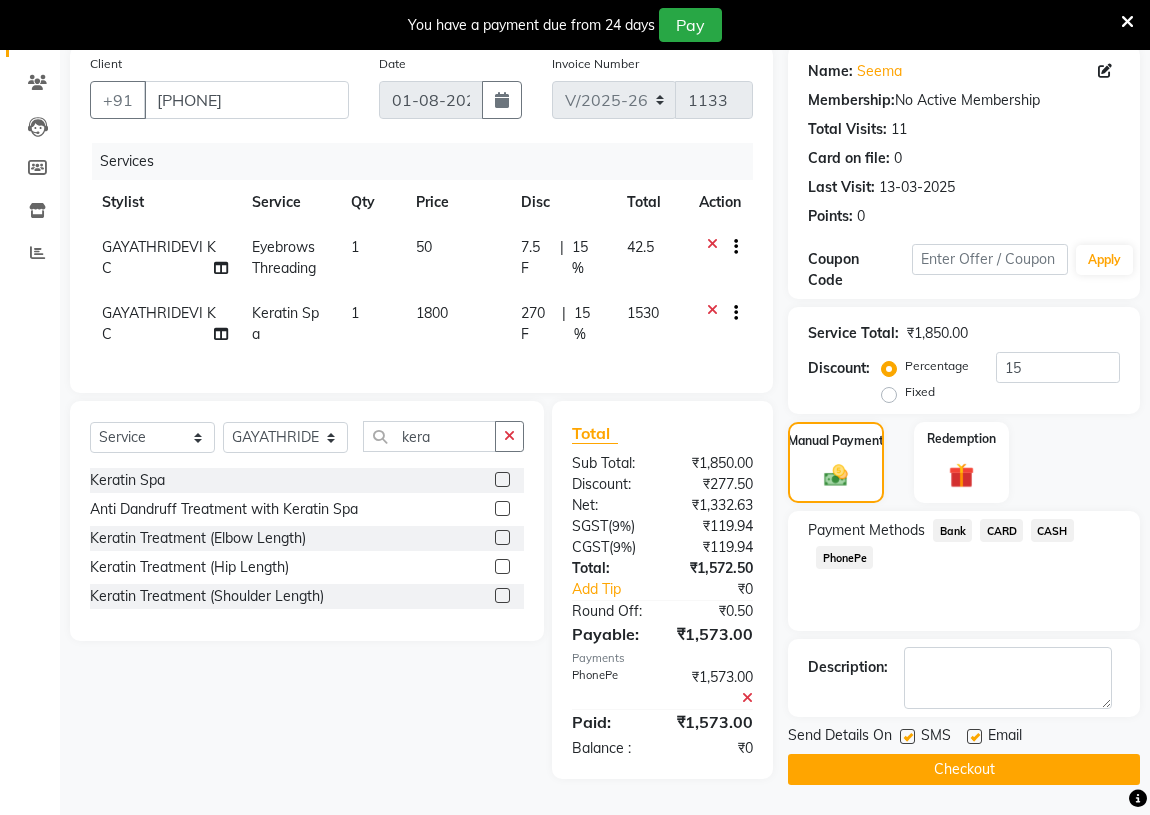 click on "Checkout" 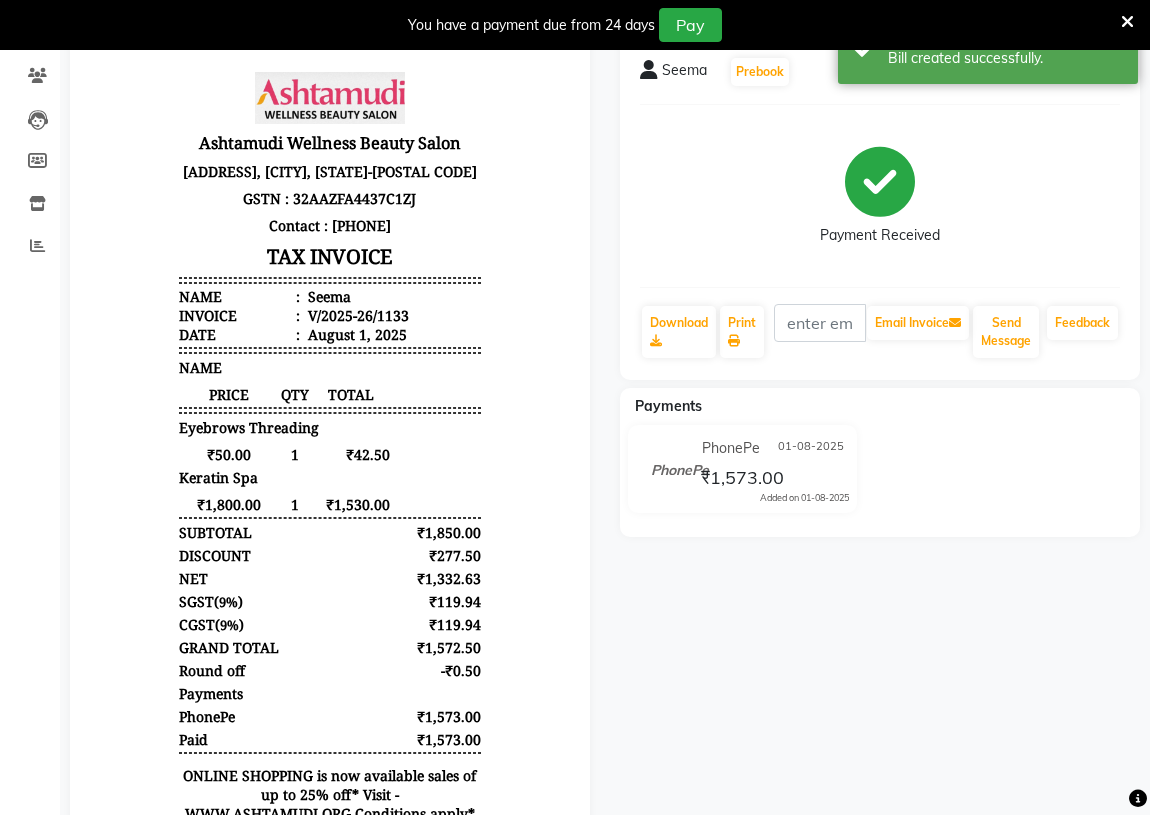 scroll, scrollTop: 0, scrollLeft: 0, axis: both 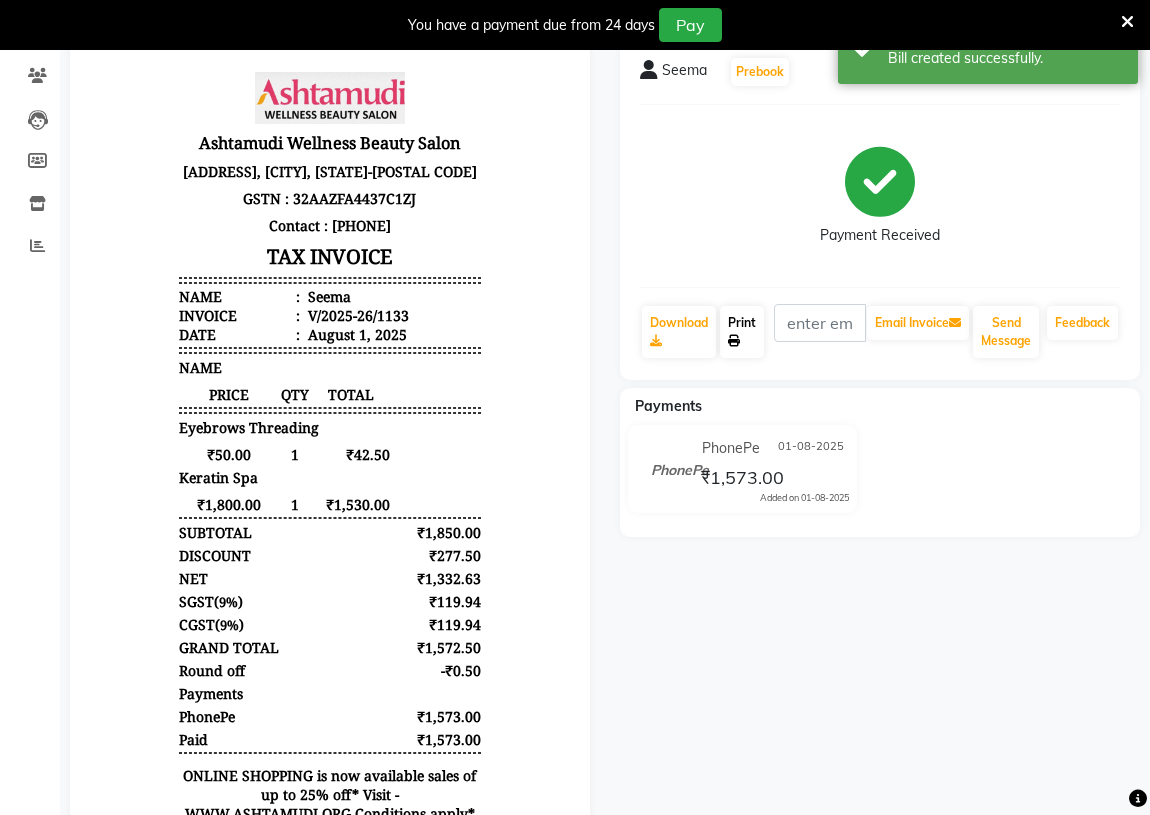 click on "Print" 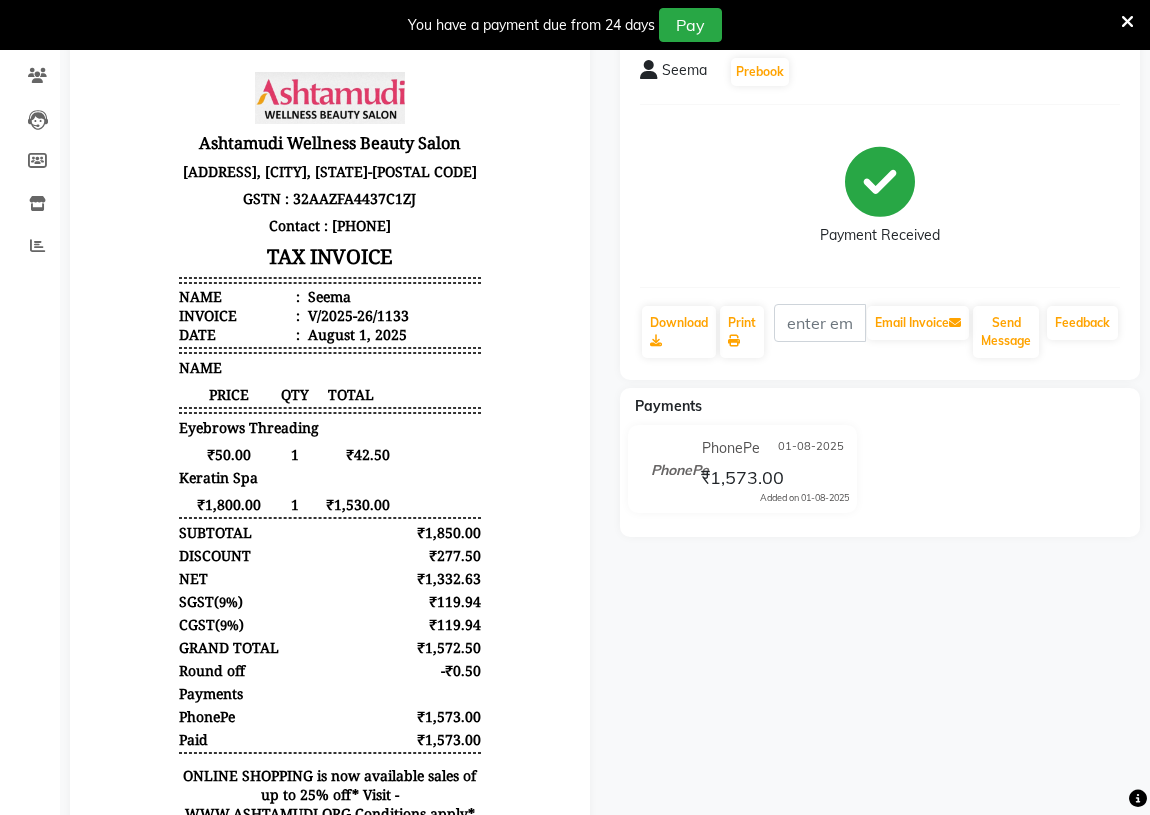select on "service" 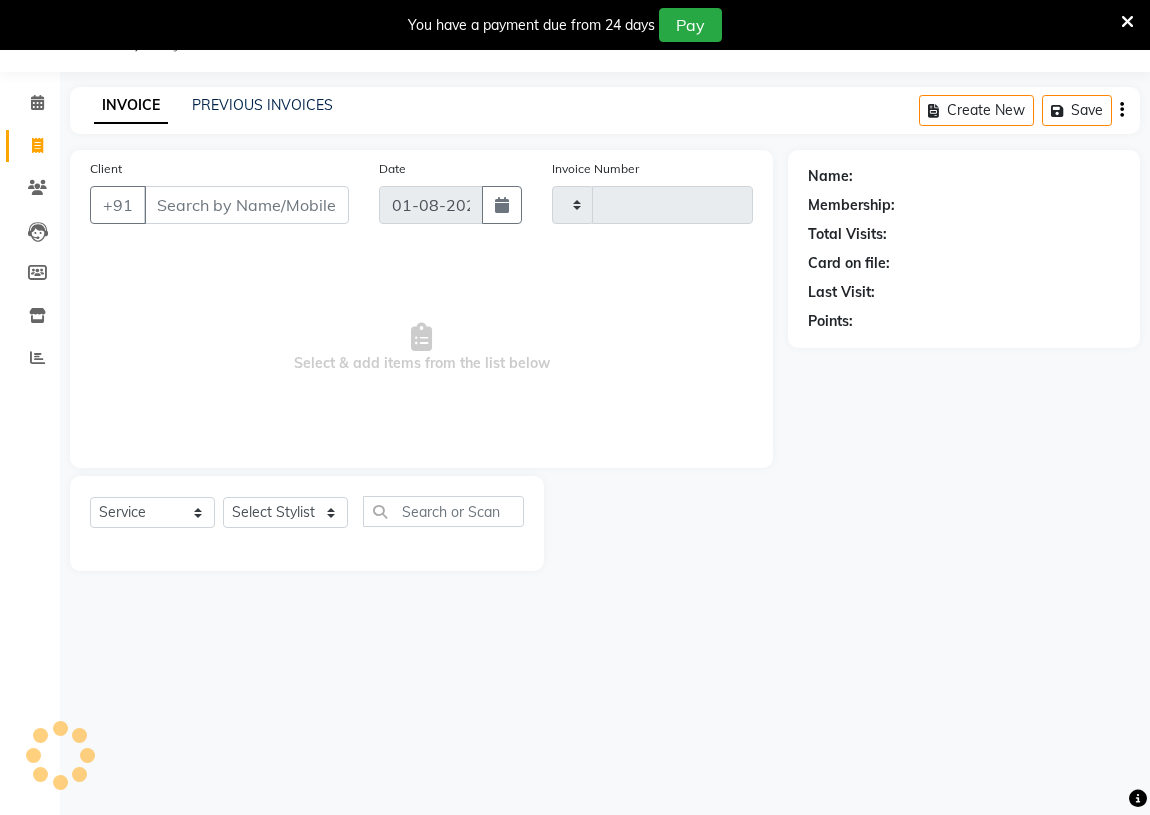 scroll, scrollTop: 50, scrollLeft: 0, axis: vertical 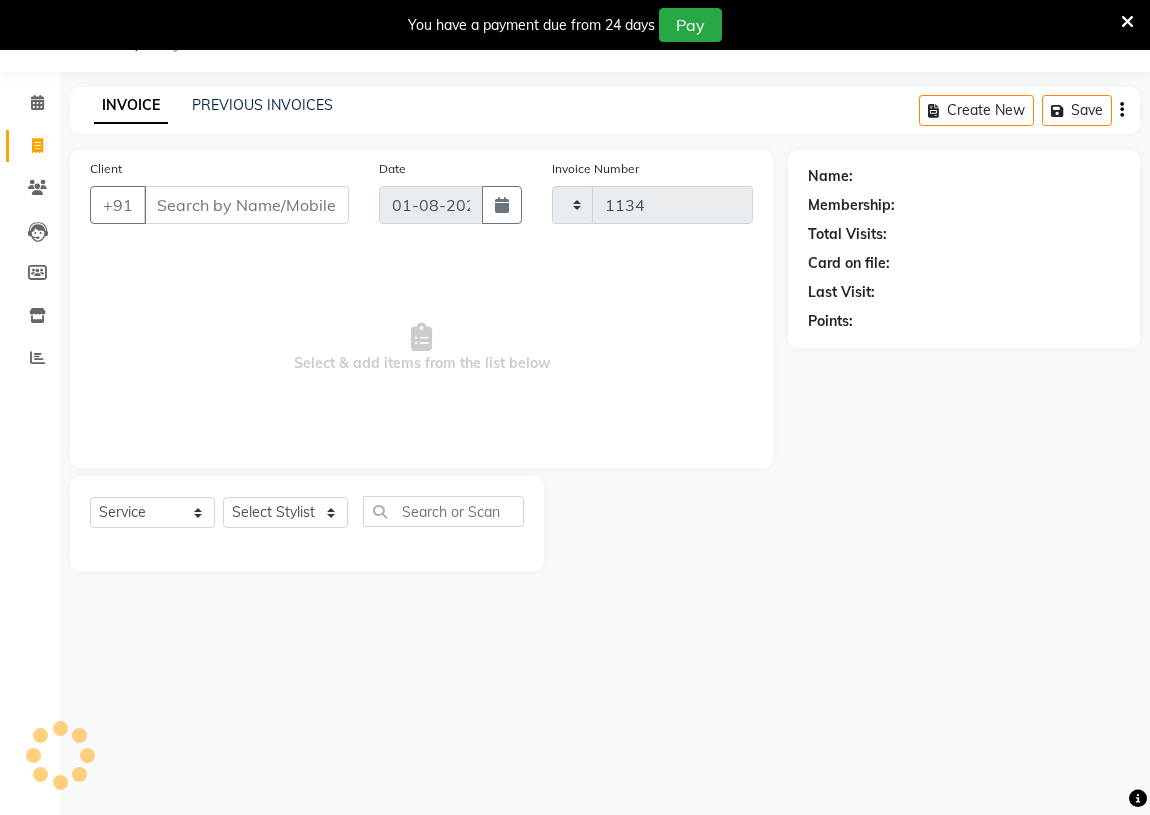 select on "4634" 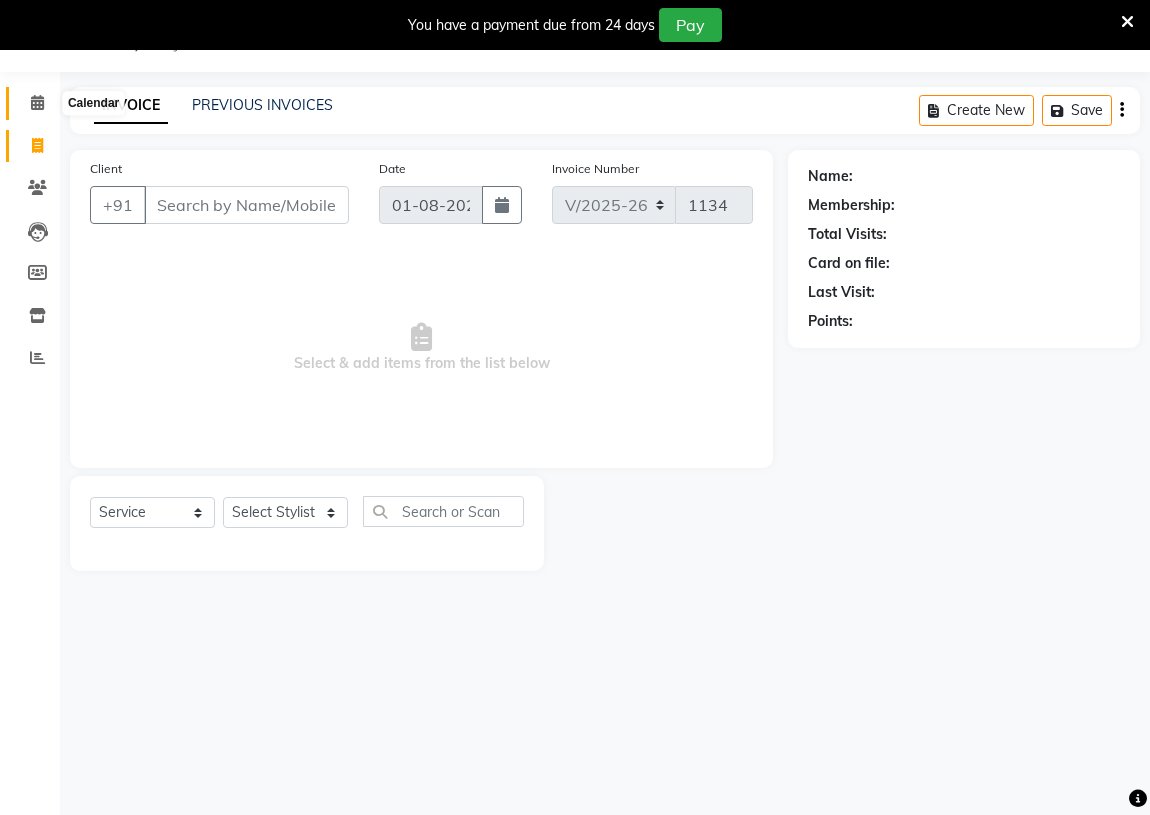 click 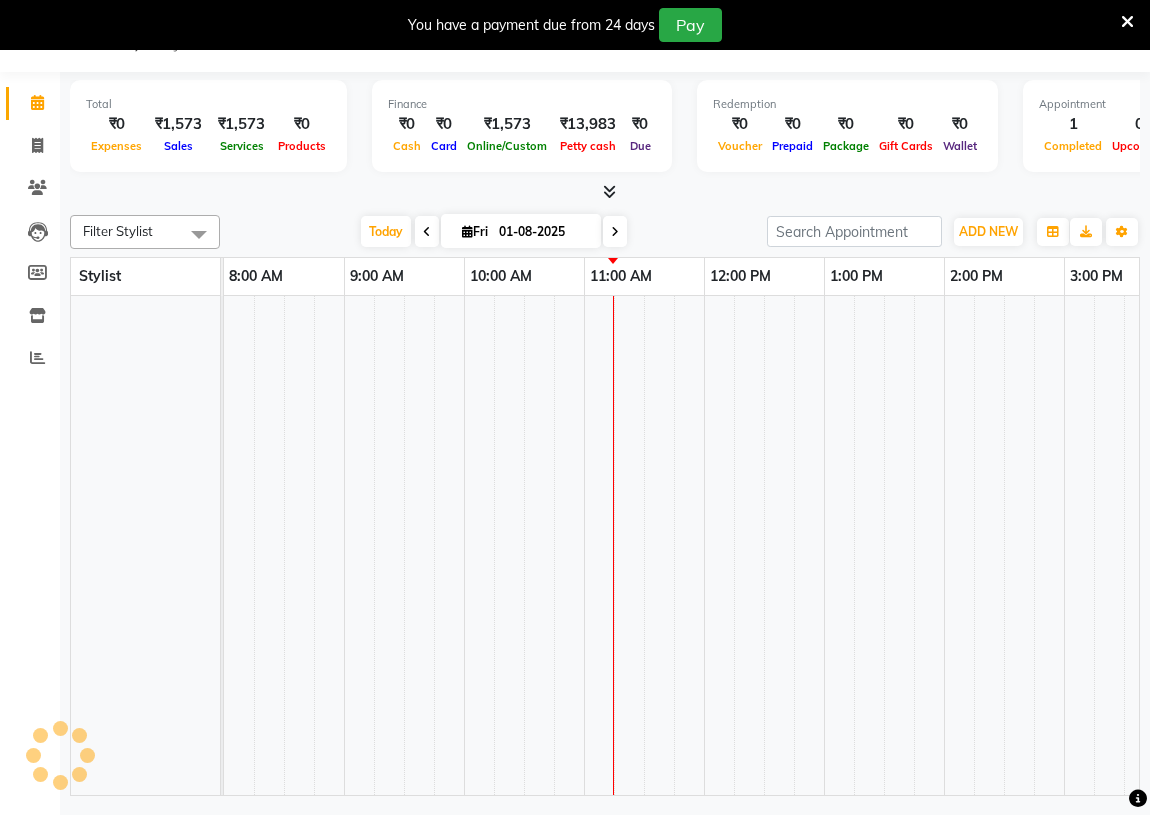 scroll, scrollTop: 0, scrollLeft: 0, axis: both 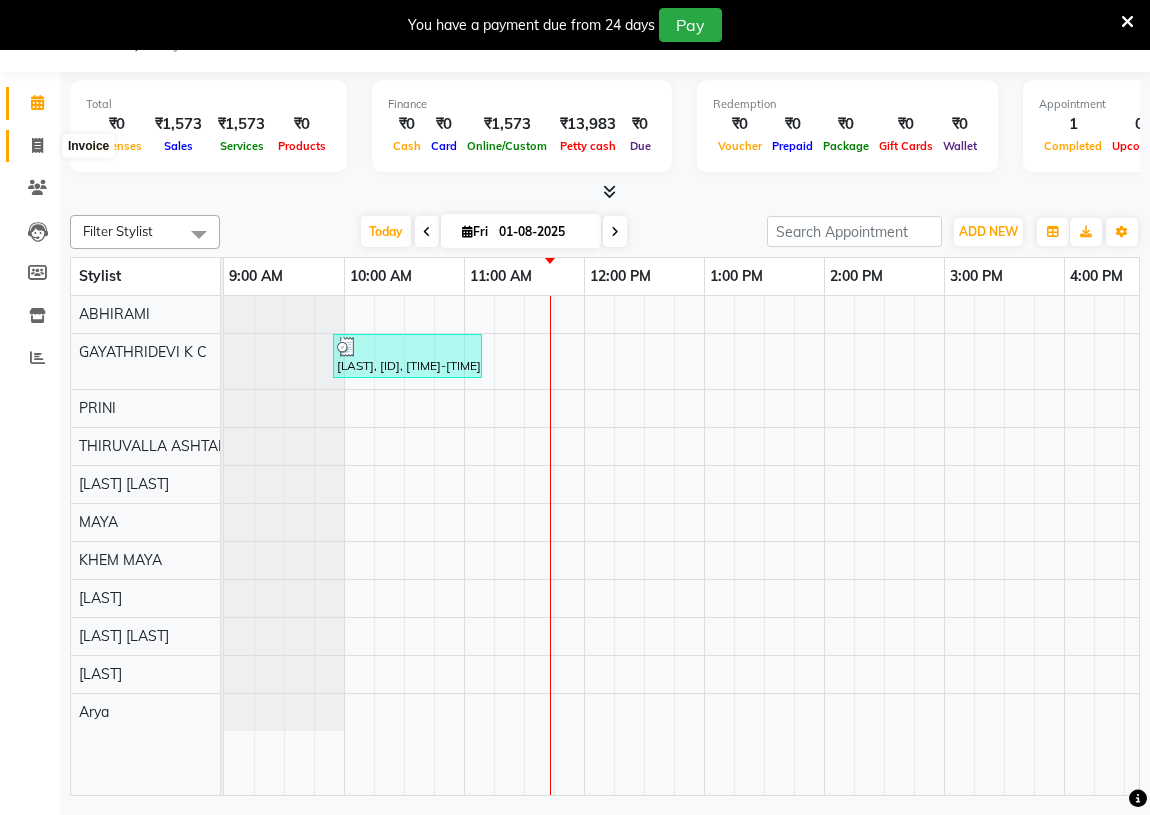 click 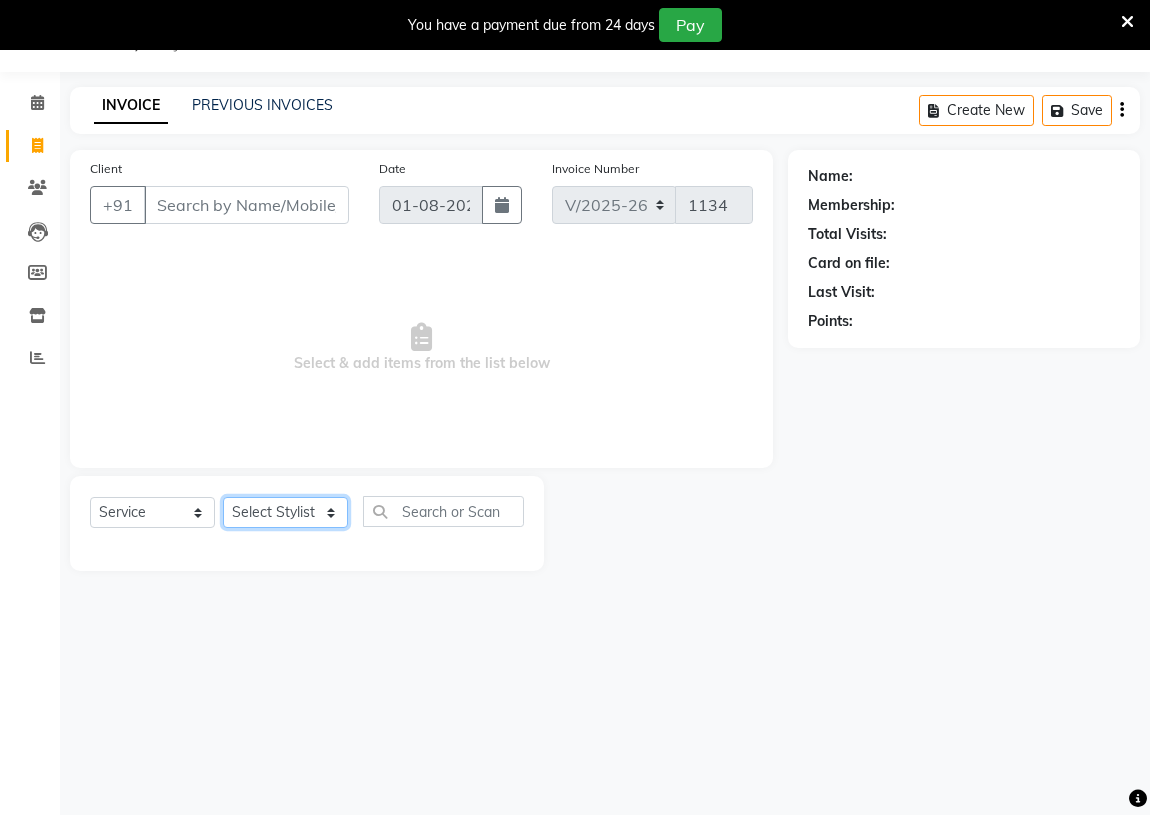 click on "Select Stylist ABHIRAMI		 Arya Eshani GAYATHRIDEVI	K C	 Jisna KHEM MAYA MAYA PRINI		 RINA RAI SHINY ABY THIRUVALLA ASHTAMUDI VISMAYA SURENDRAN" 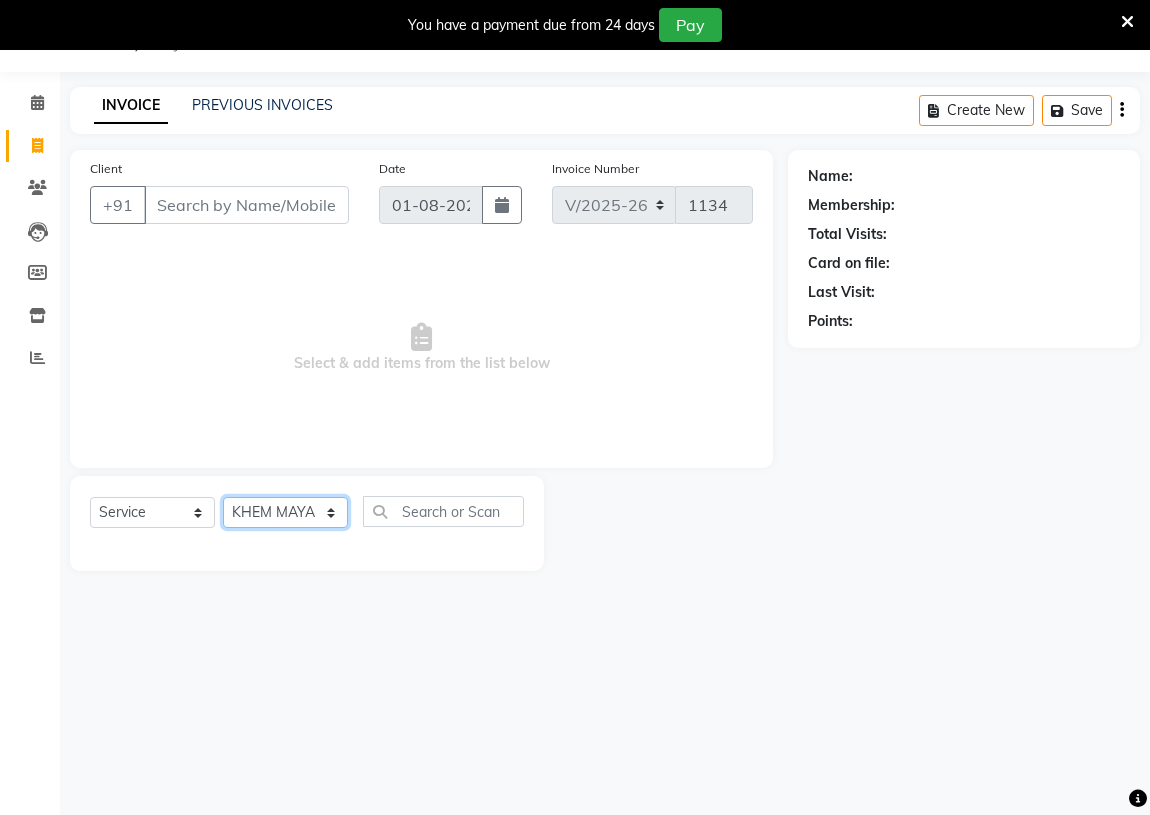 click on "Select Stylist ABHIRAMI		 Arya Eshani GAYATHRIDEVI	K C	 Jisna KHEM MAYA MAYA PRINI		 RINA RAI SHINY ABY THIRUVALLA ASHTAMUDI VISMAYA SURENDRAN" 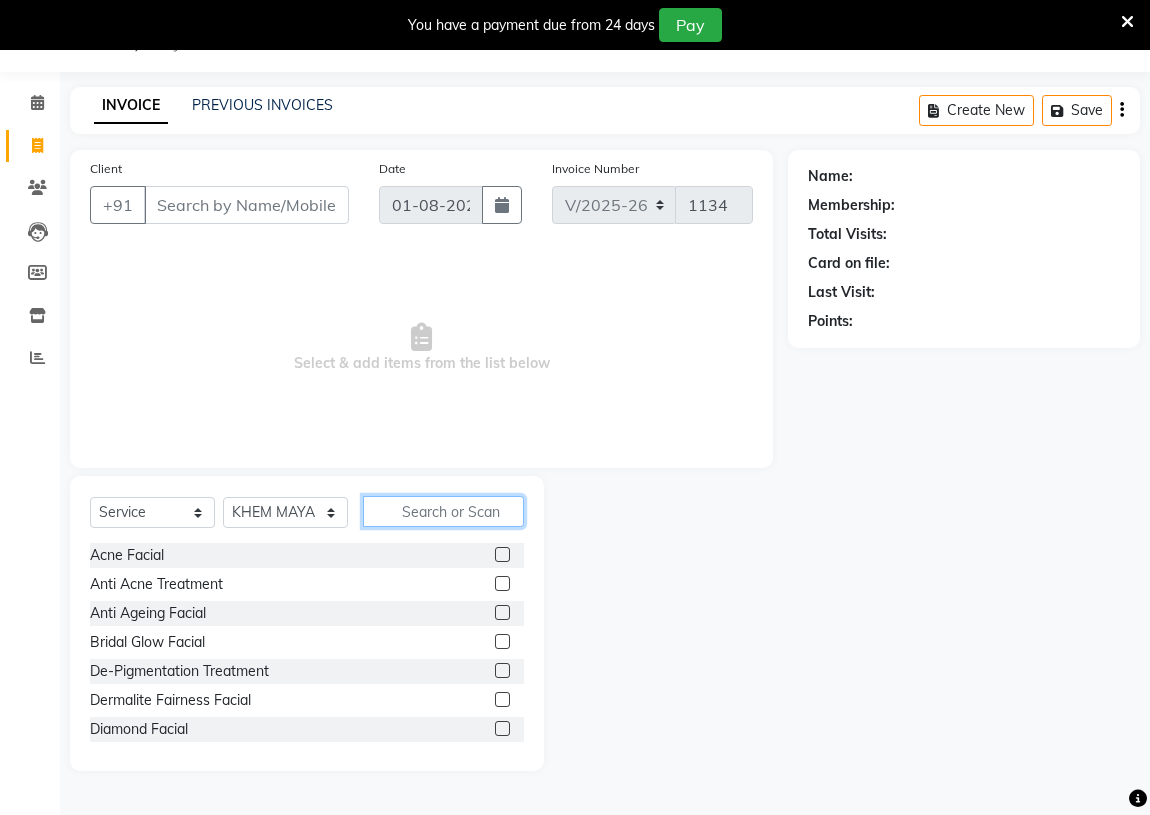click 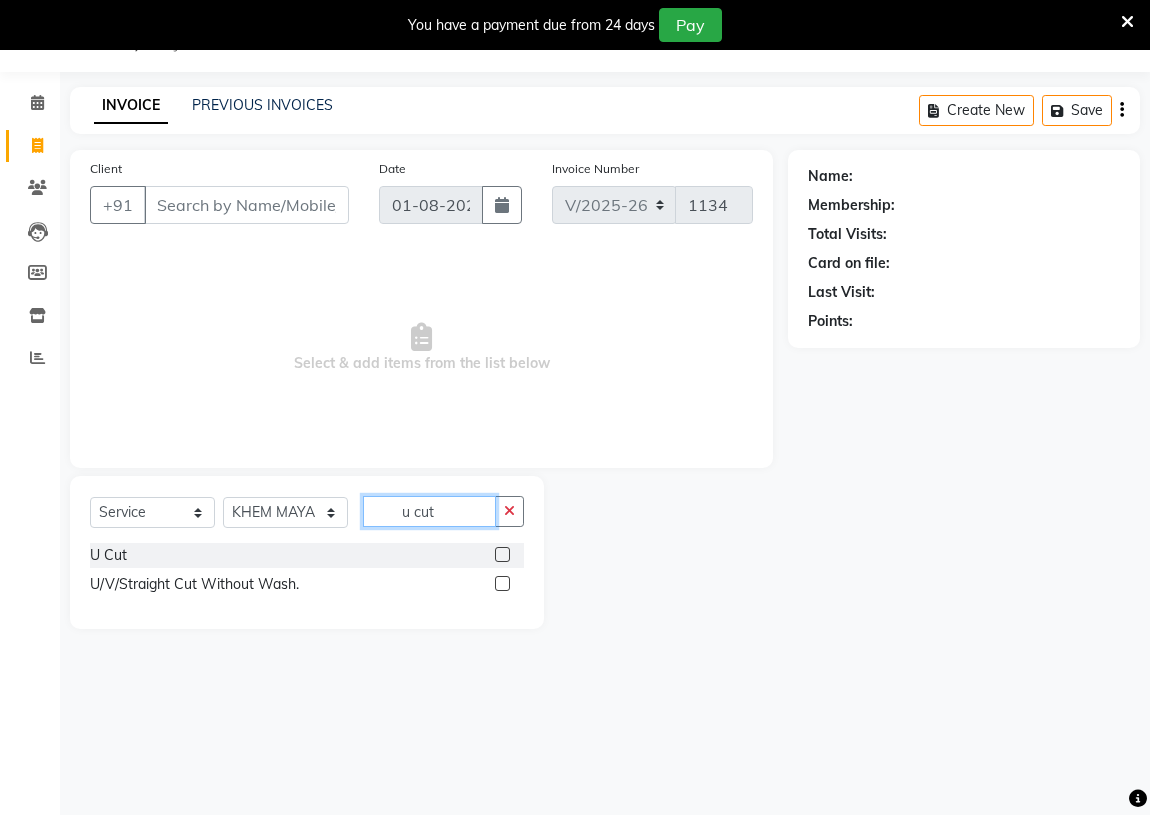 type on "u cut" 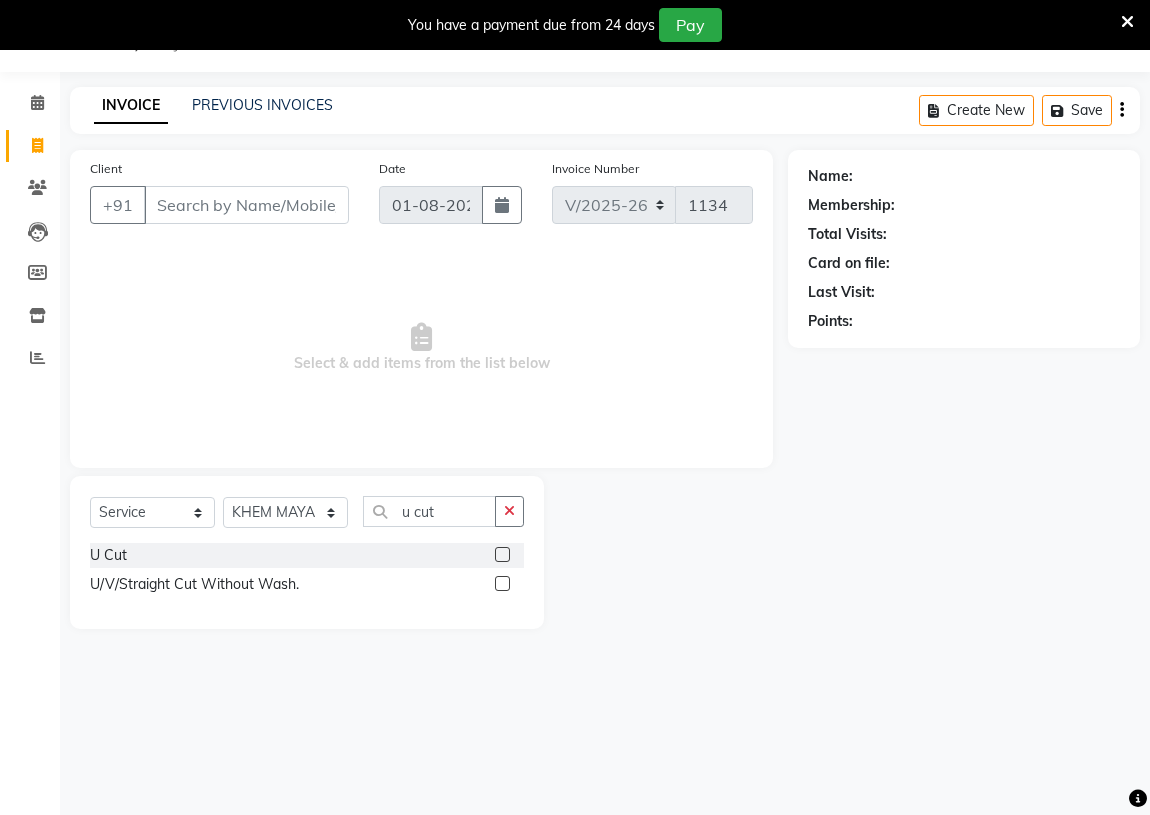 click 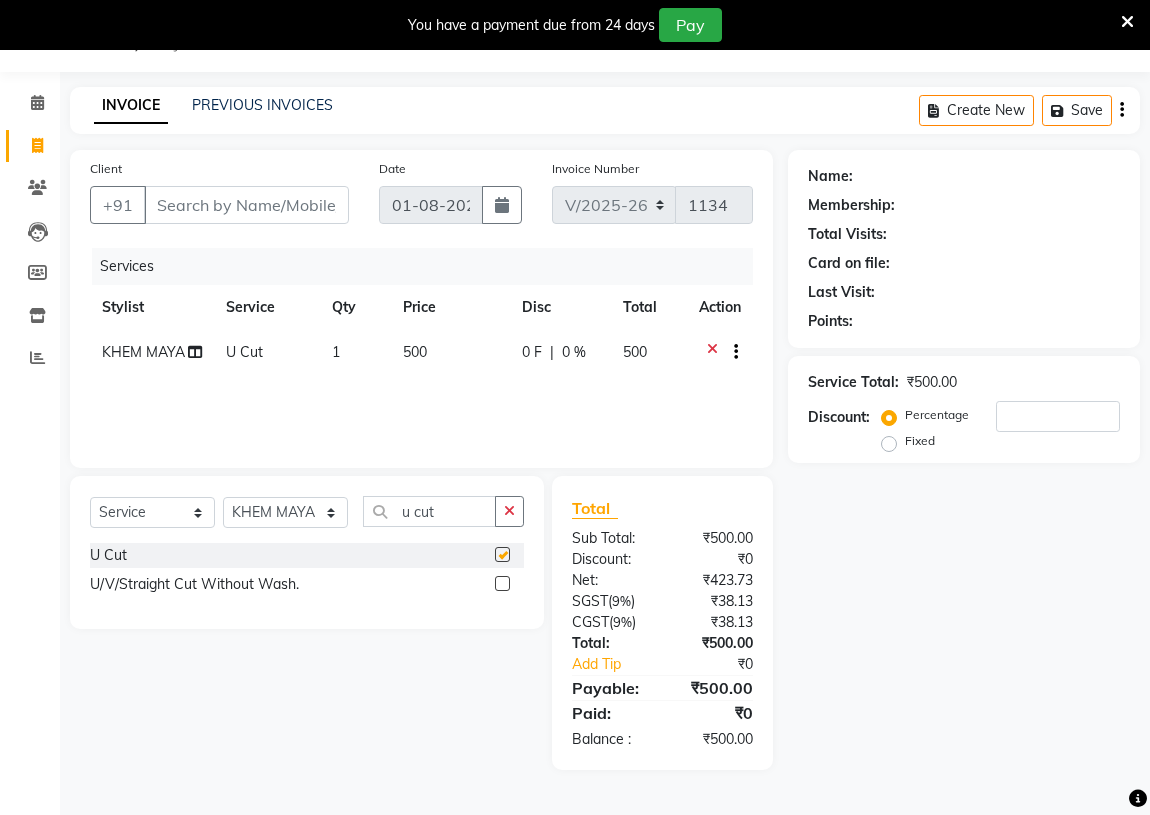 checkbox on "false" 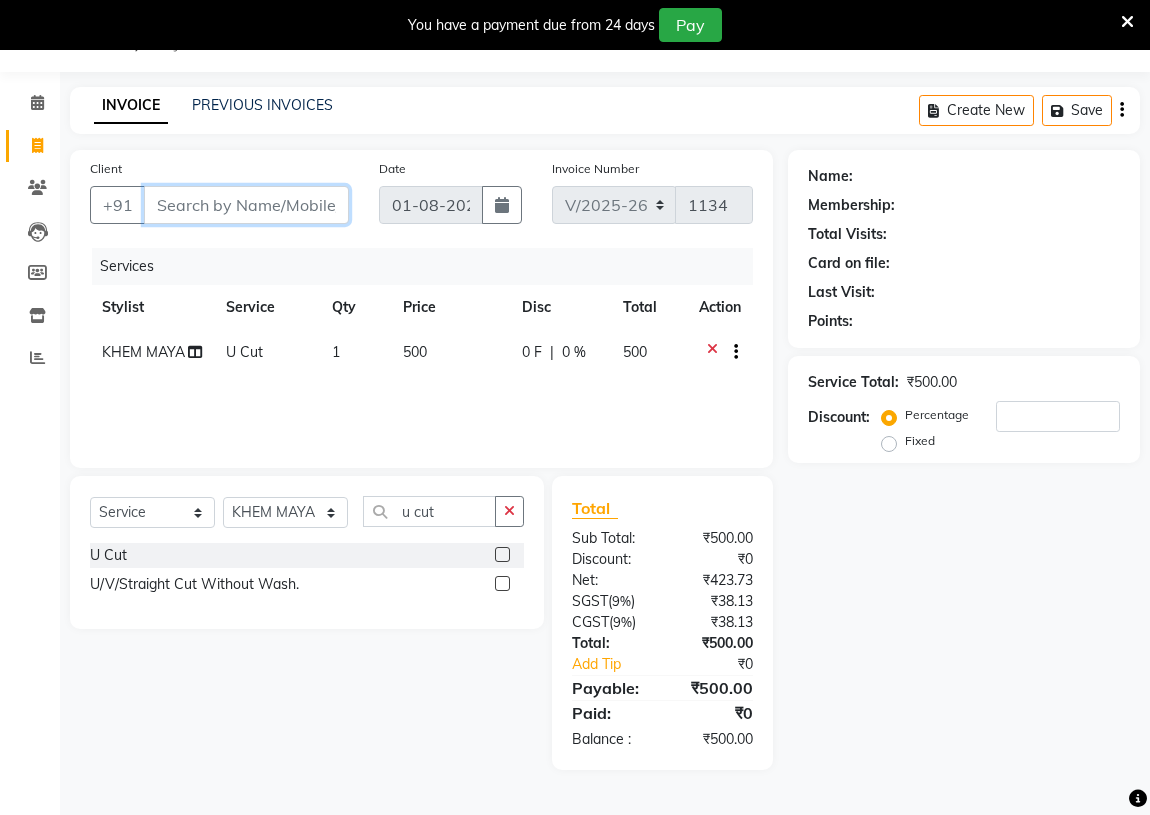 click on "Client" at bounding box center [246, 205] 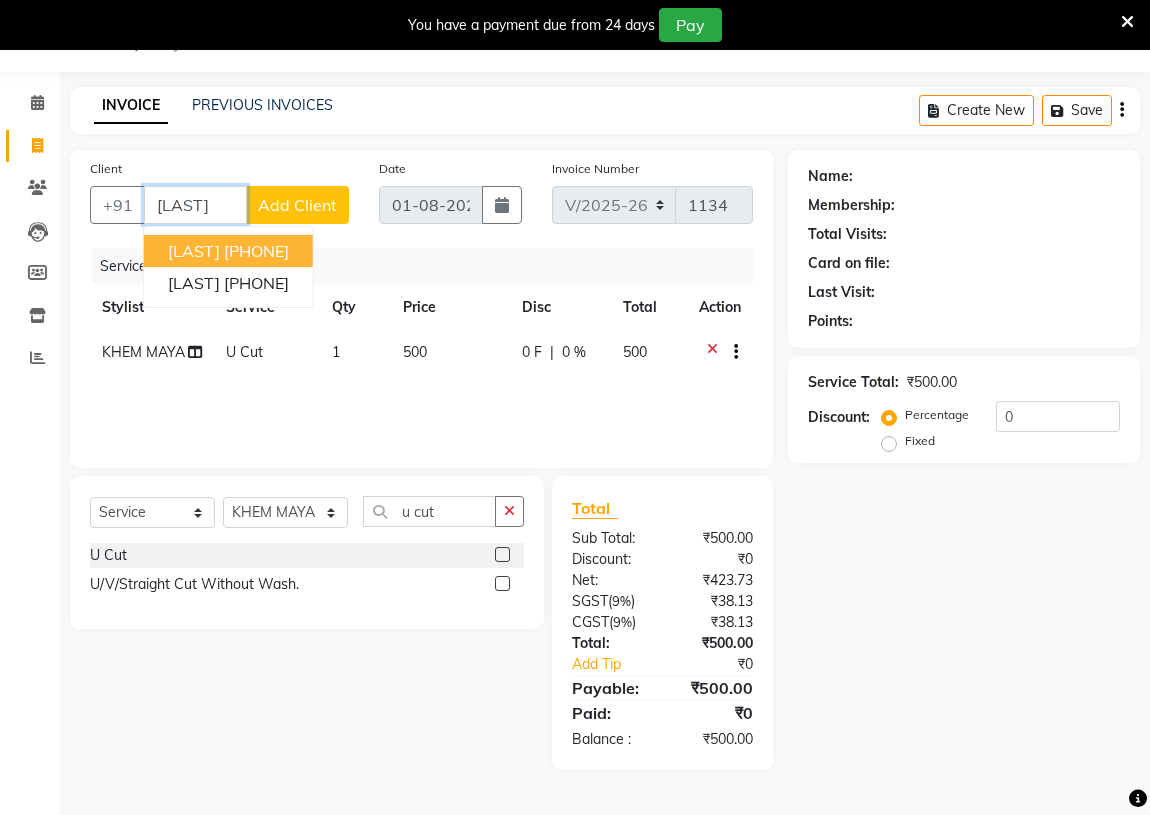 click on "[PHONE]" at bounding box center [256, 251] 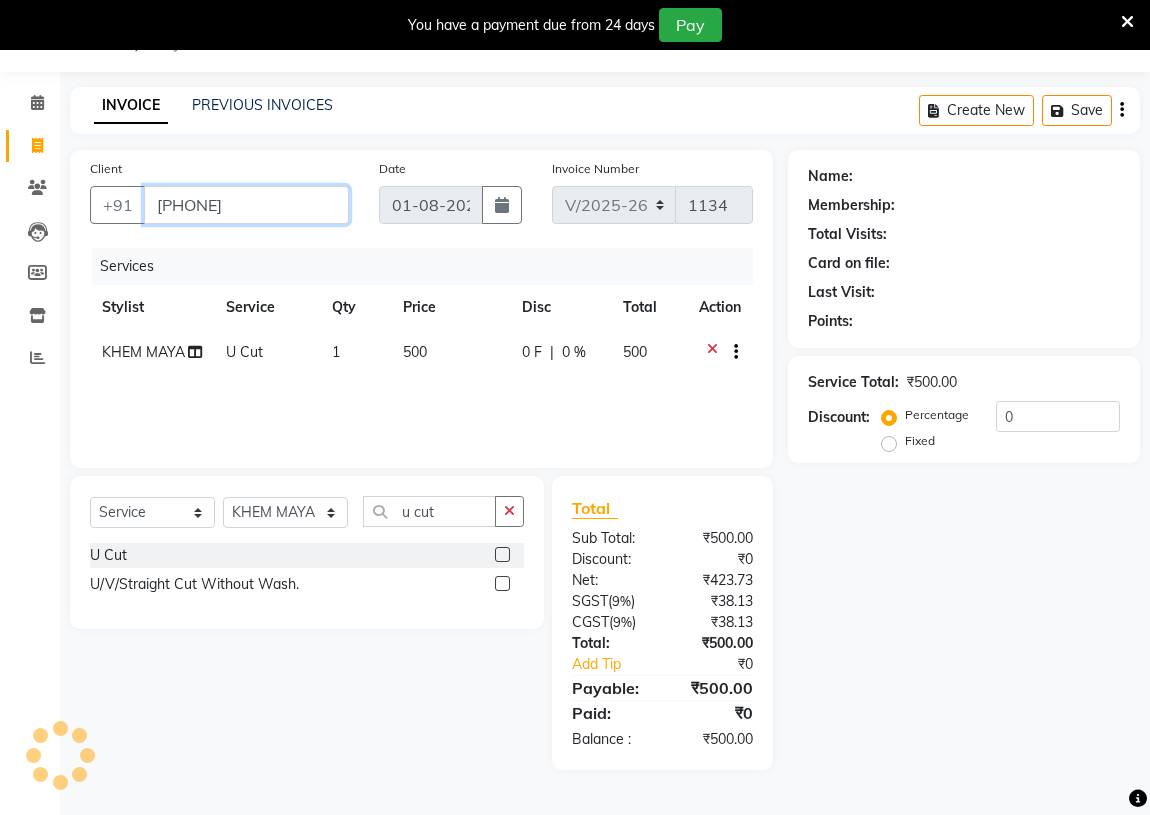 type on "[PHONE]" 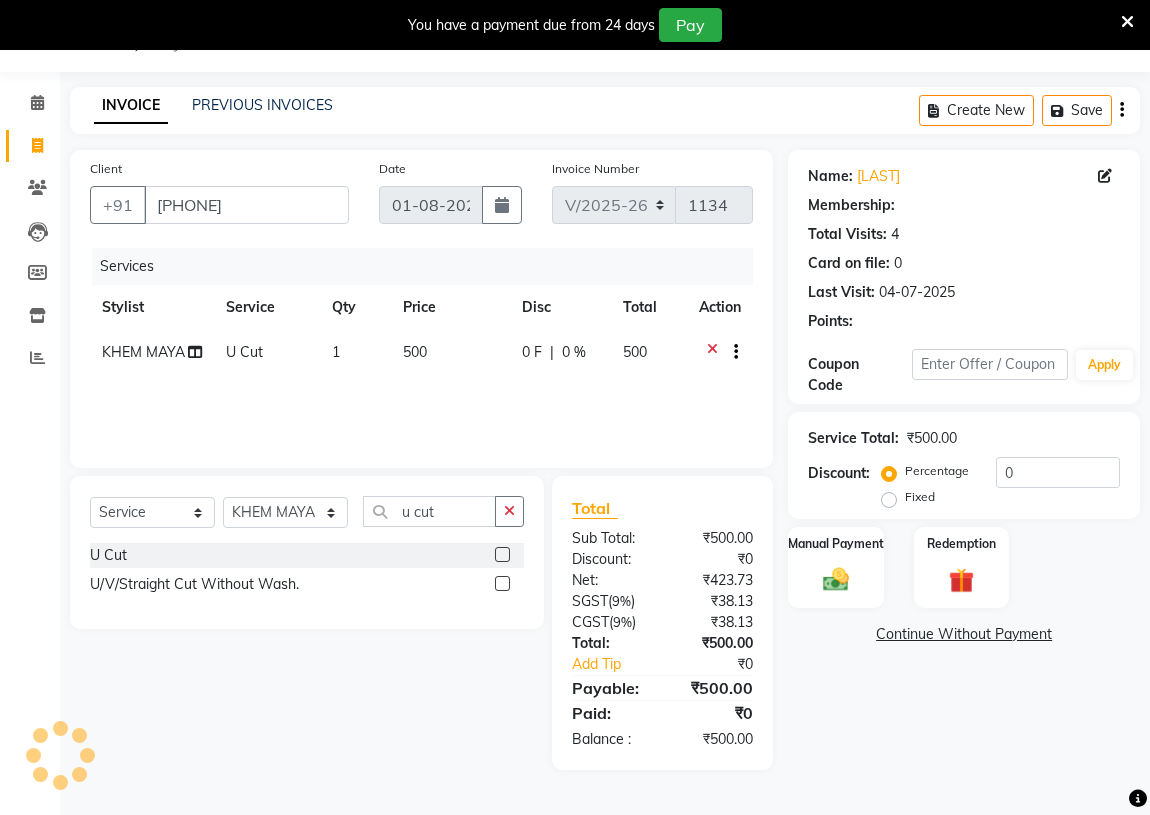 select on "1: Object" 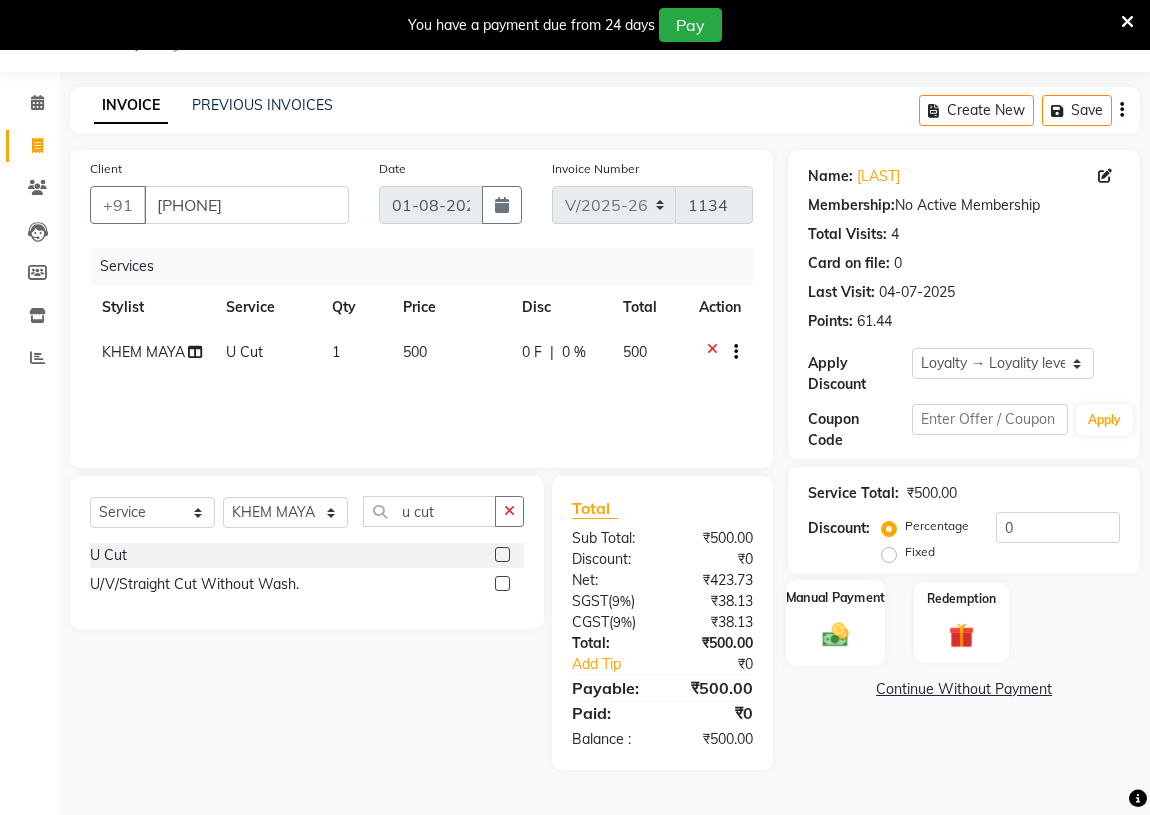 click on "Manual Payment" 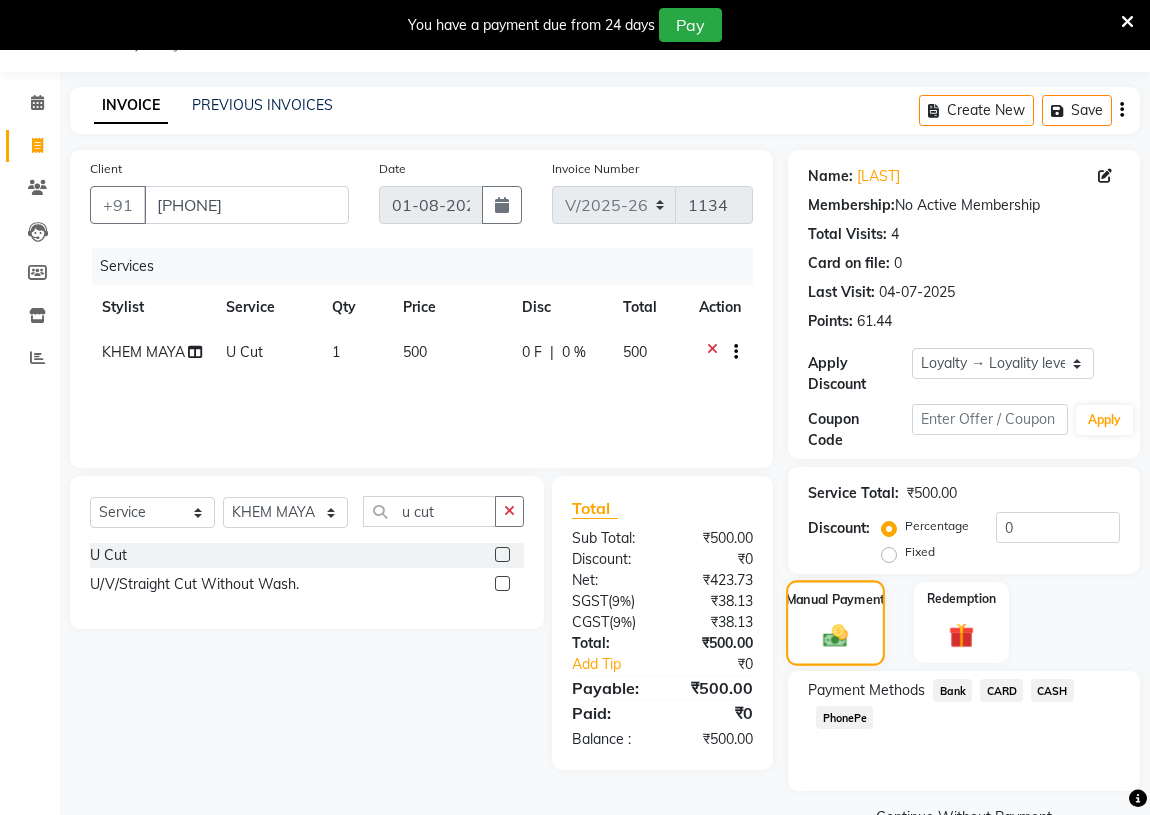 scroll, scrollTop: 95, scrollLeft: 0, axis: vertical 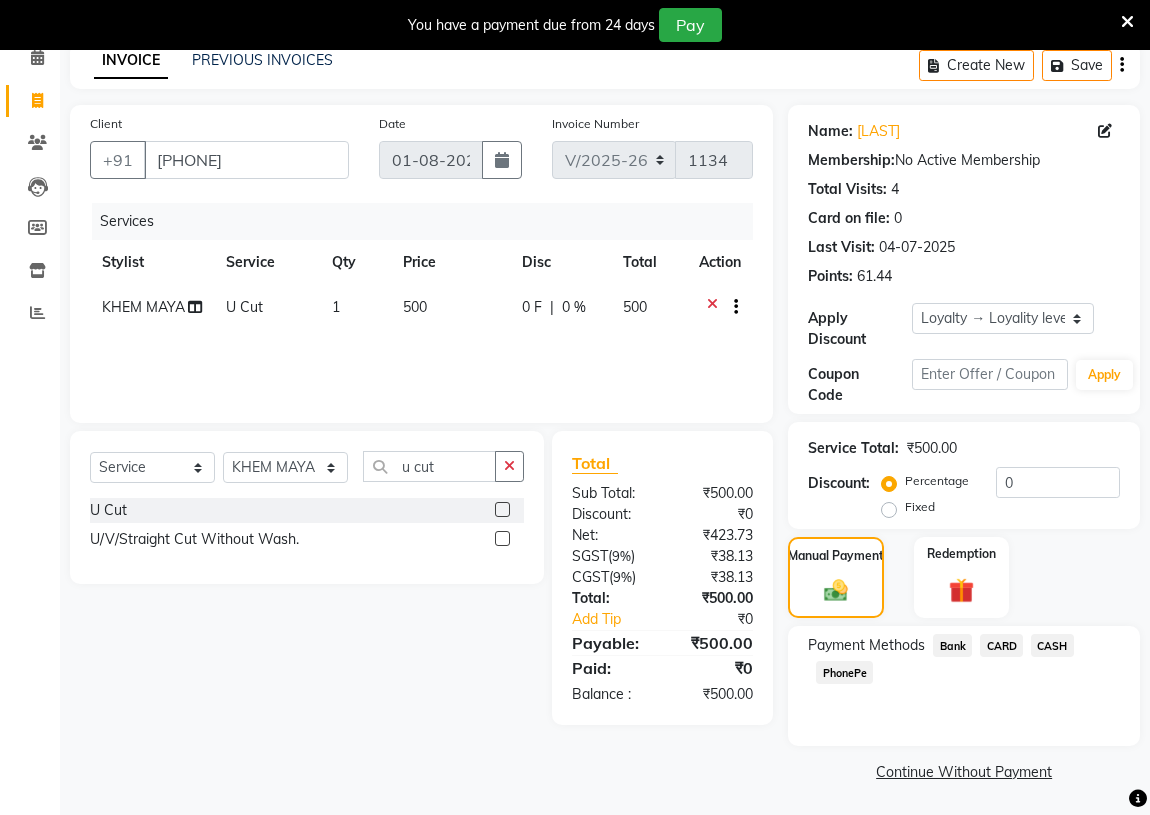 click on "CASH" 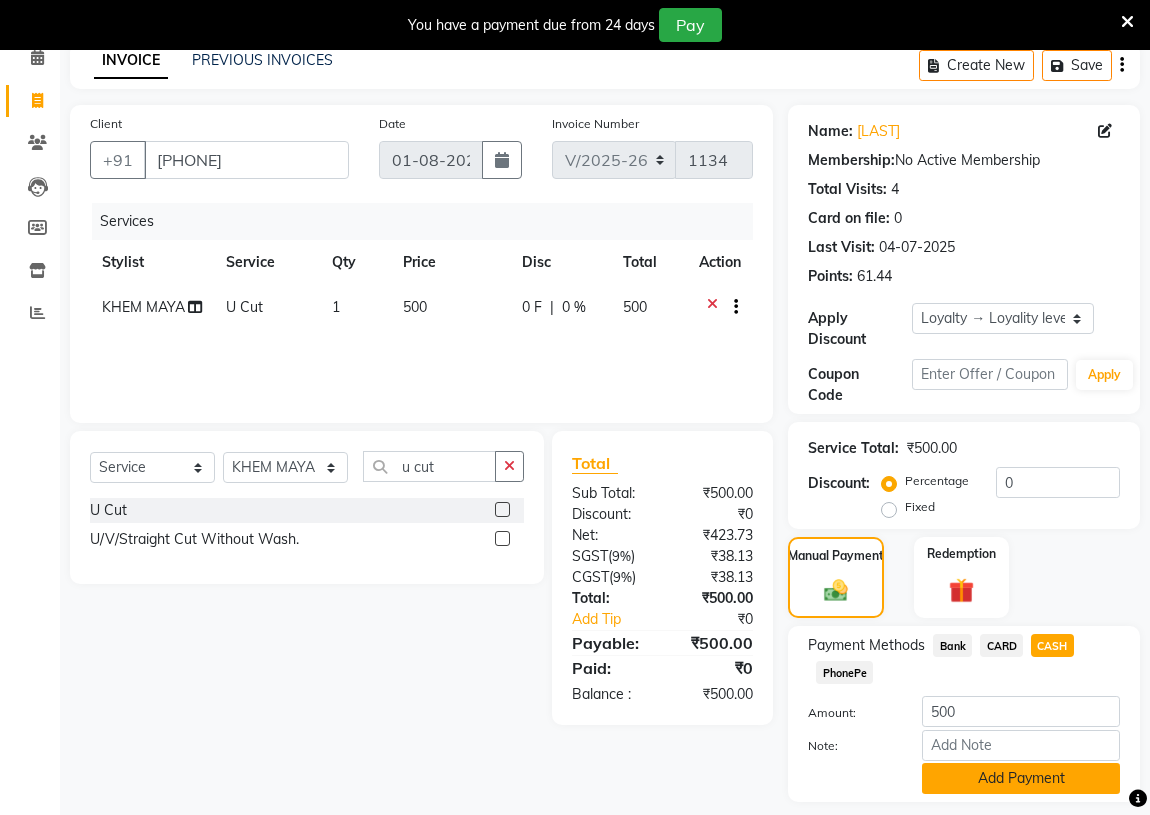 click on "Add Payment" 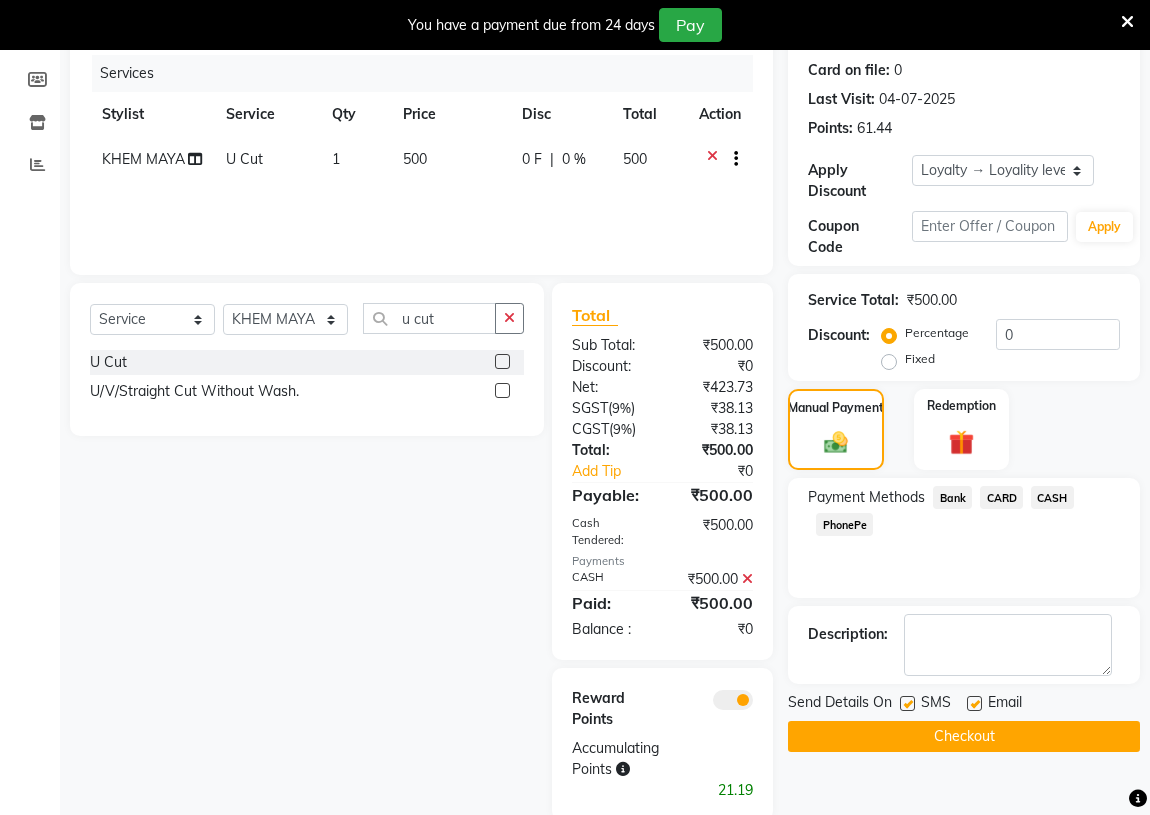 scroll, scrollTop: 280, scrollLeft: 0, axis: vertical 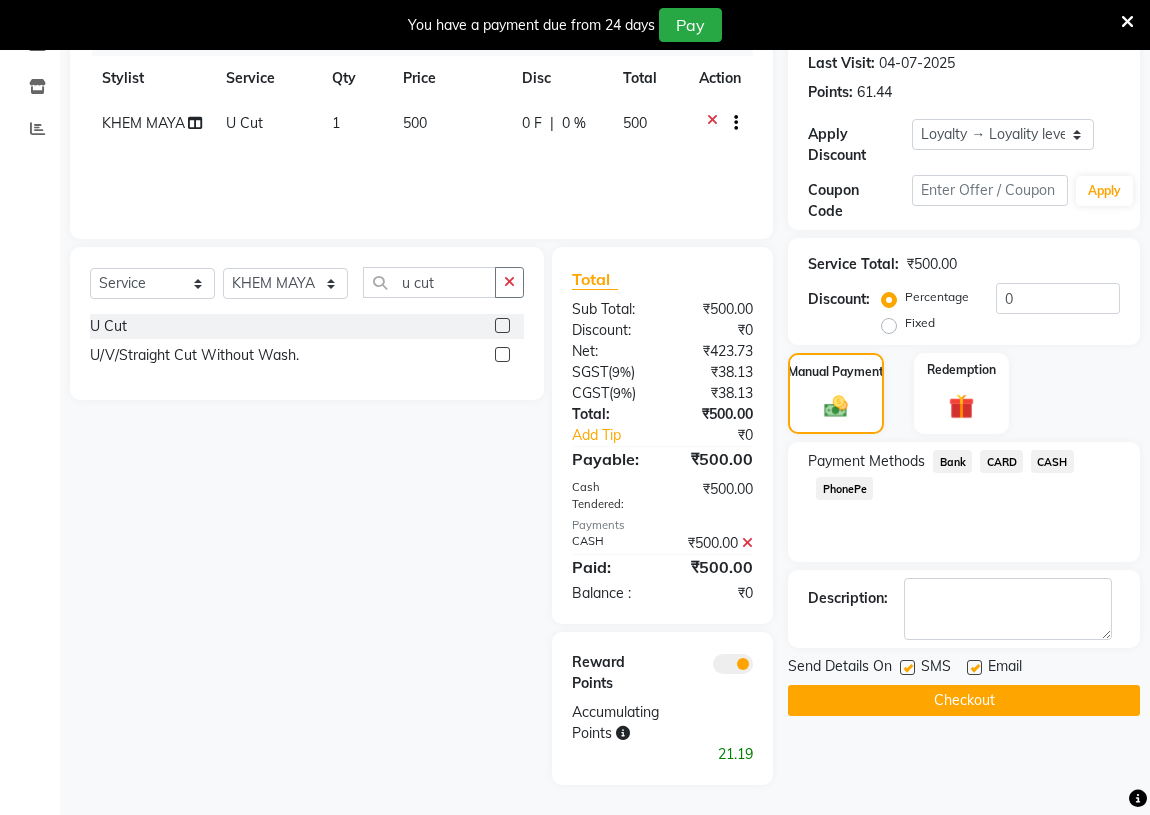 click on "Checkout" 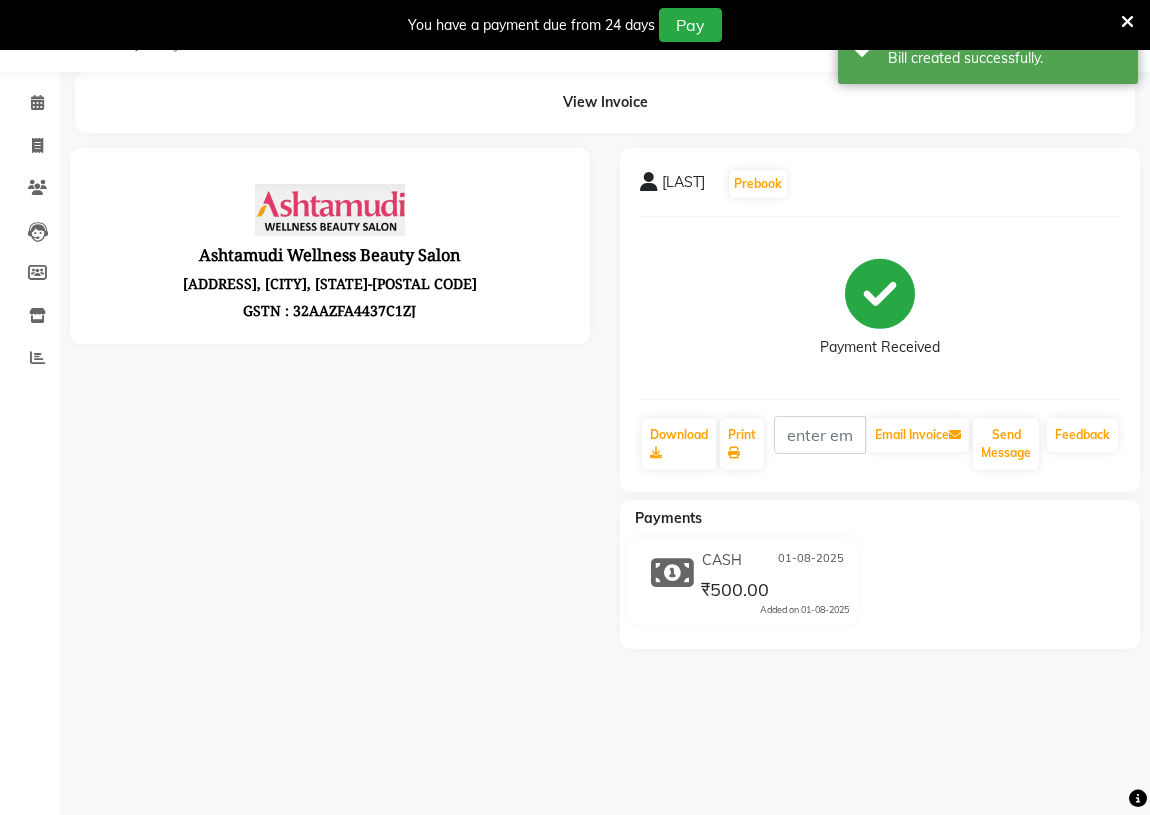 scroll, scrollTop: 0, scrollLeft: 0, axis: both 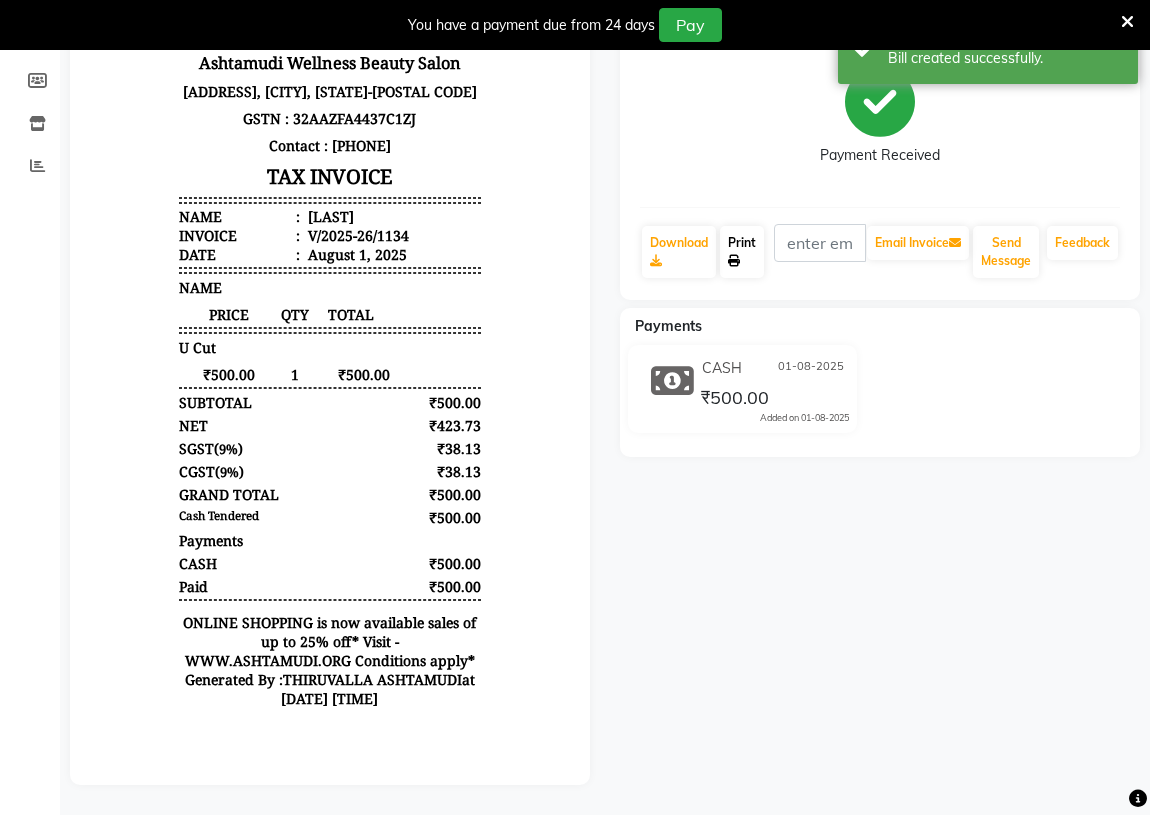 click on "Print" 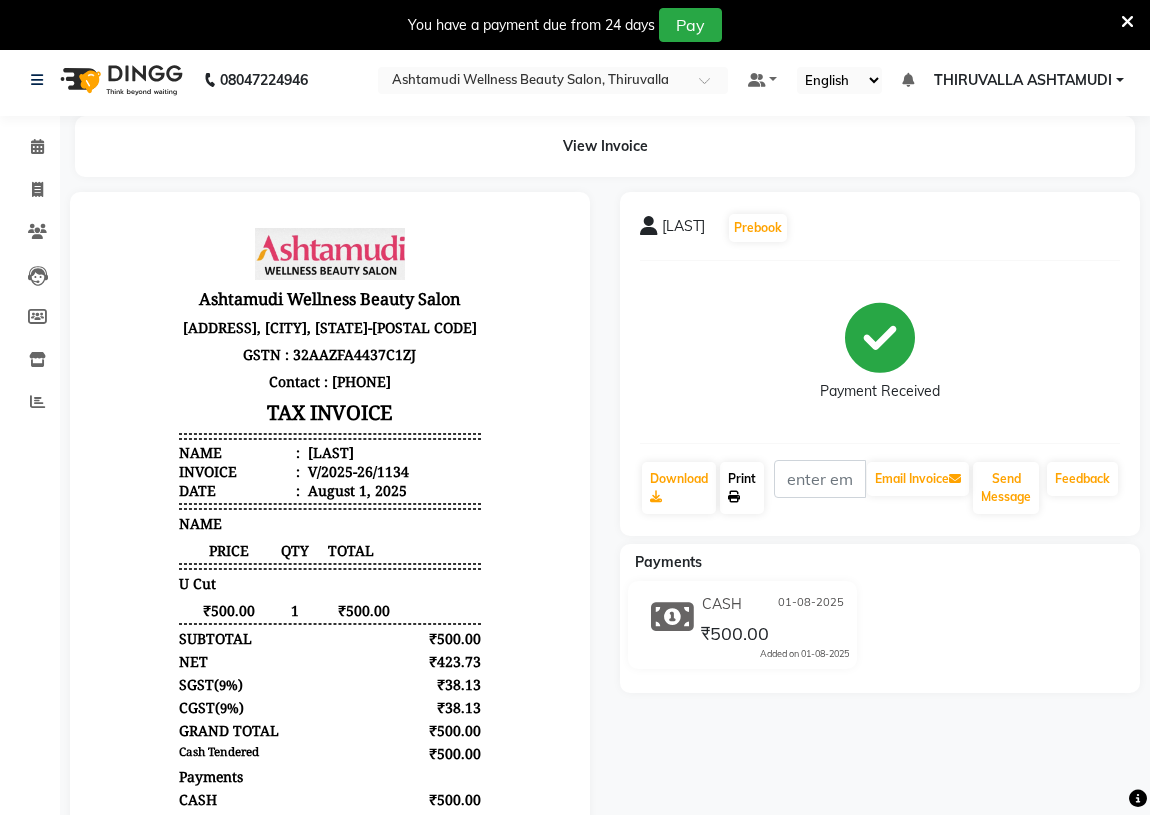 scroll, scrollTop: 0, scrollLeft: 0, axis: both 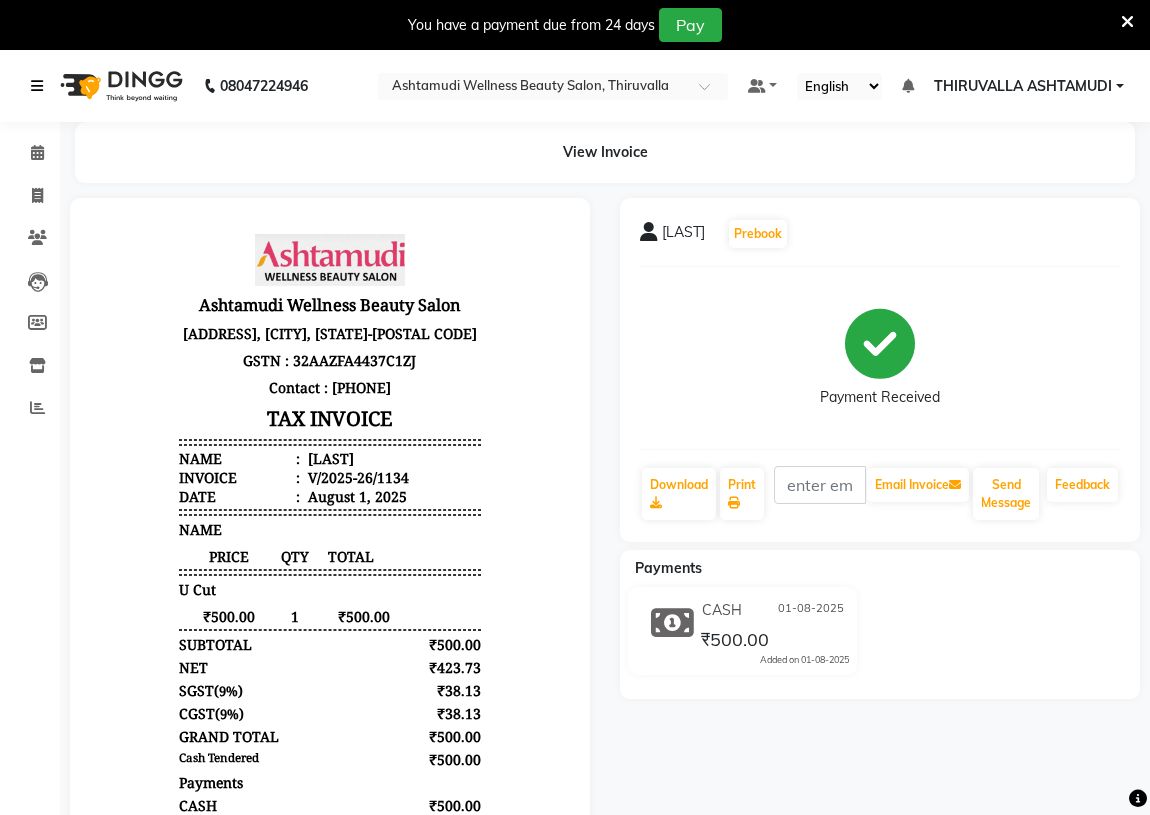 click at bounding box center [37, 86] 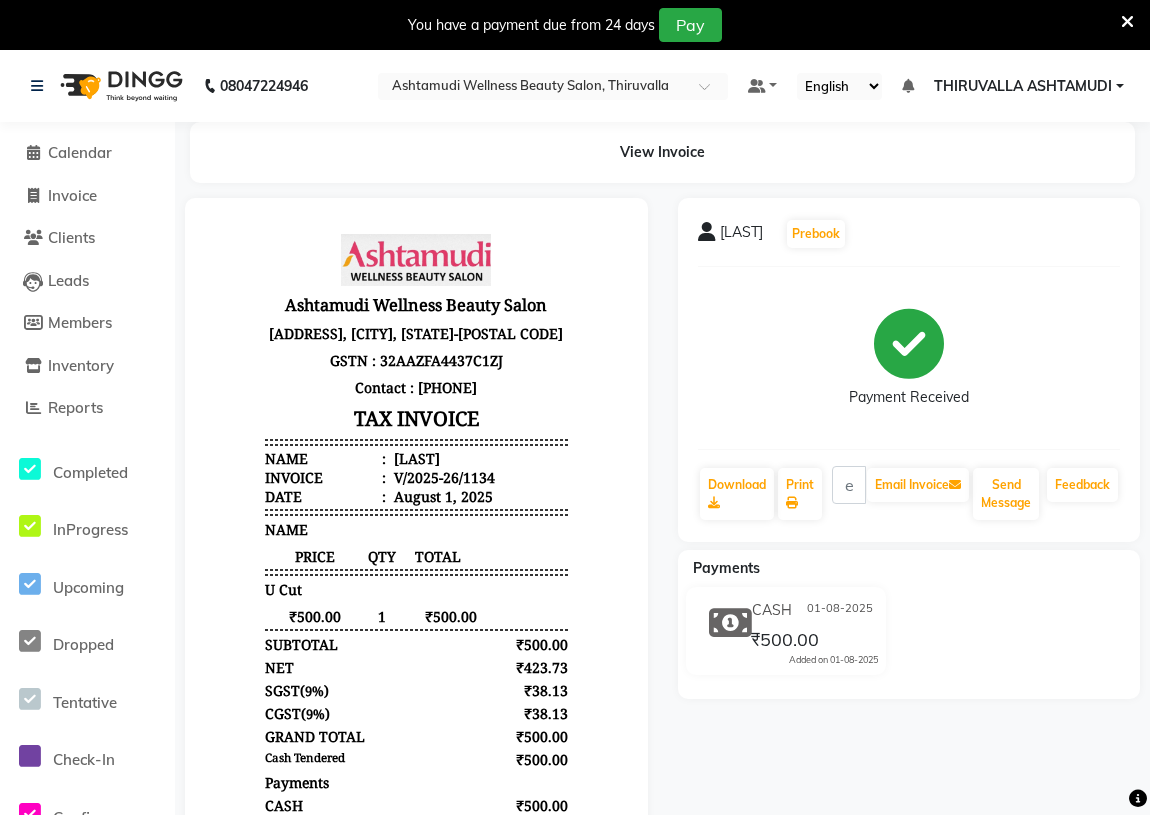 click on "Invoice" 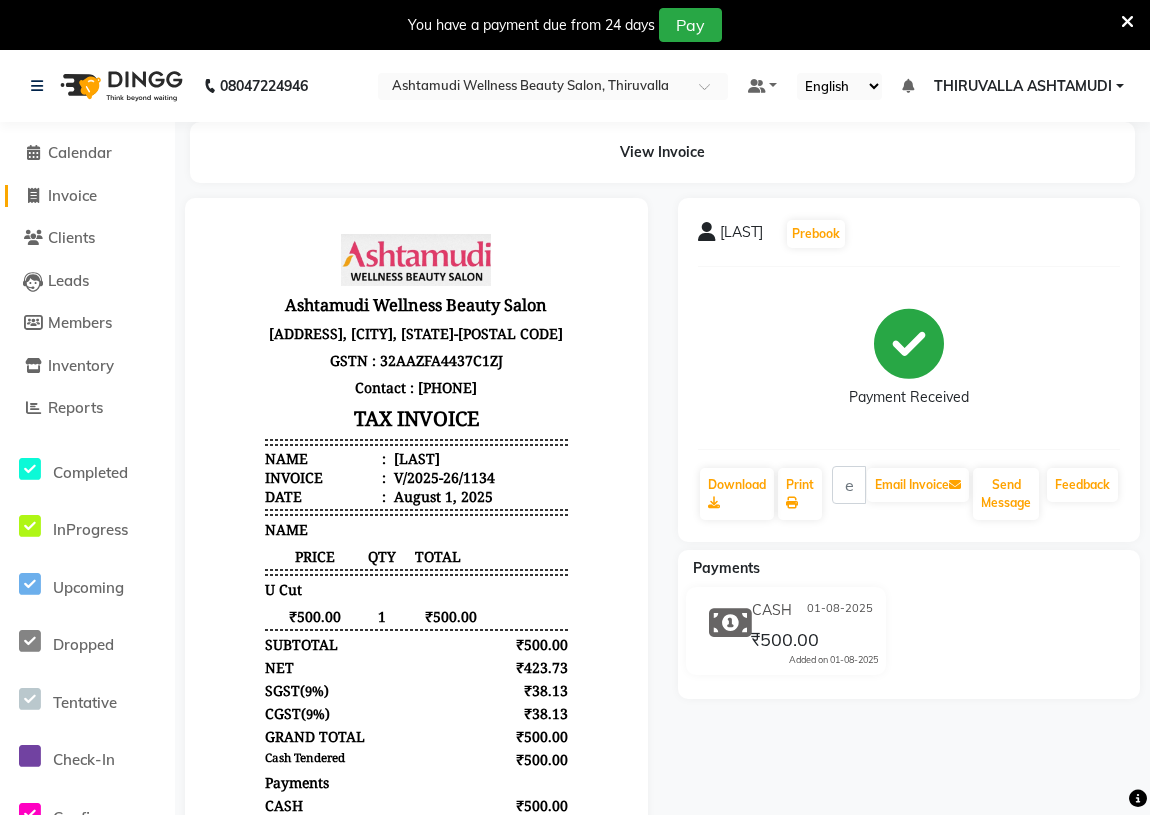 click on "Invoice" 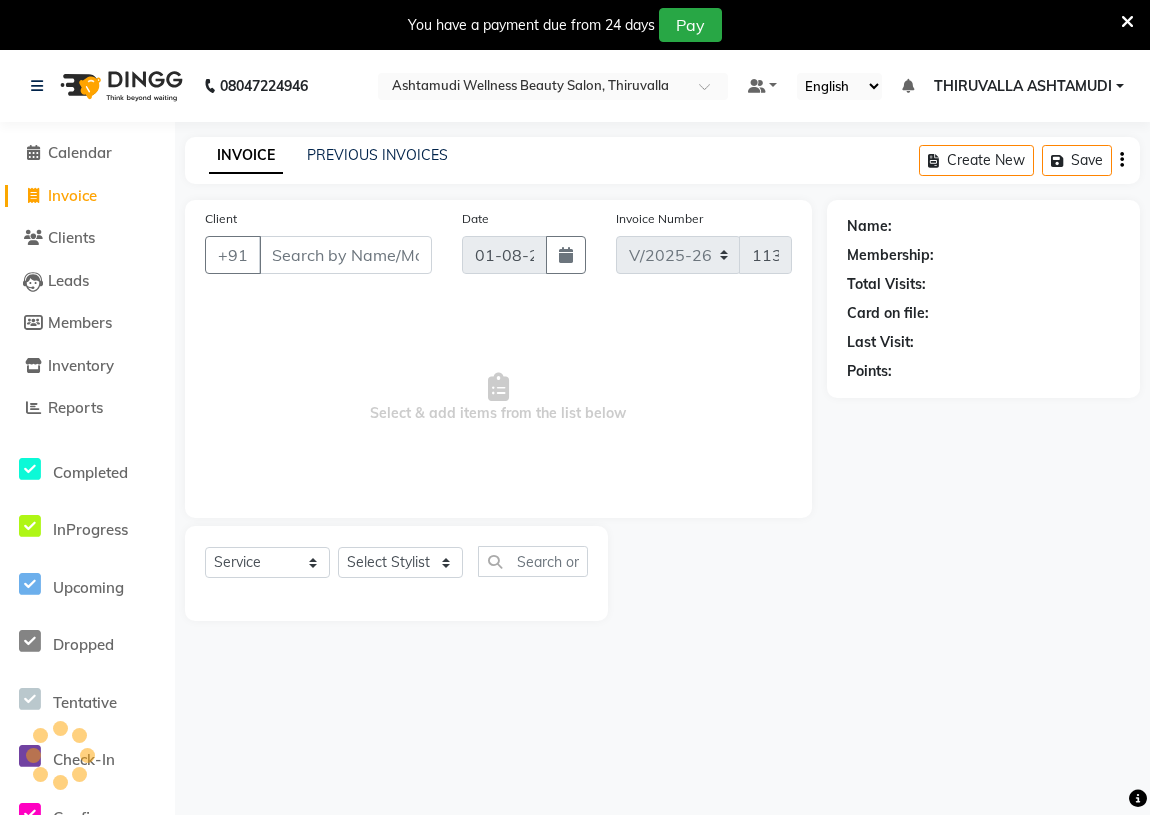 scroll, scrollTop: 50, scrollLeft: 0, axis: vertical 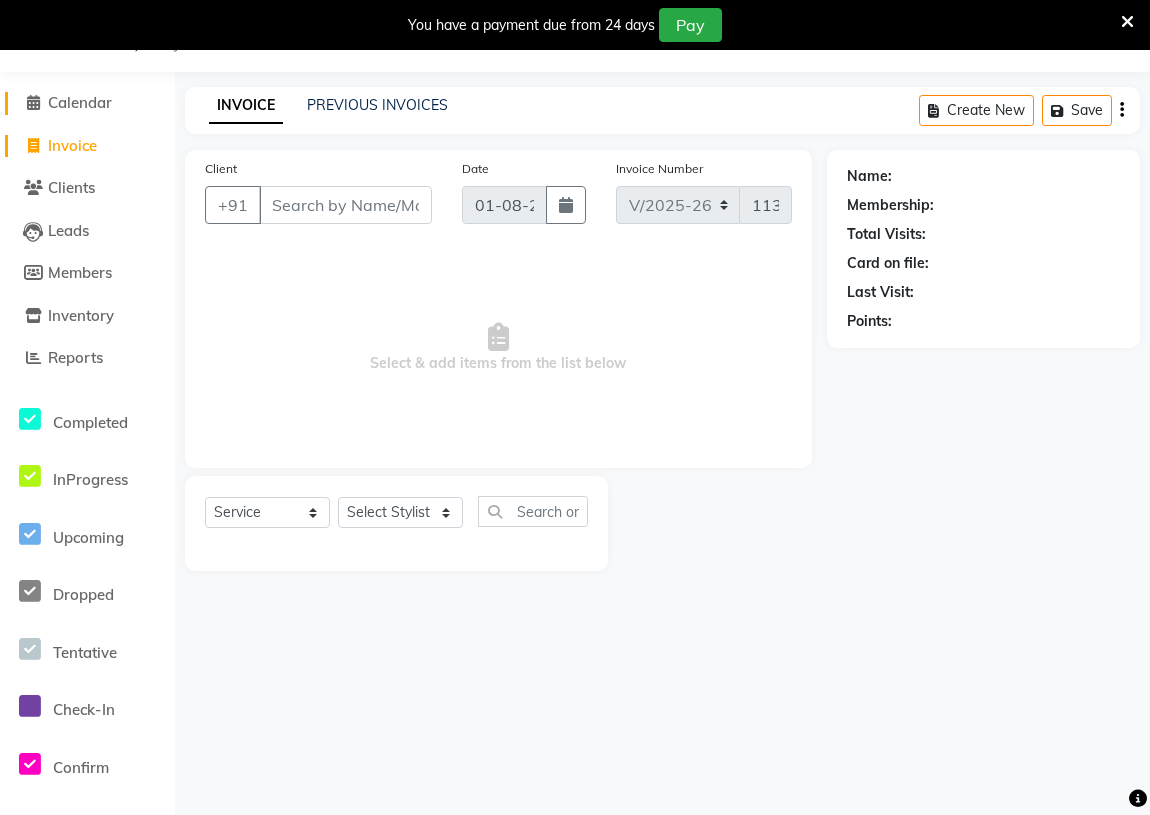 click on "Calendar" 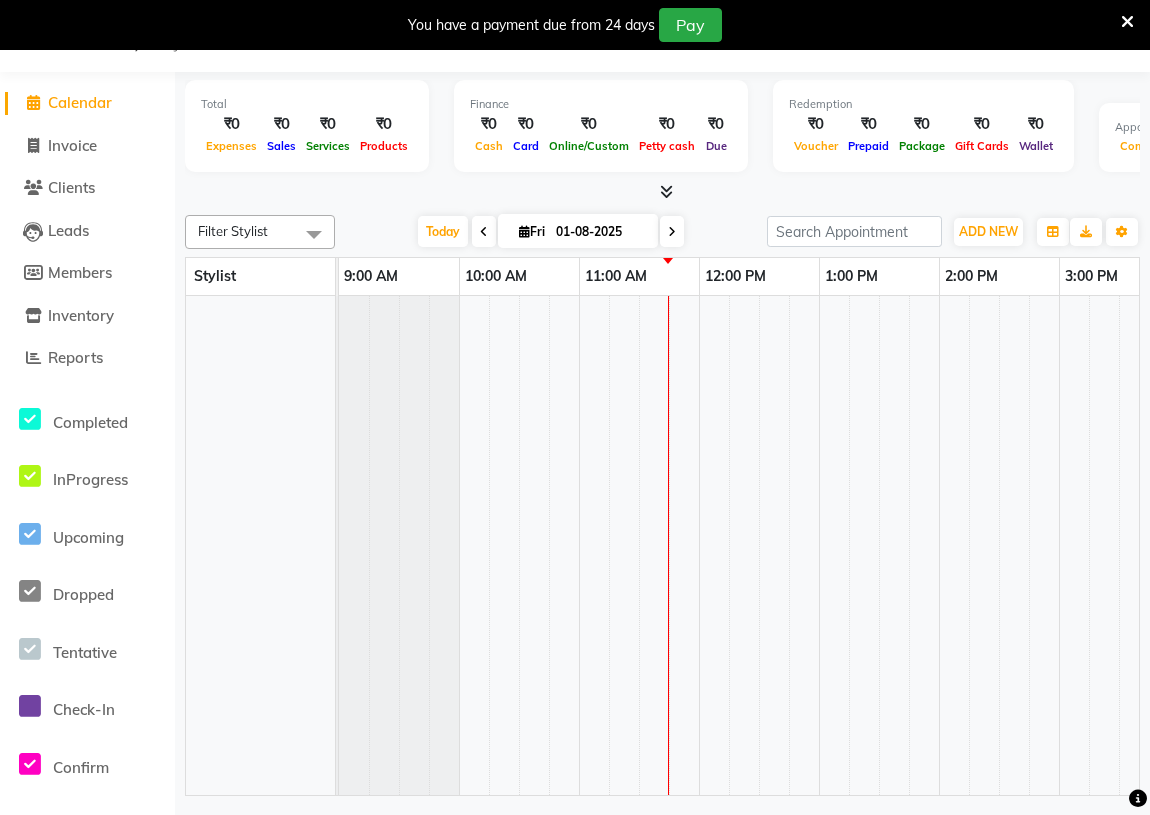 scroll, scrollTop: 0, scrollLeft: 240, axis: horizontal 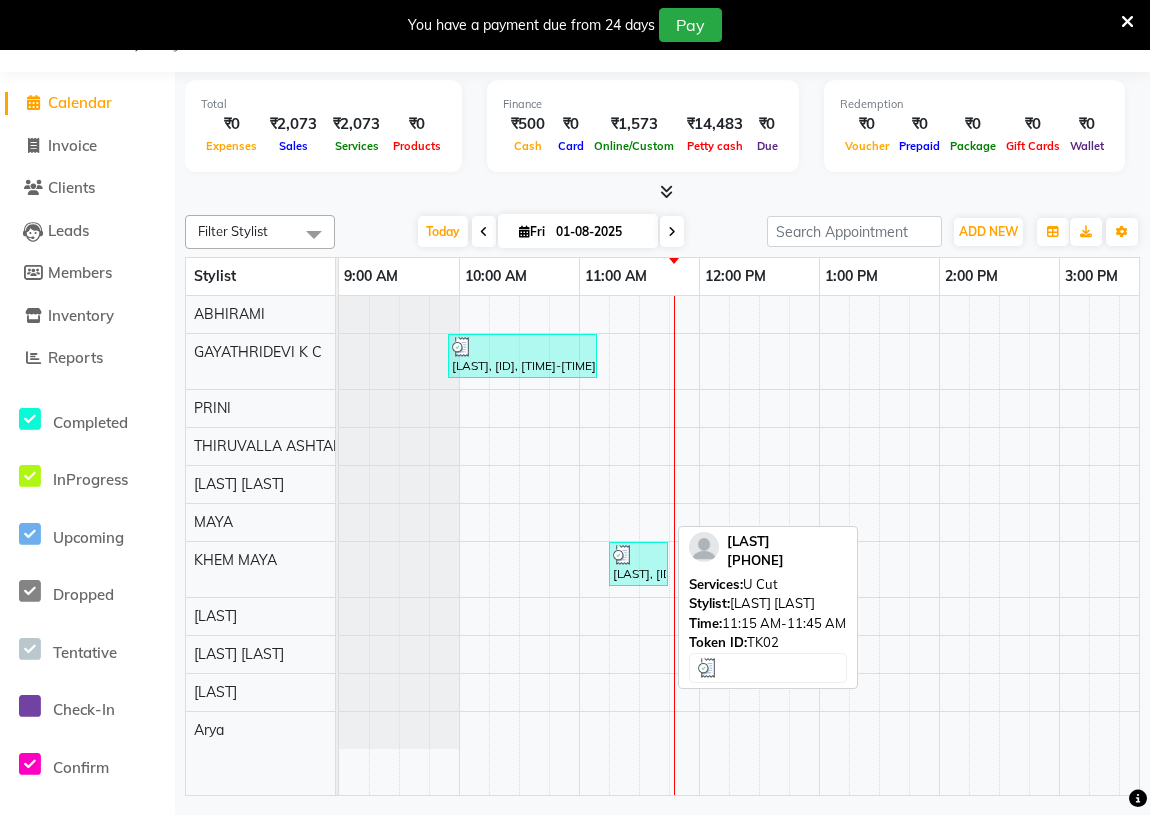 click at bounding box center (638, 555) 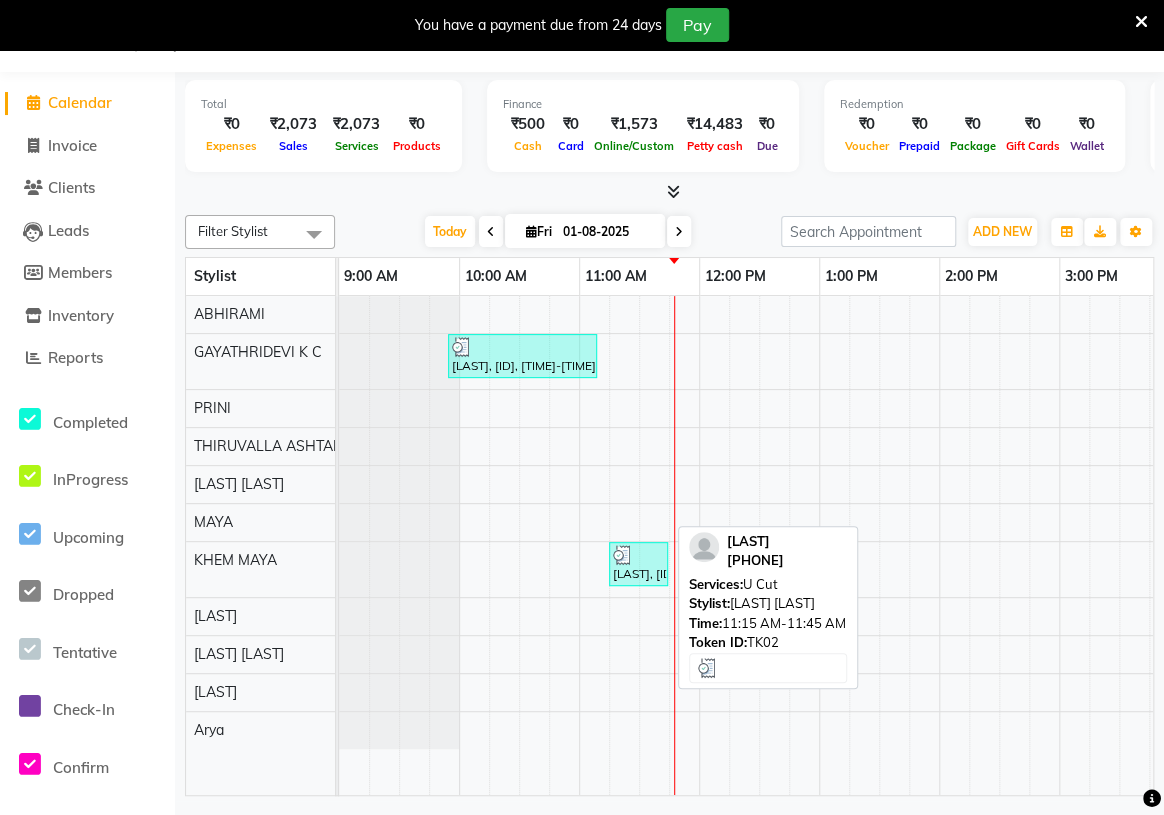 select on "3" 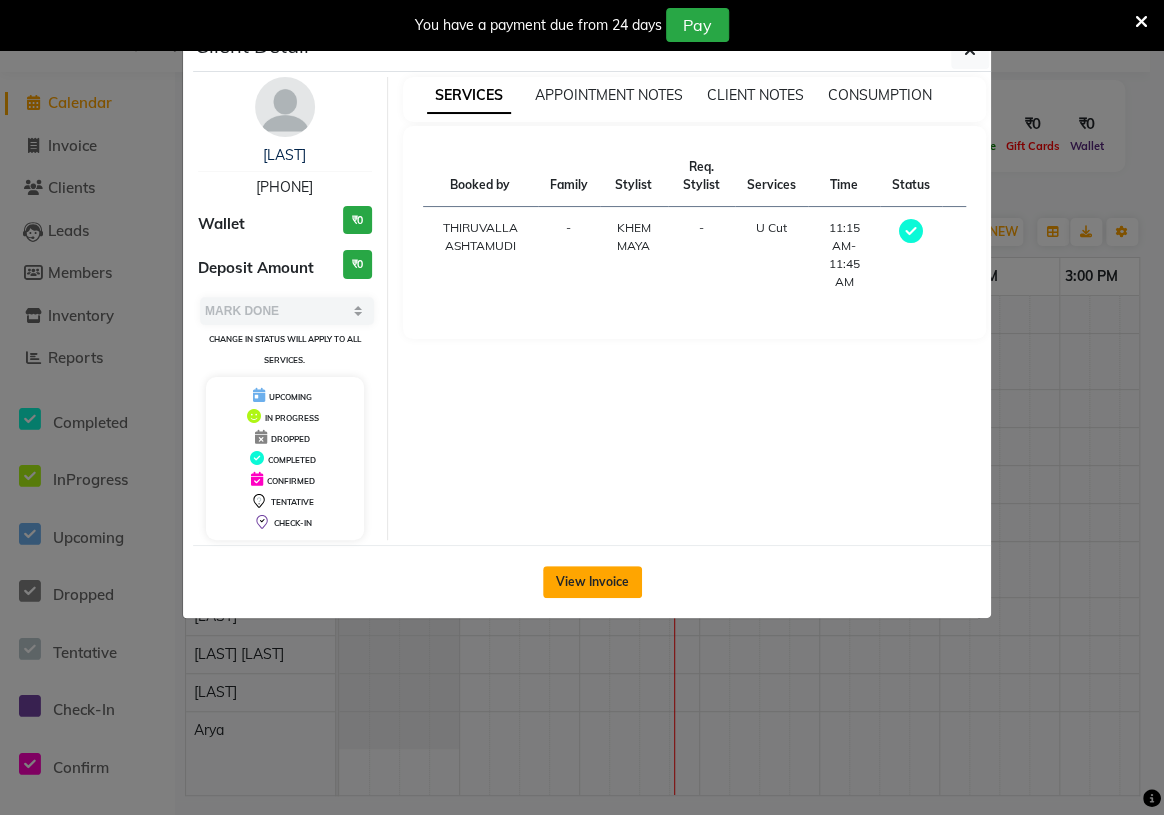 click on "View Invoice" 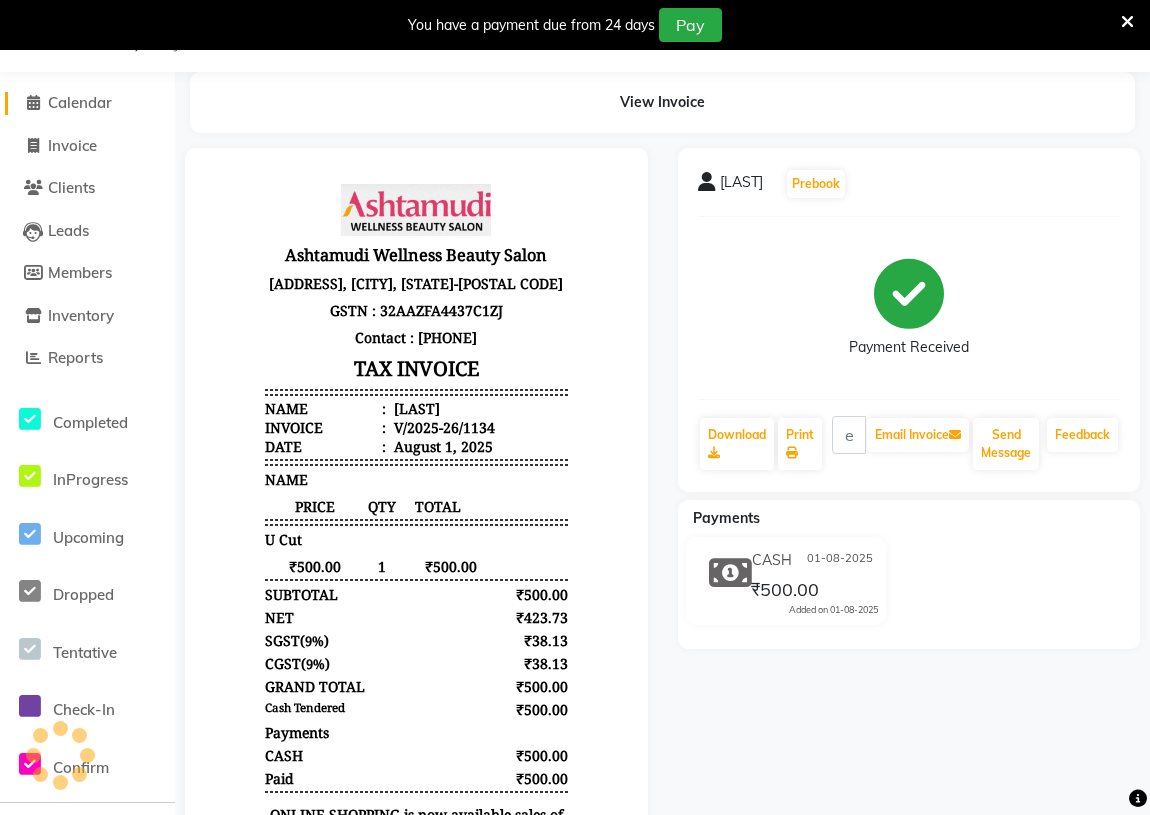 scroll, scrollTop: 0, scrollLeft: 0, axis: both 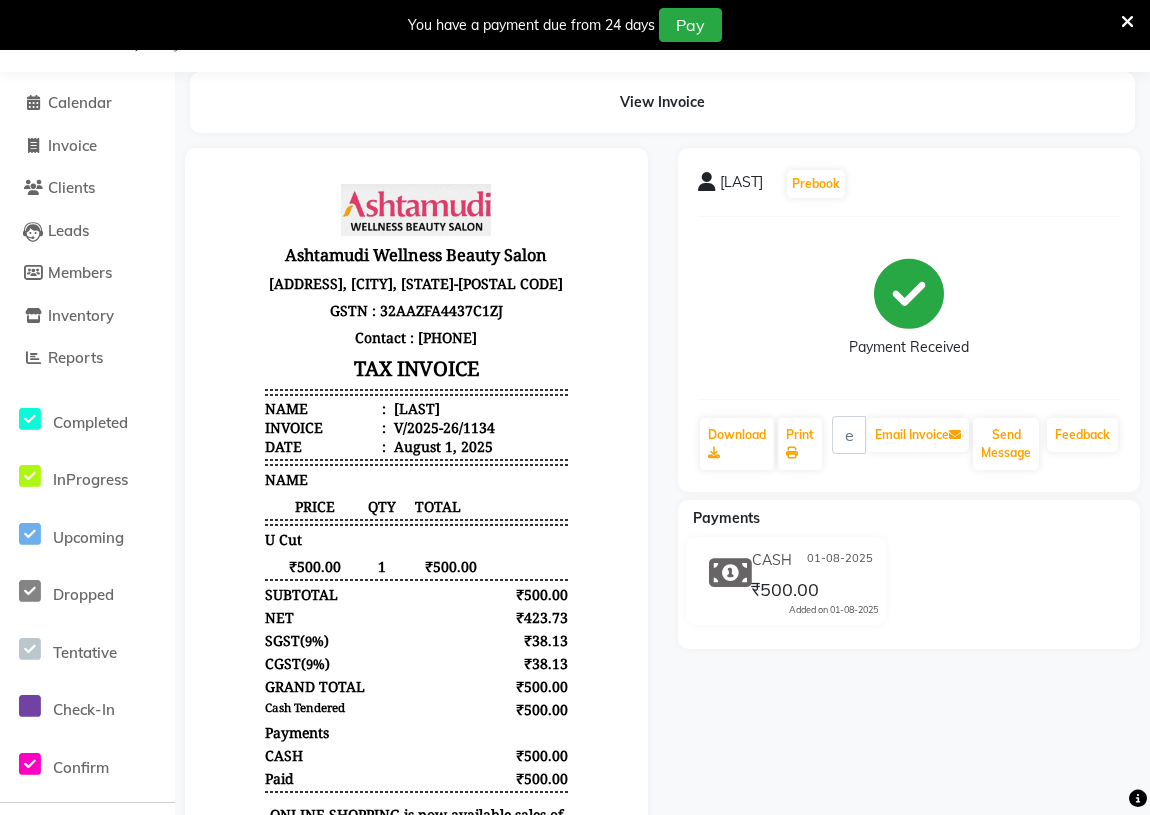 click at bounding box center (1127, 22) 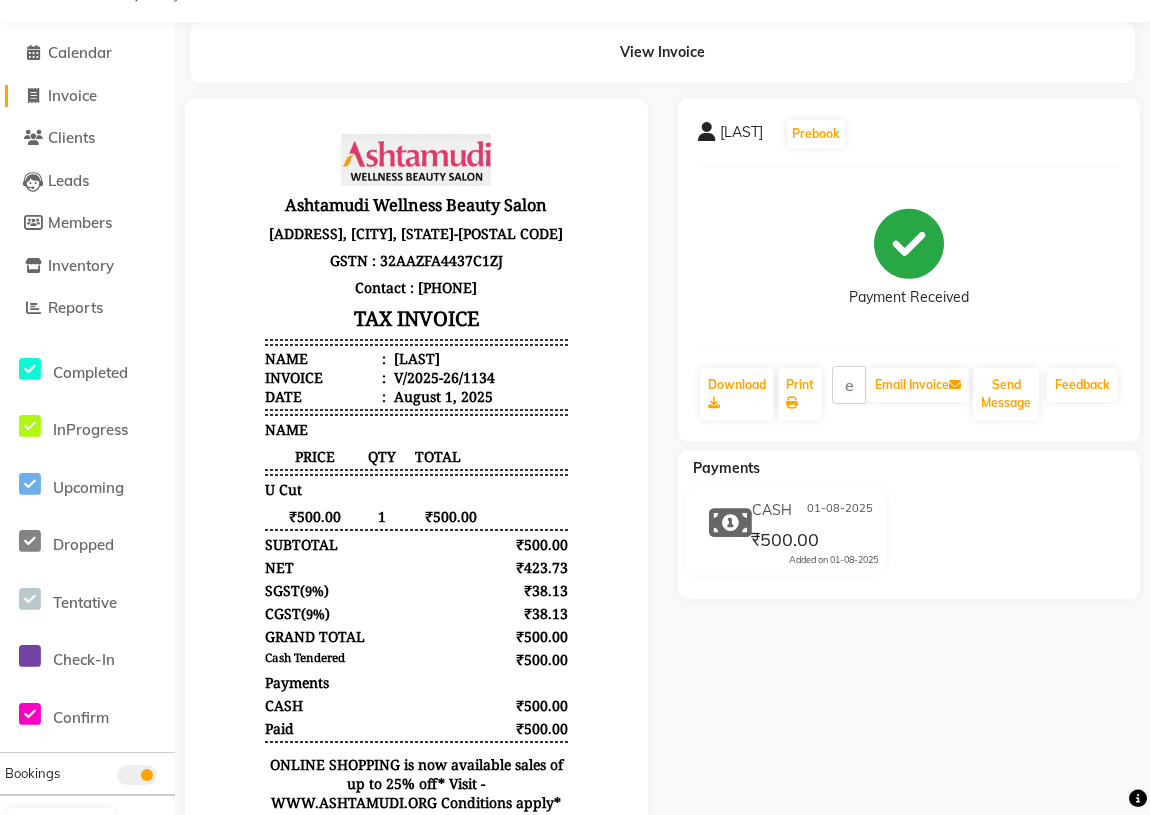 click on "Invoice" 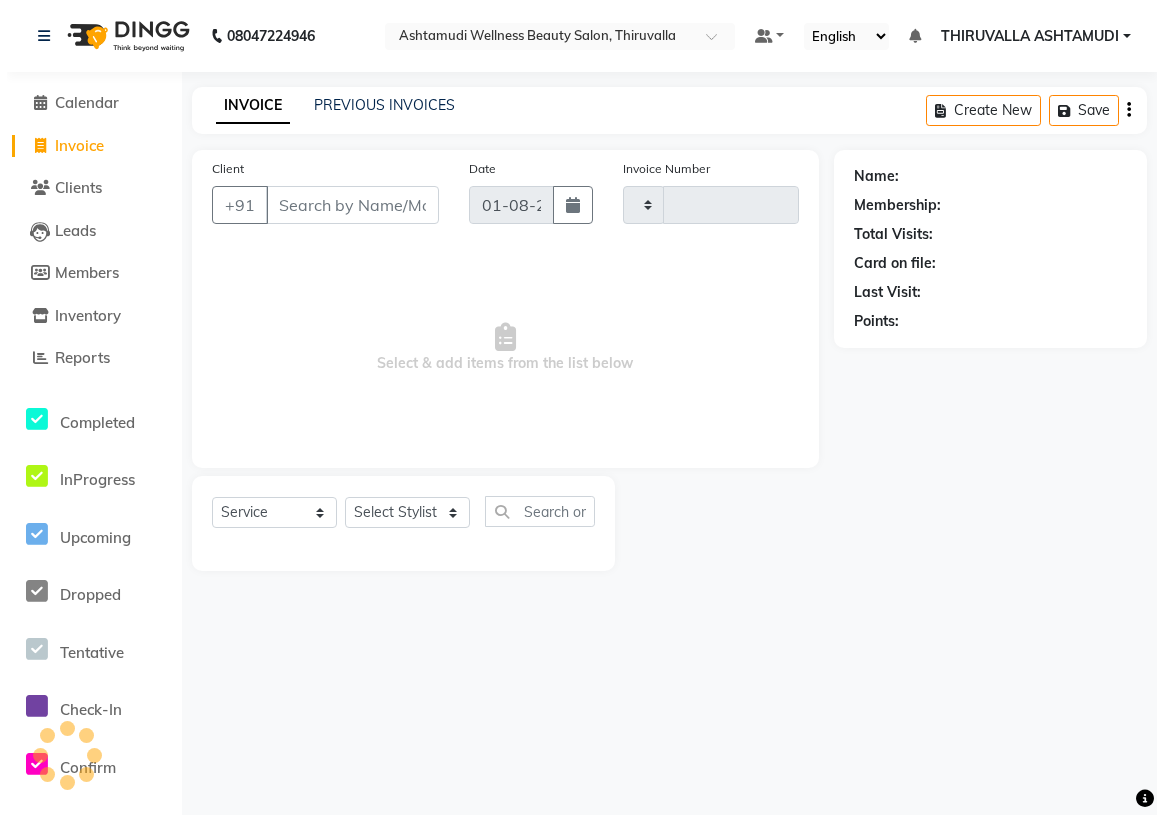 scroll, scrollTop: 0, scrollLeft: 0, axis: both 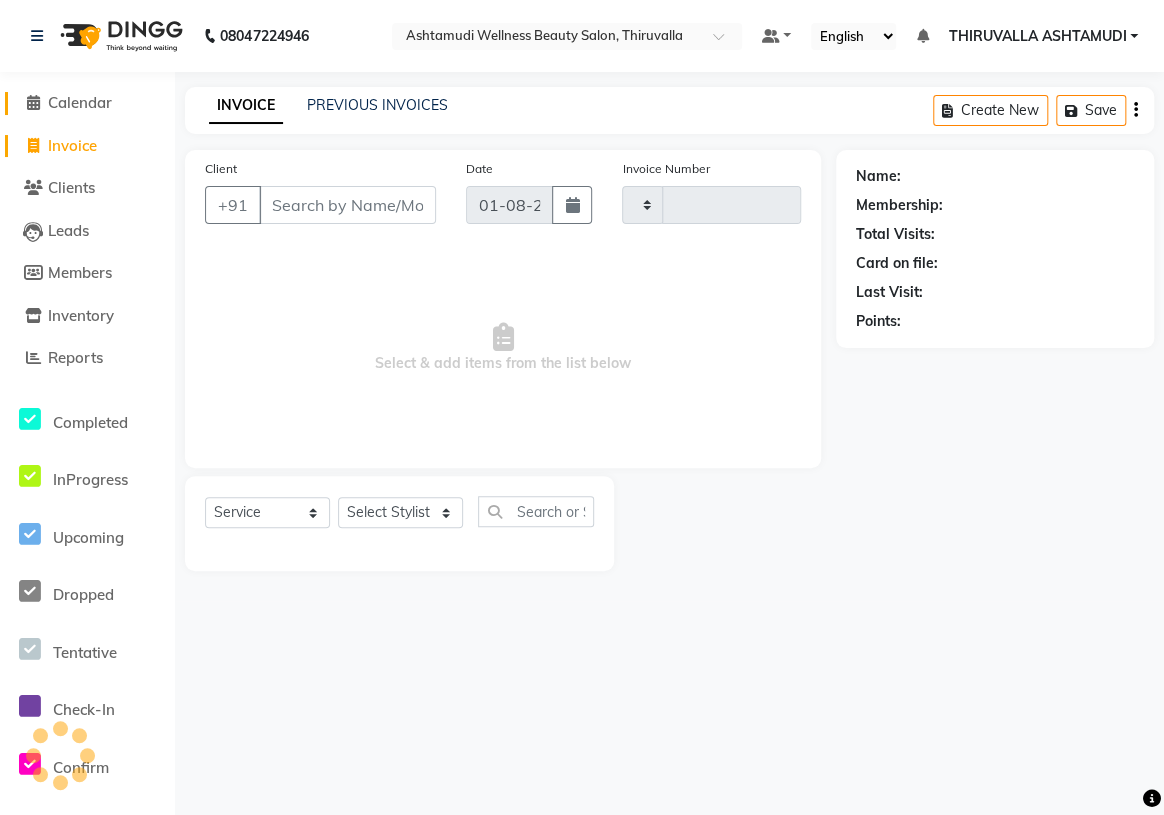 type on "1135" 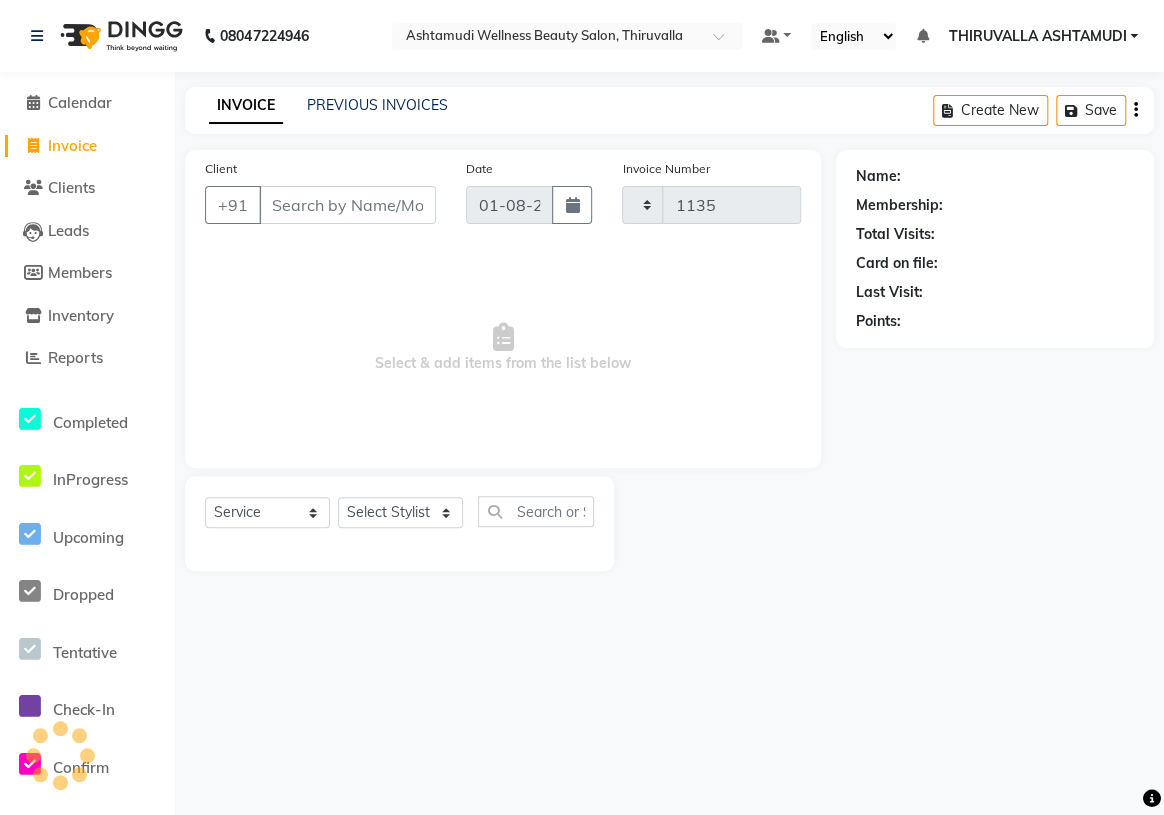 select on "4634" 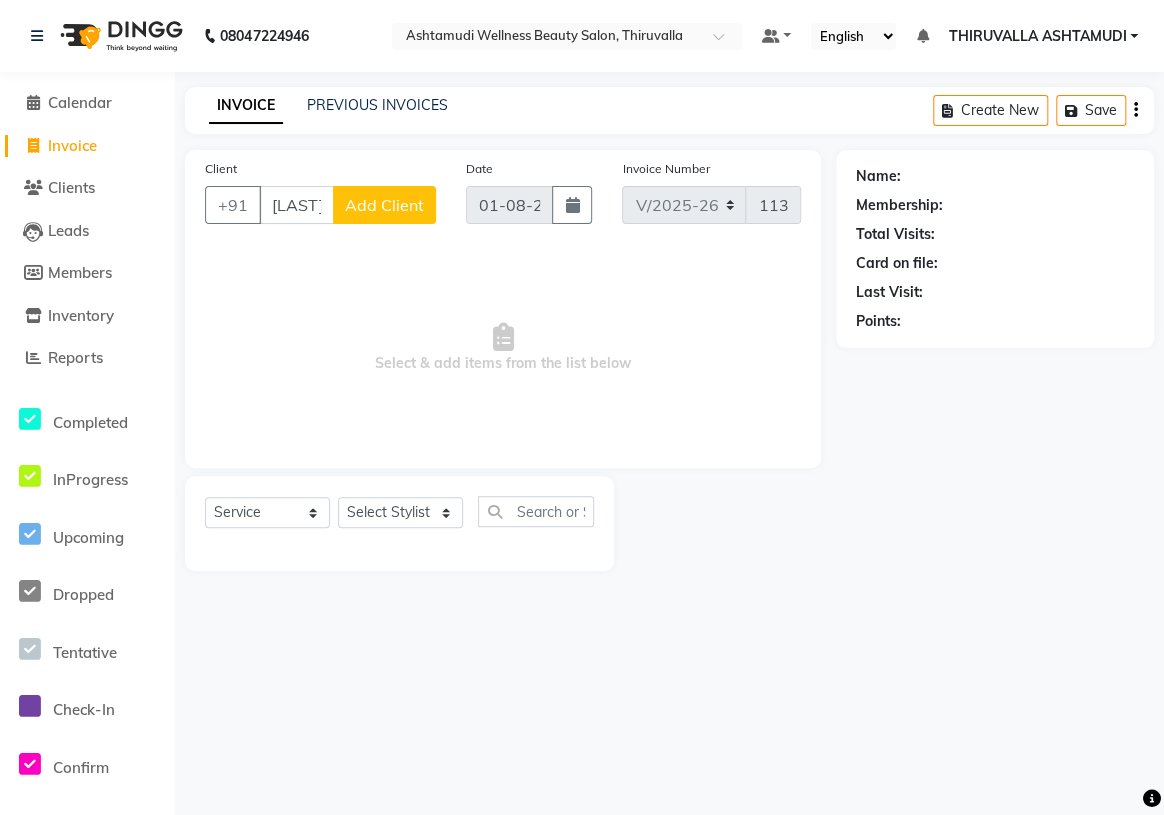 scroll, scrollTop: 0, scrollLeft: 6, axis: horizontal 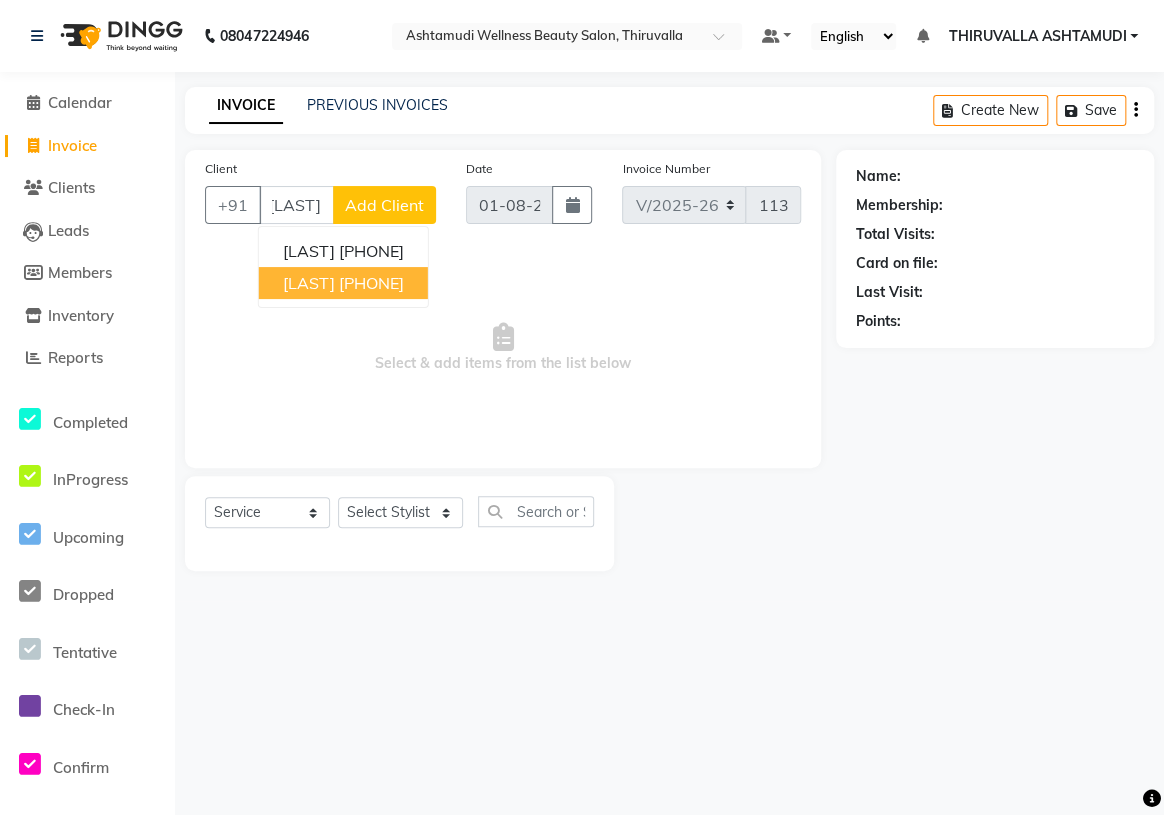 click on "[PHONE]" at bounding box center [371, 283] 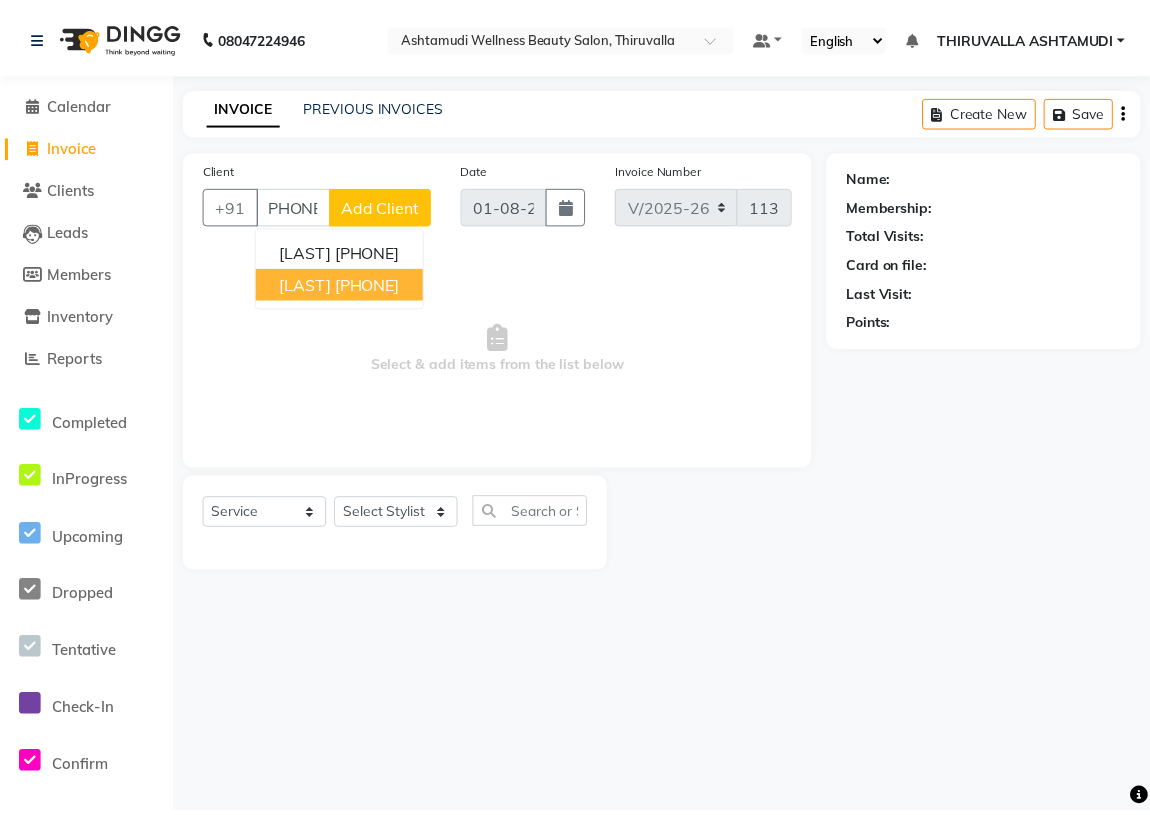 scroll, scrollTop: 0, scrollLeft: 0, axis: both 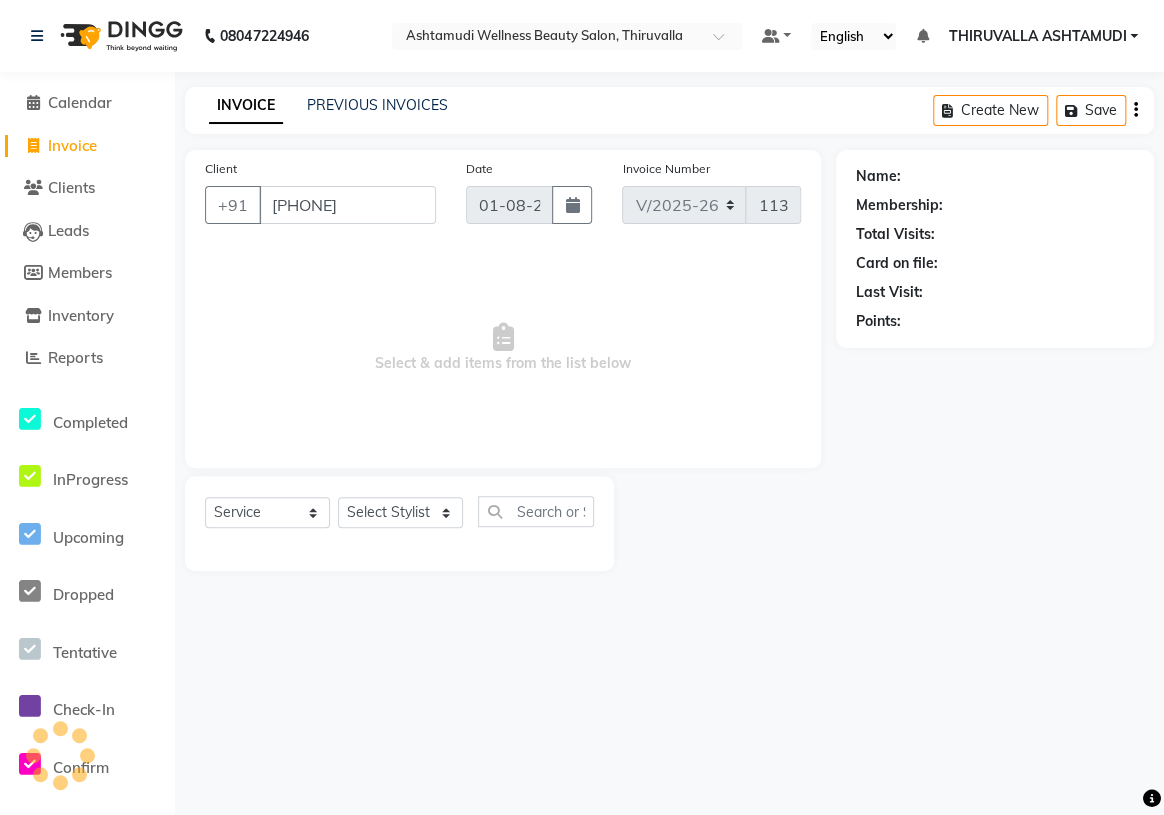 type on "[PHONE]" 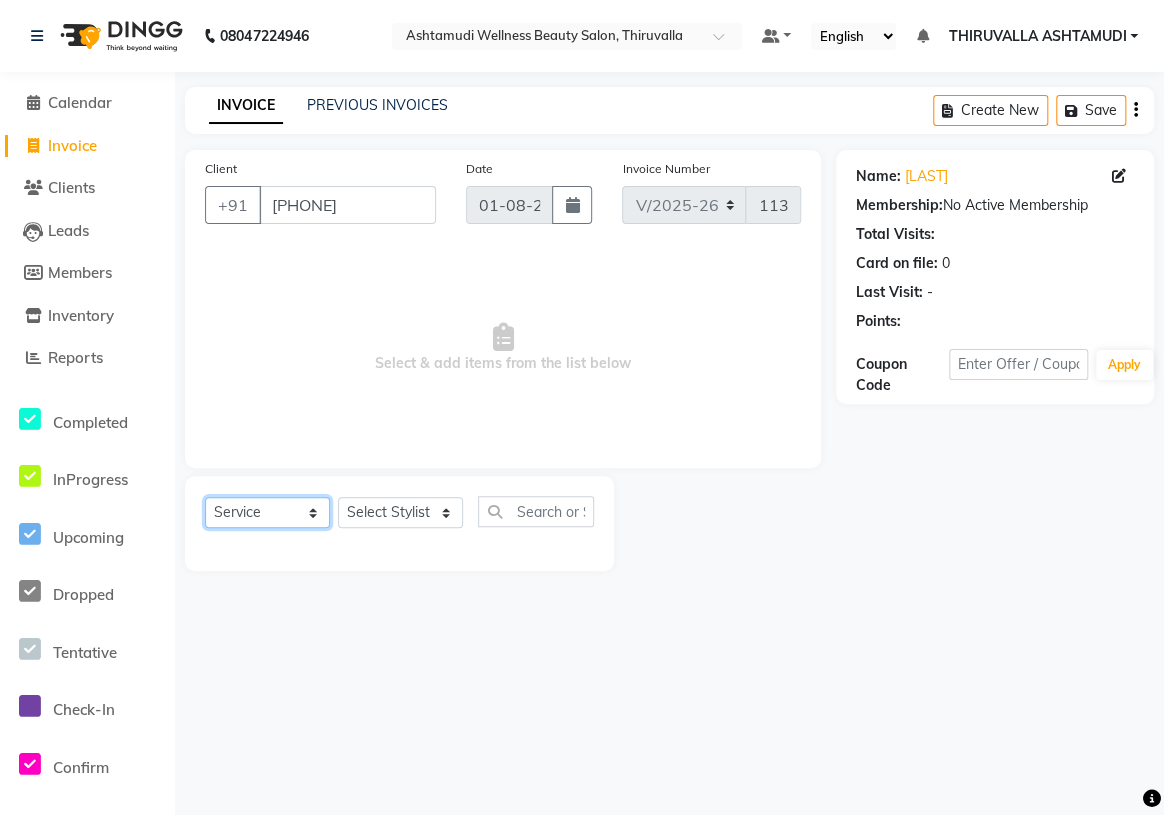 click on "Select  Service  Product  Membership  Package Voucher Prepaid Gift Card" 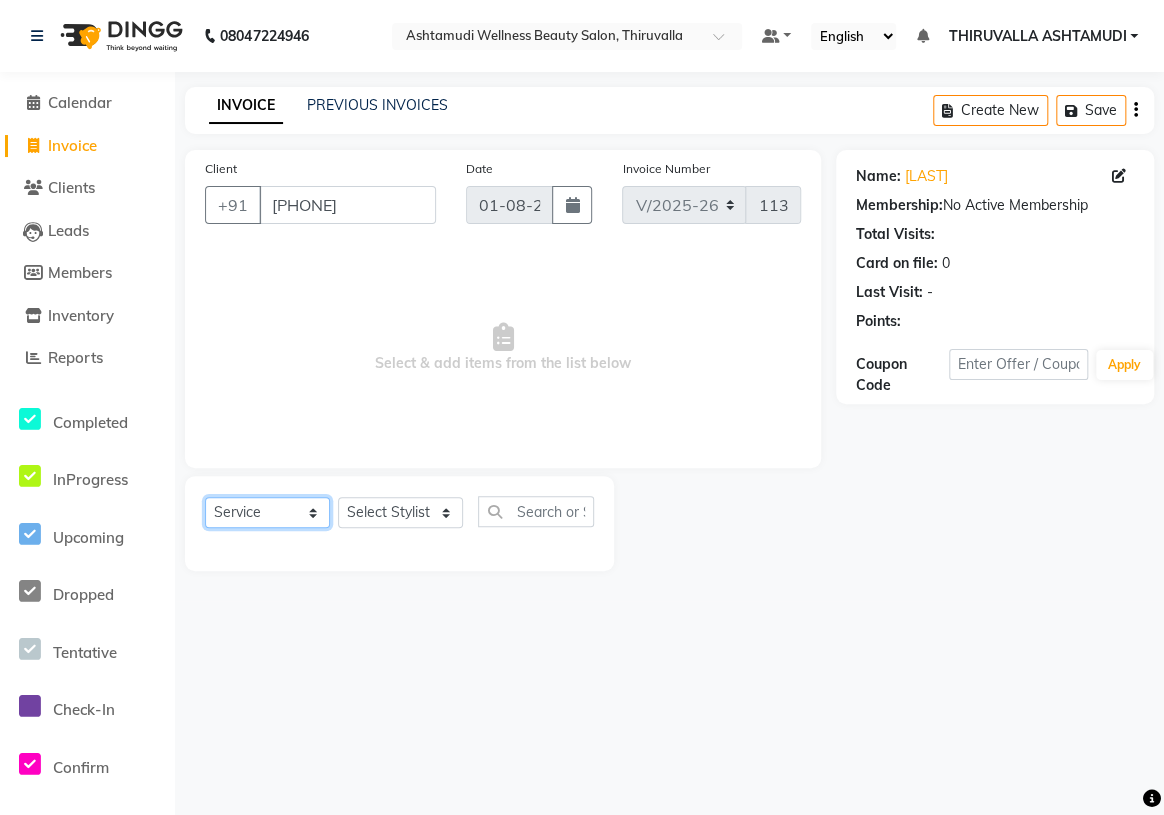 select on "product" 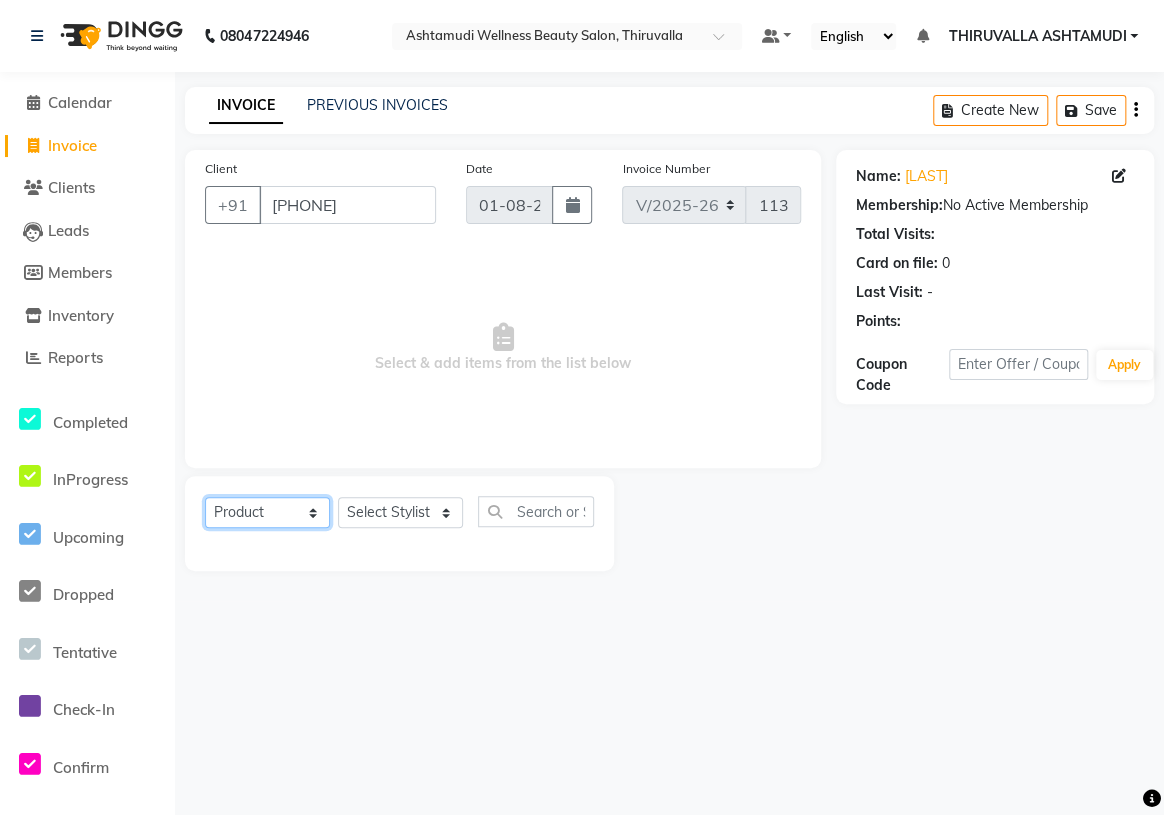 click on "Select  Service  Product  Membership  Package Voucher Prepaid Gift Card" 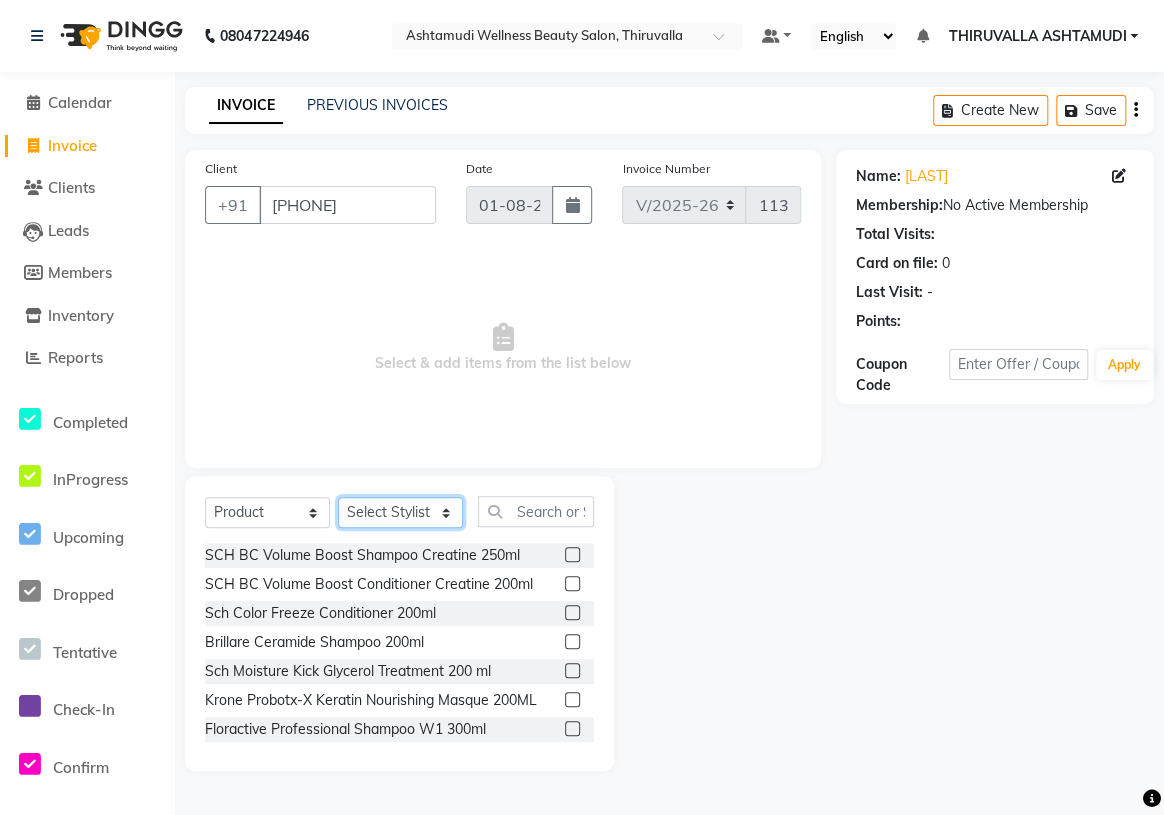 click on "Select Stylist ABHIRAMI		 Arya Eshani GAYATHRIDEVI	K C	 Jisna KHEM MAYA MAYA PRINI		 RINA RAI SHINY ABY THIRUVALLA ASHTAMUDI VISMAYA SURENDRAN" 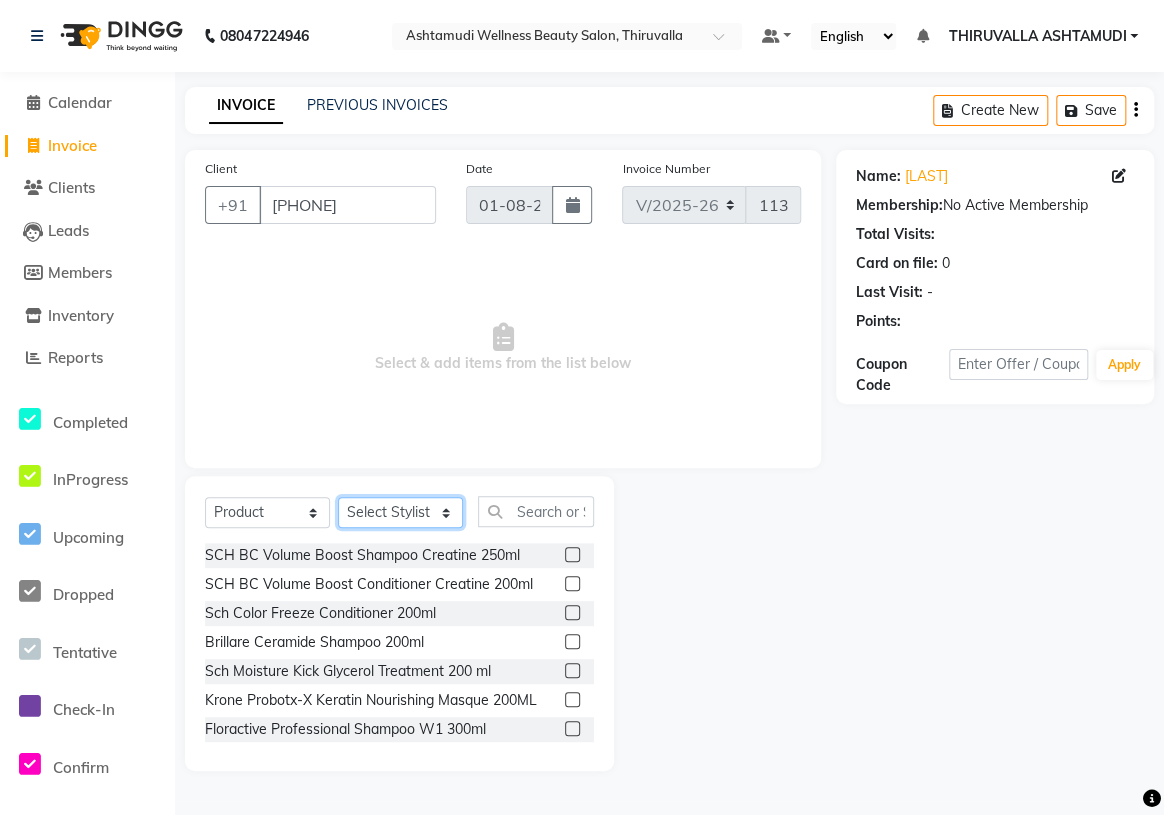 select on "26995" 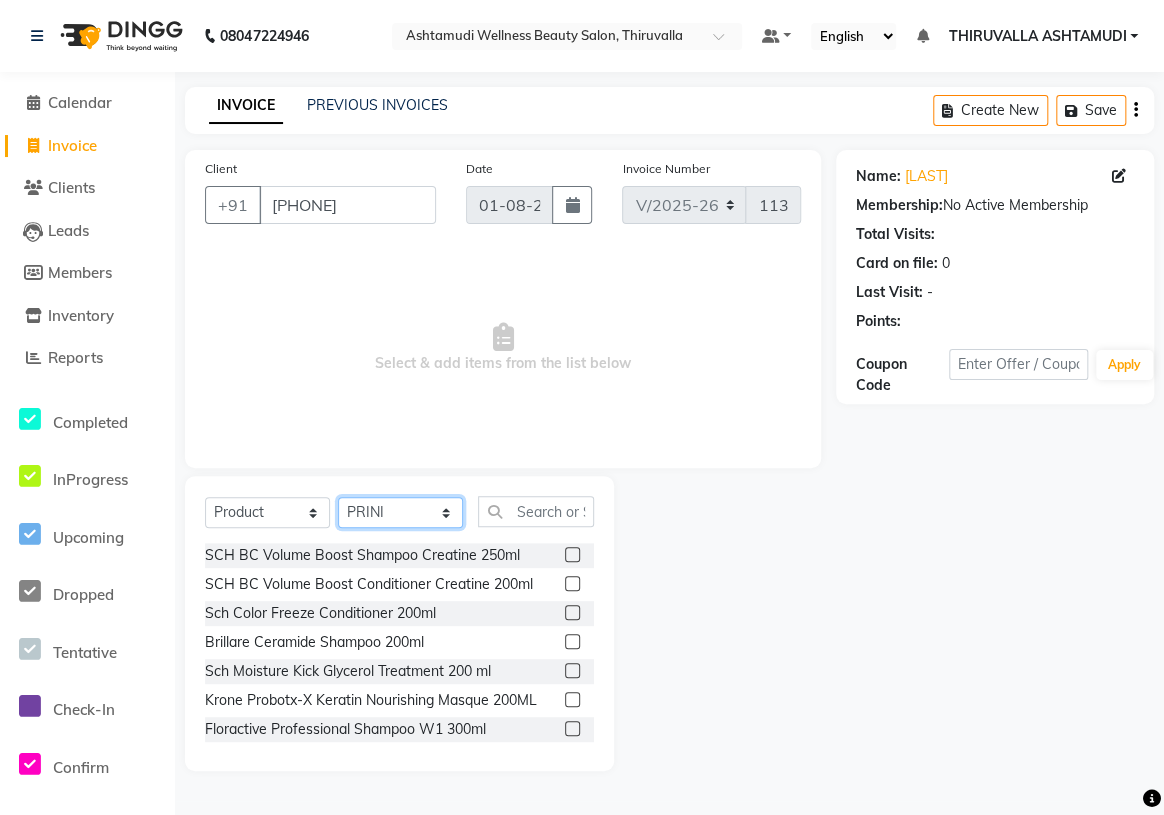 click on "Select Stylist ABHIRAMI		 Arya Eshani GAYATHRIDEVI	K C	 Jisna KHEM MAYA MAYA PRINI		 RINA RAI SHINY ABY THIRUVALLA ASHTAMUDI VISMAYA SURENDRAN" 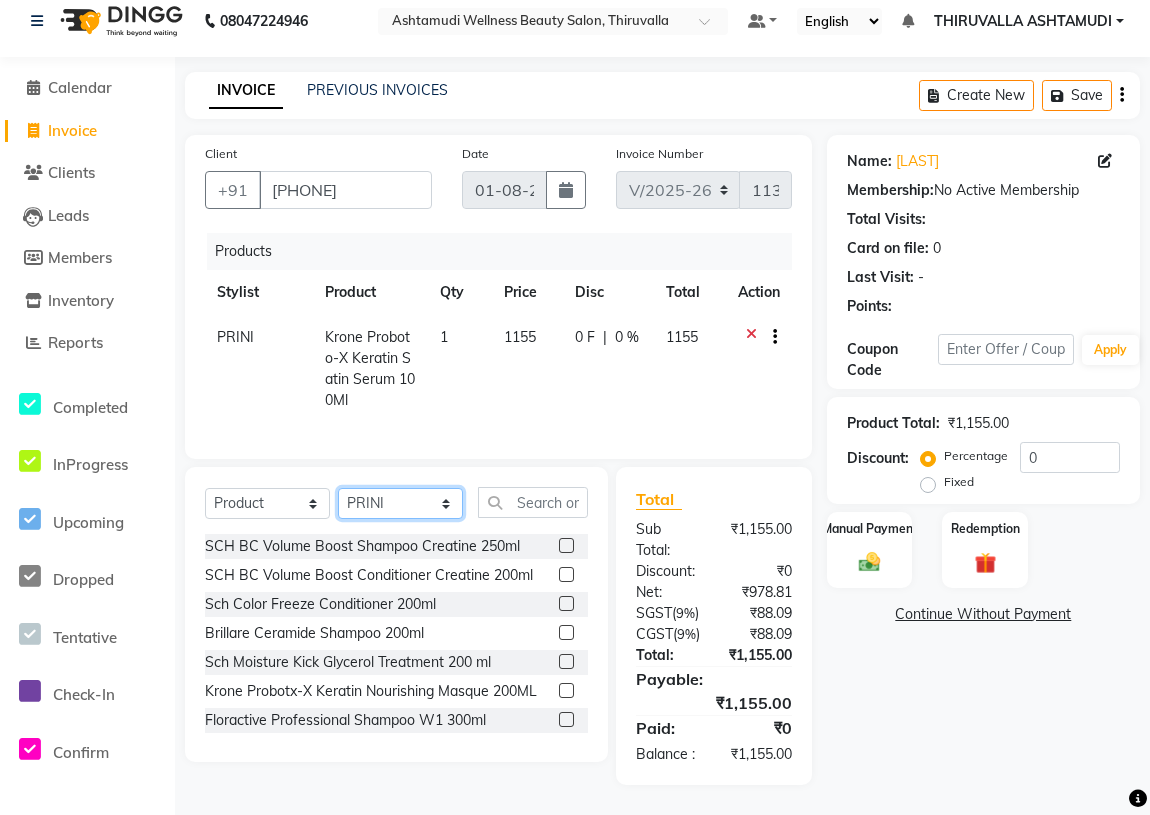 scroll, scrollTop: 91, scrollLeft: 0, axis: vertical 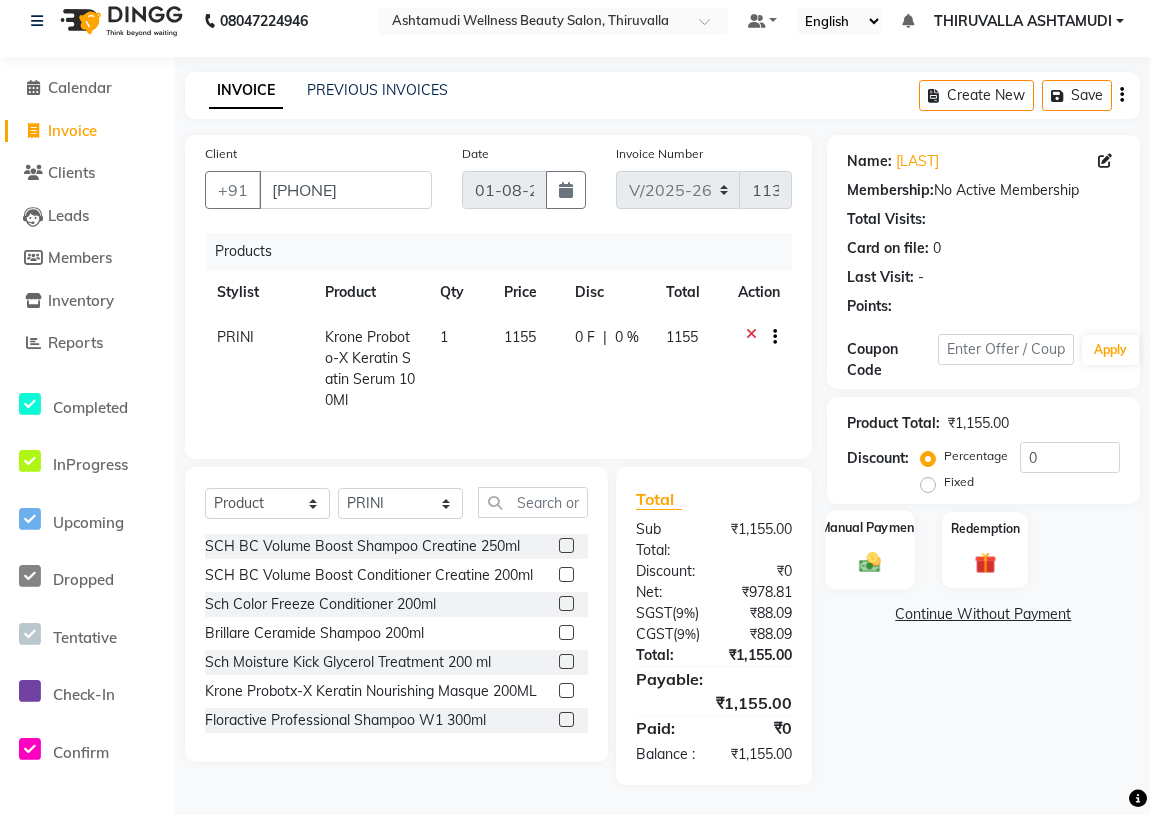 click 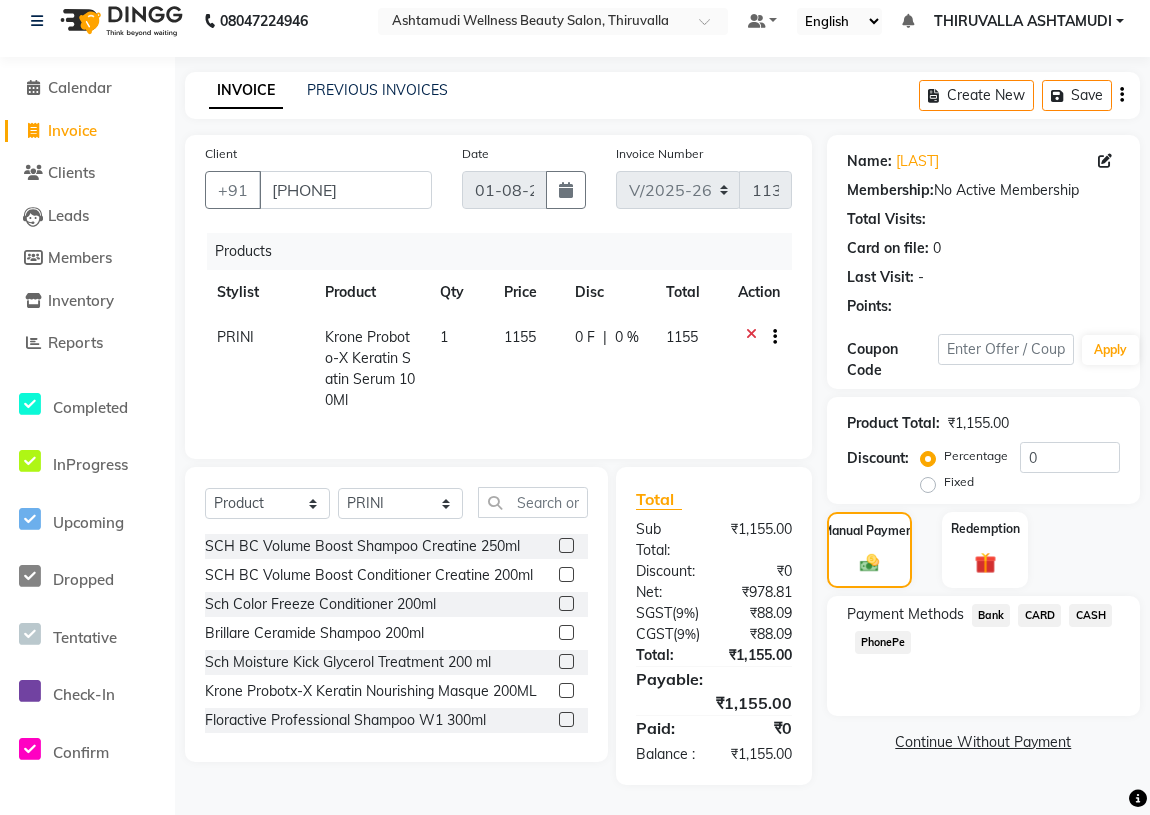 click on "CASH" 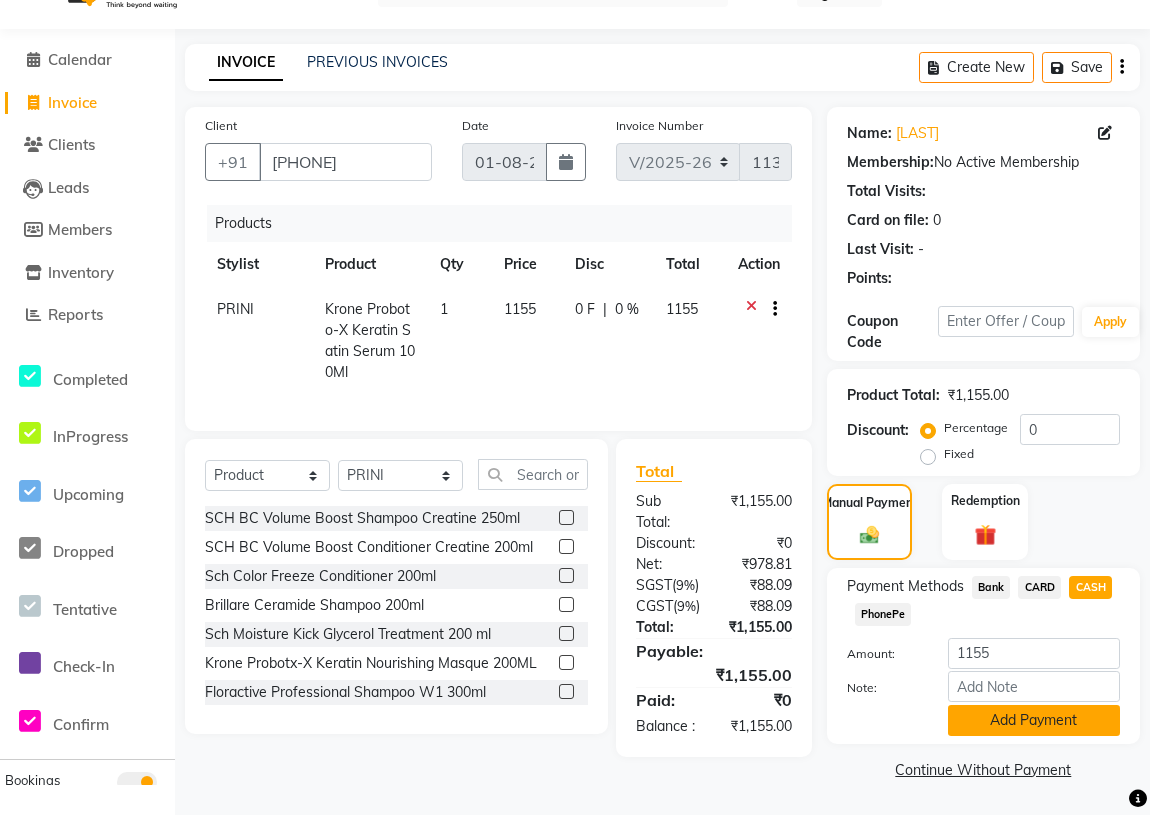 click on "Add Payment" 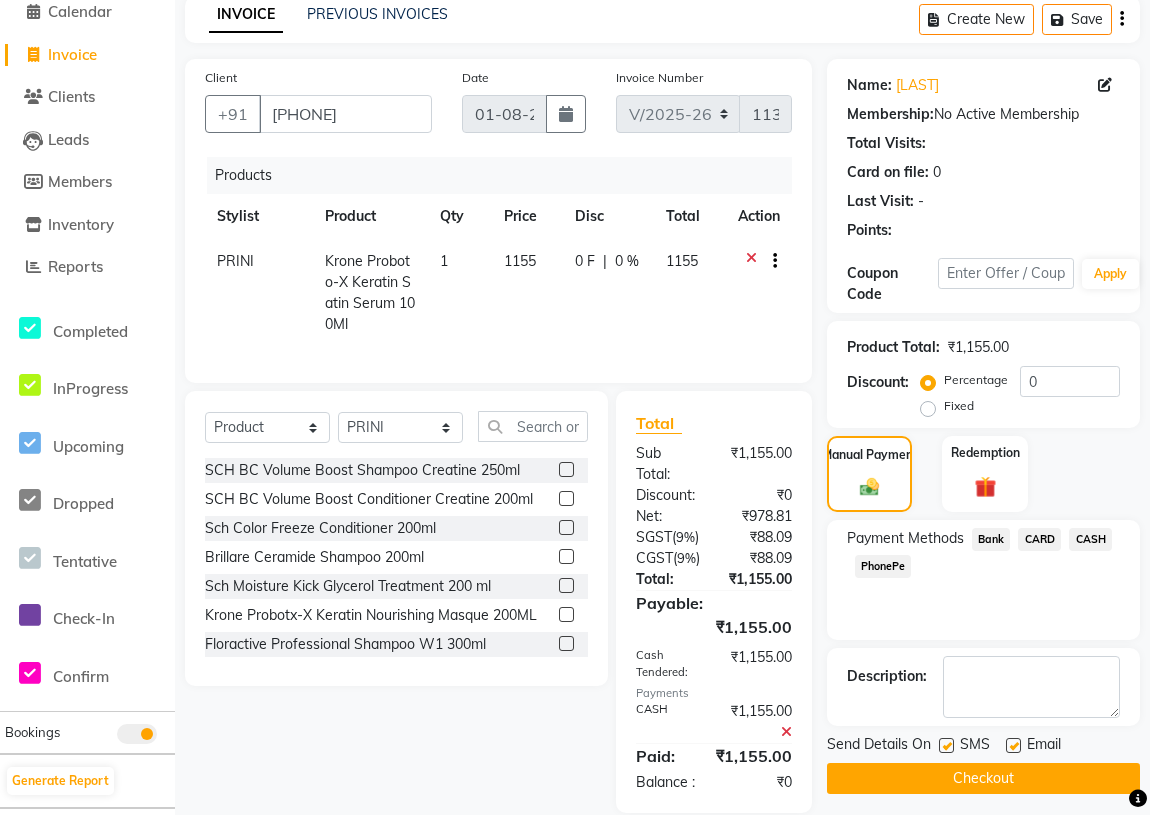 scroll, scrollTop: 182, scrollLeft: 0, axis: vertical 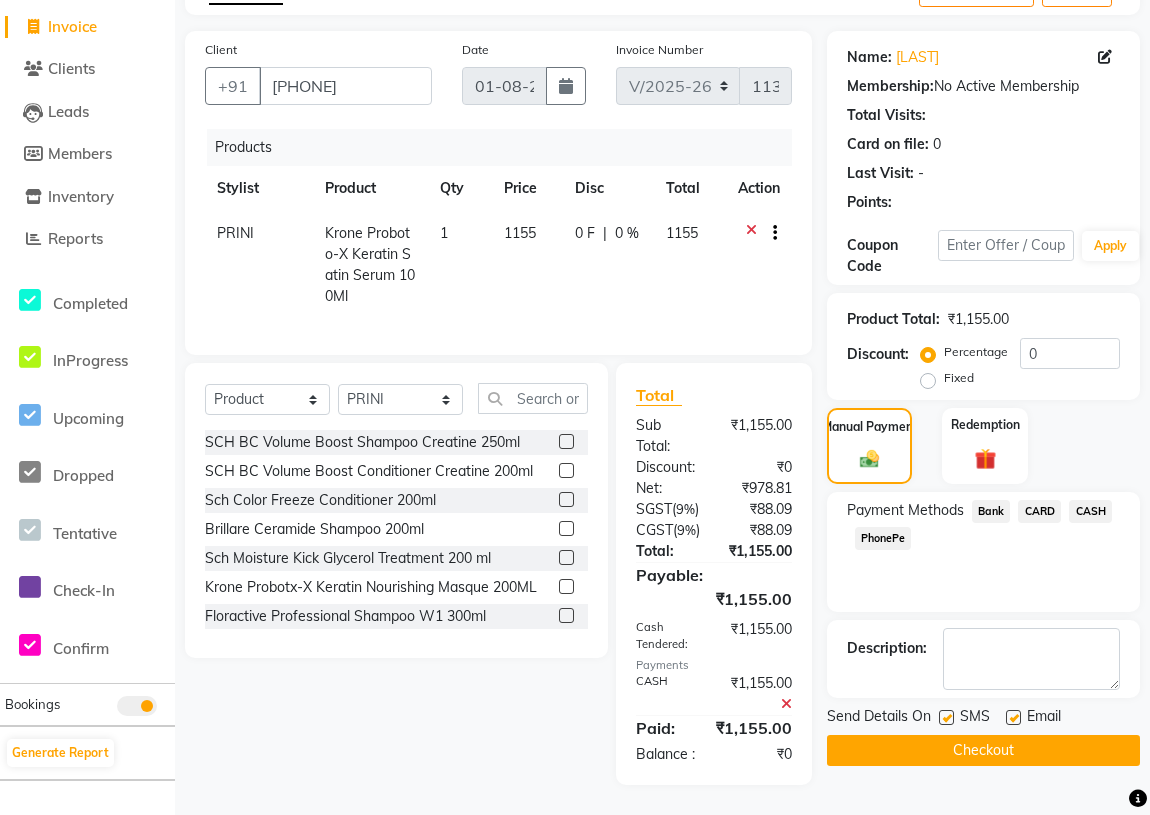 click on "Checkout" 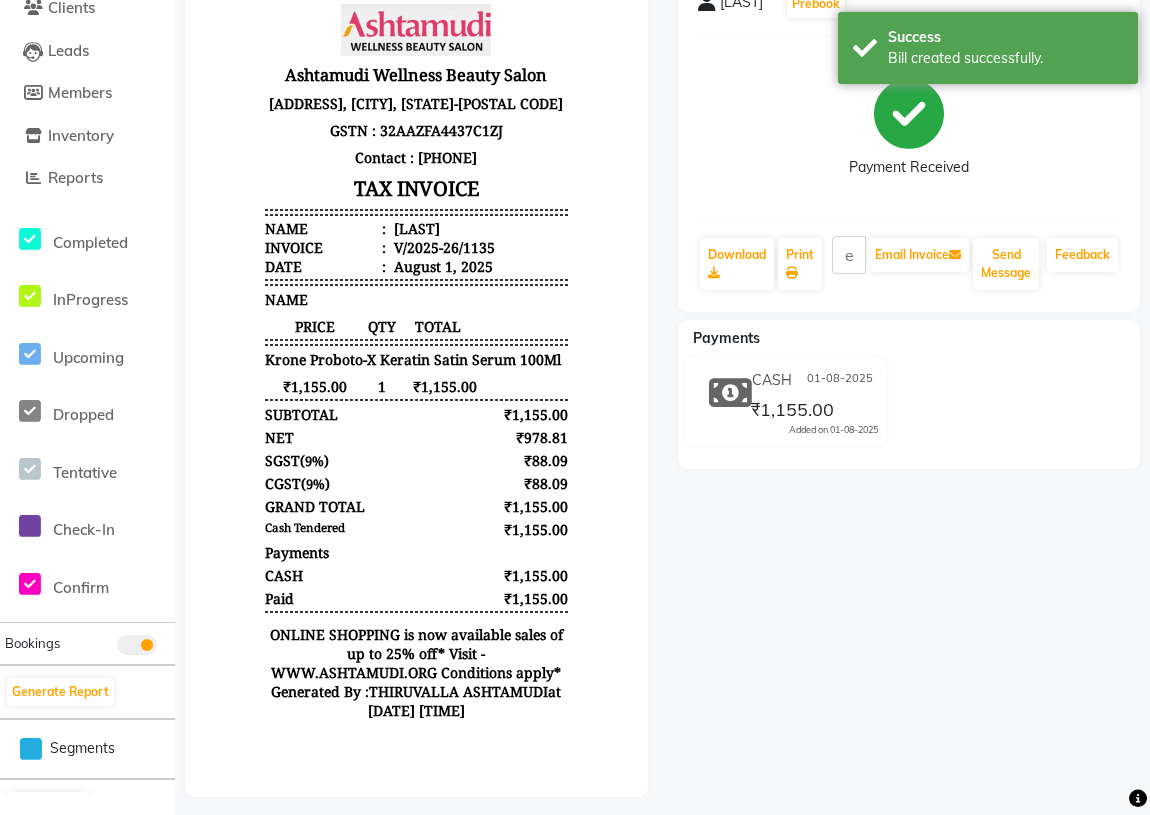 scroll, scrollTop: 181, scrollLeft: 0, axis: vertical 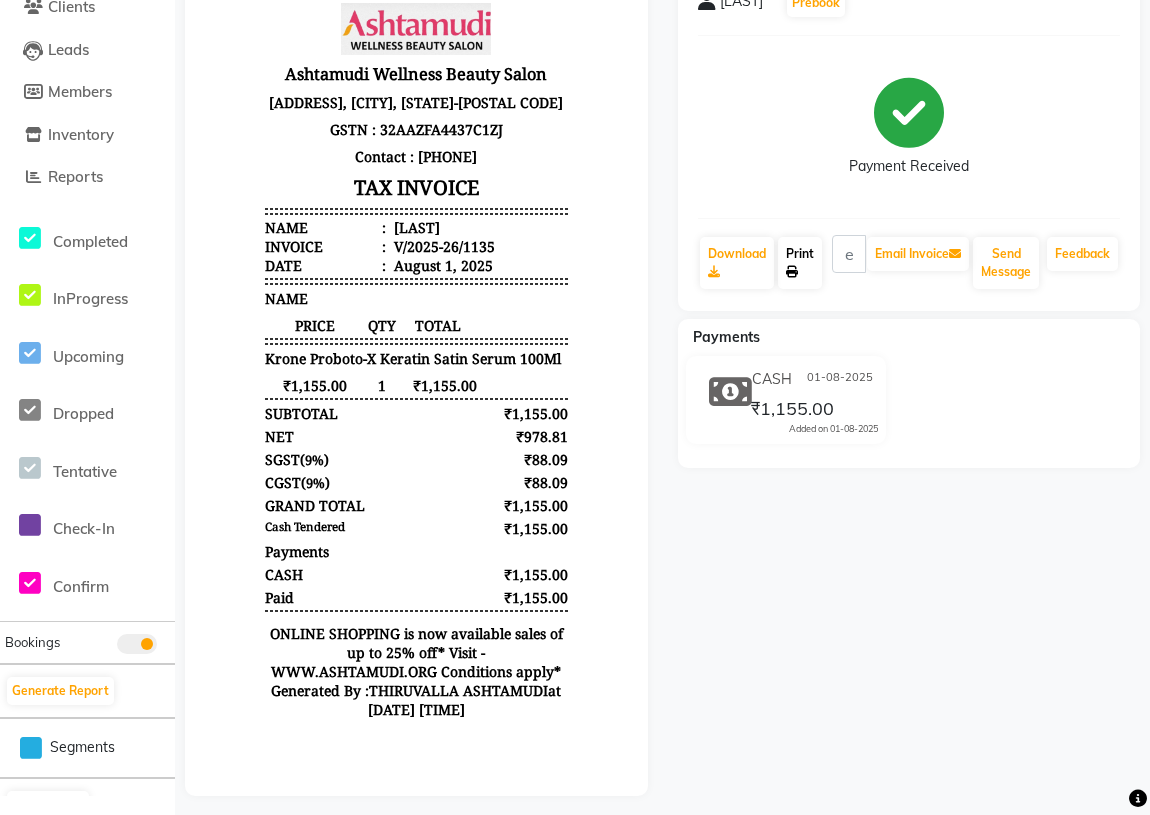 click on "Print" 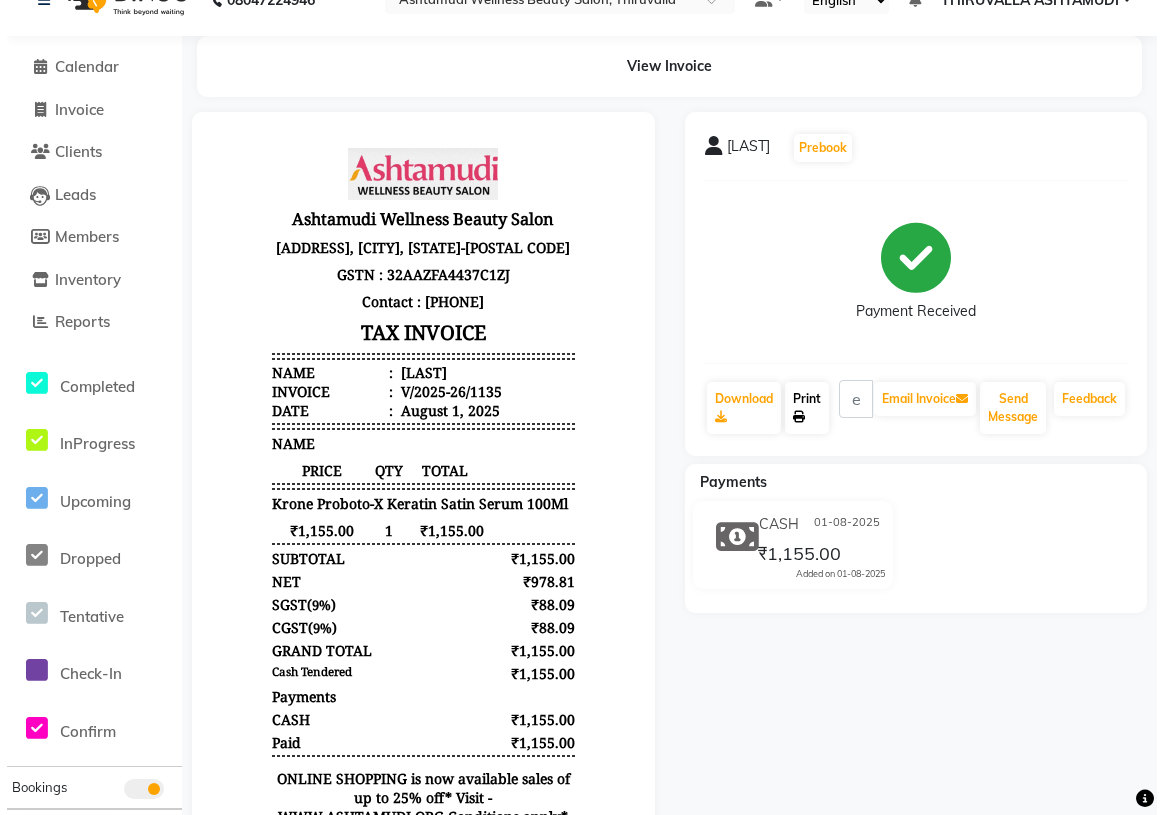 scroll, scrollTop: 0, scrollLeft: 0, axis: both 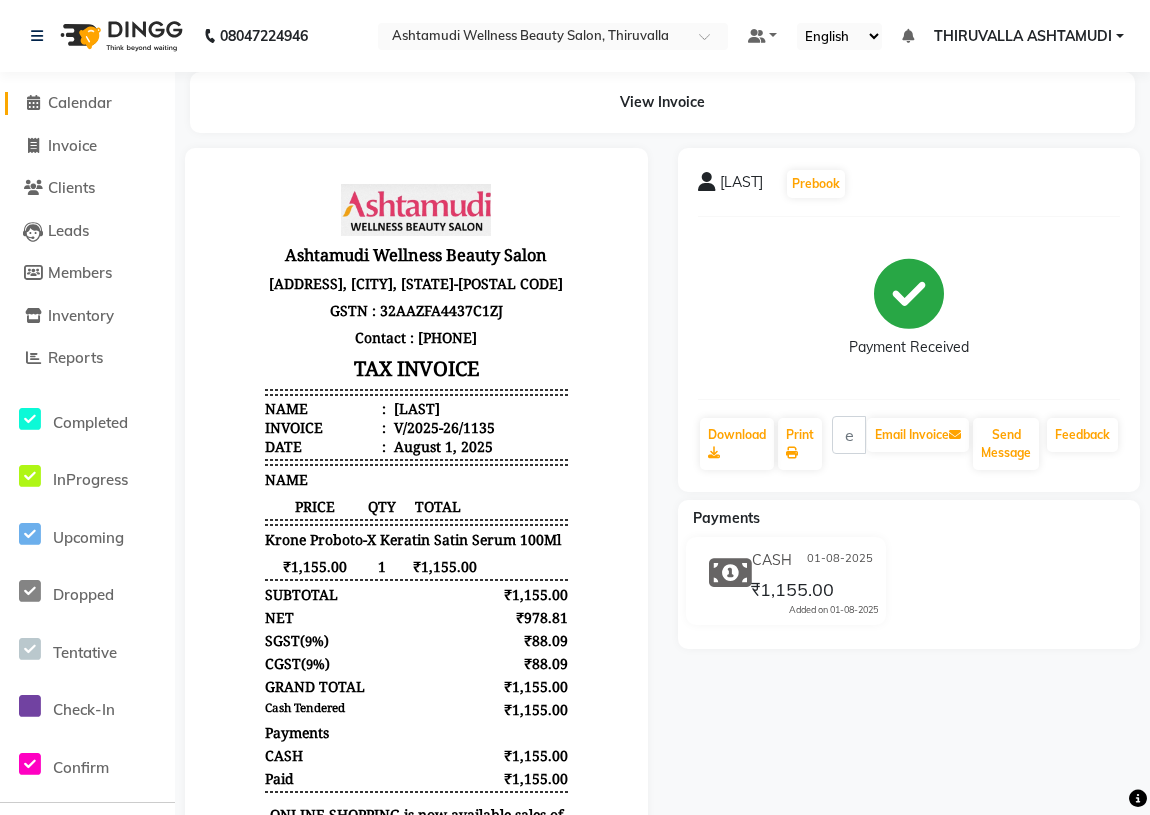 click on "Calendar" 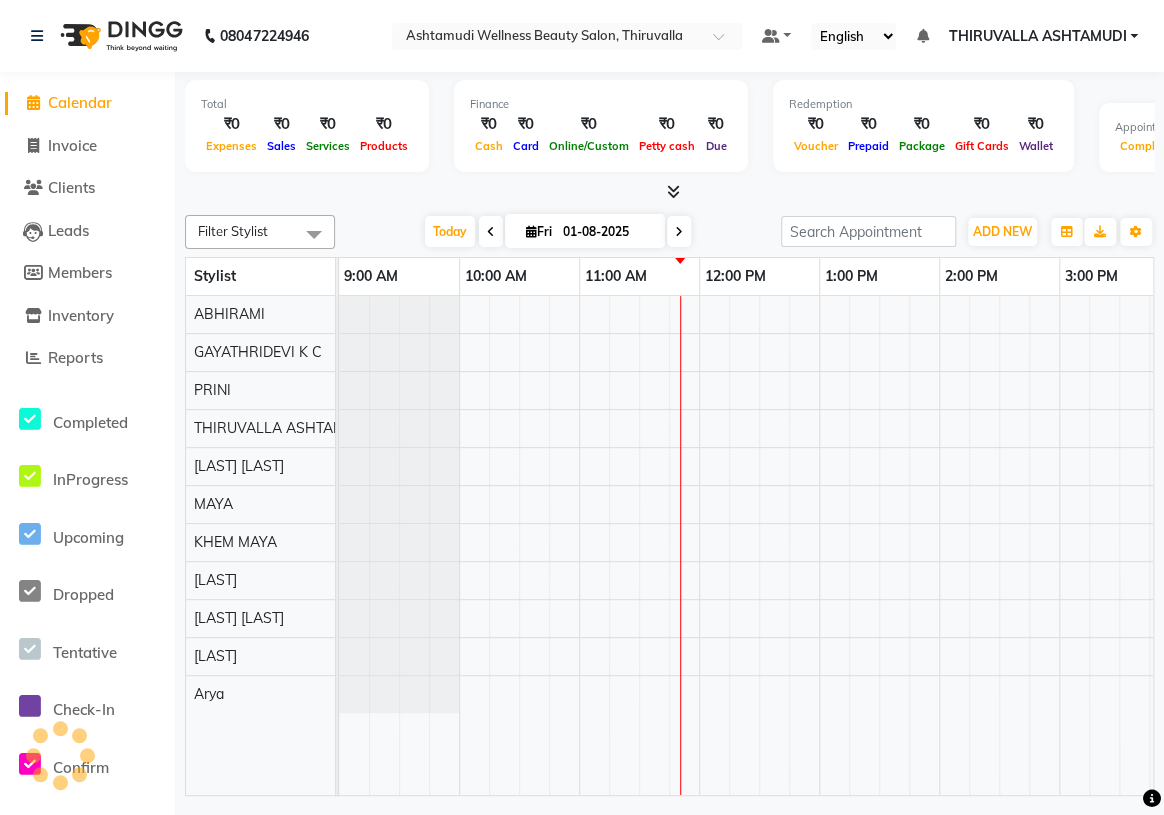 scroll, scrollTop: 0, scrollLeft: 240, axis: horizontal 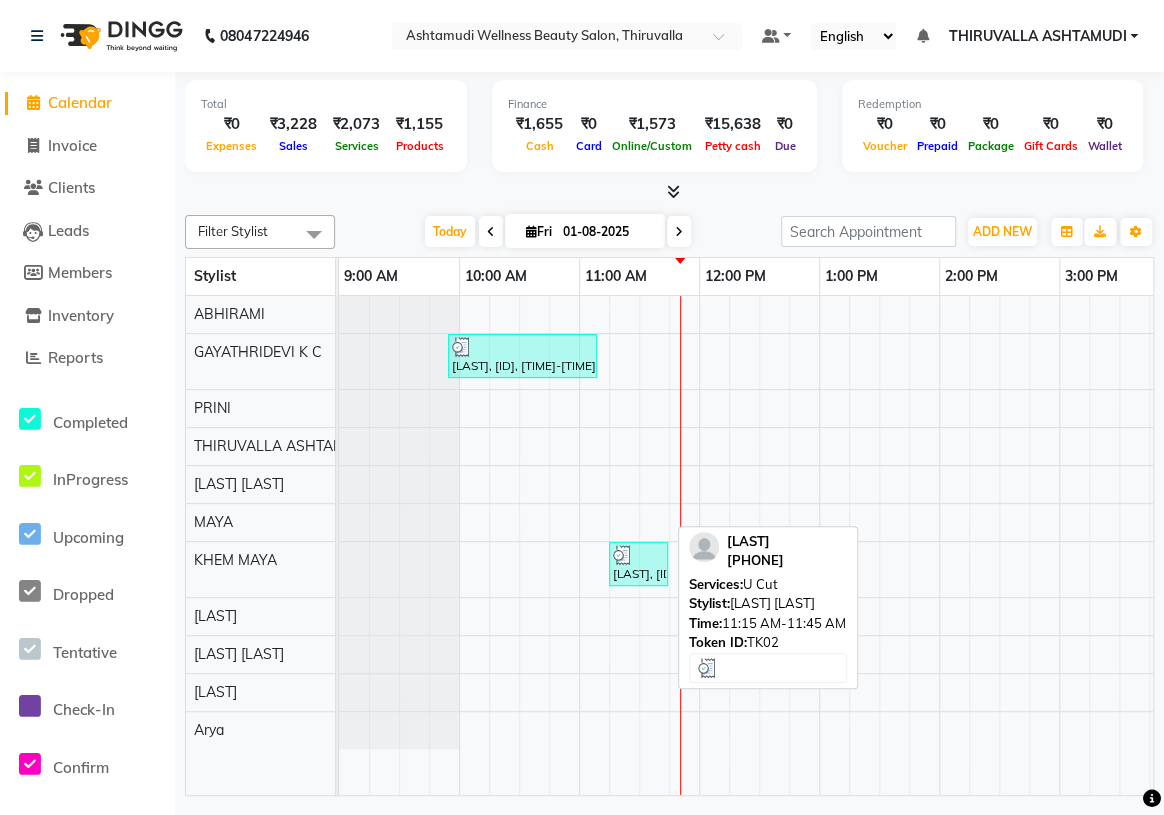 click at bounding box center (638, 555) 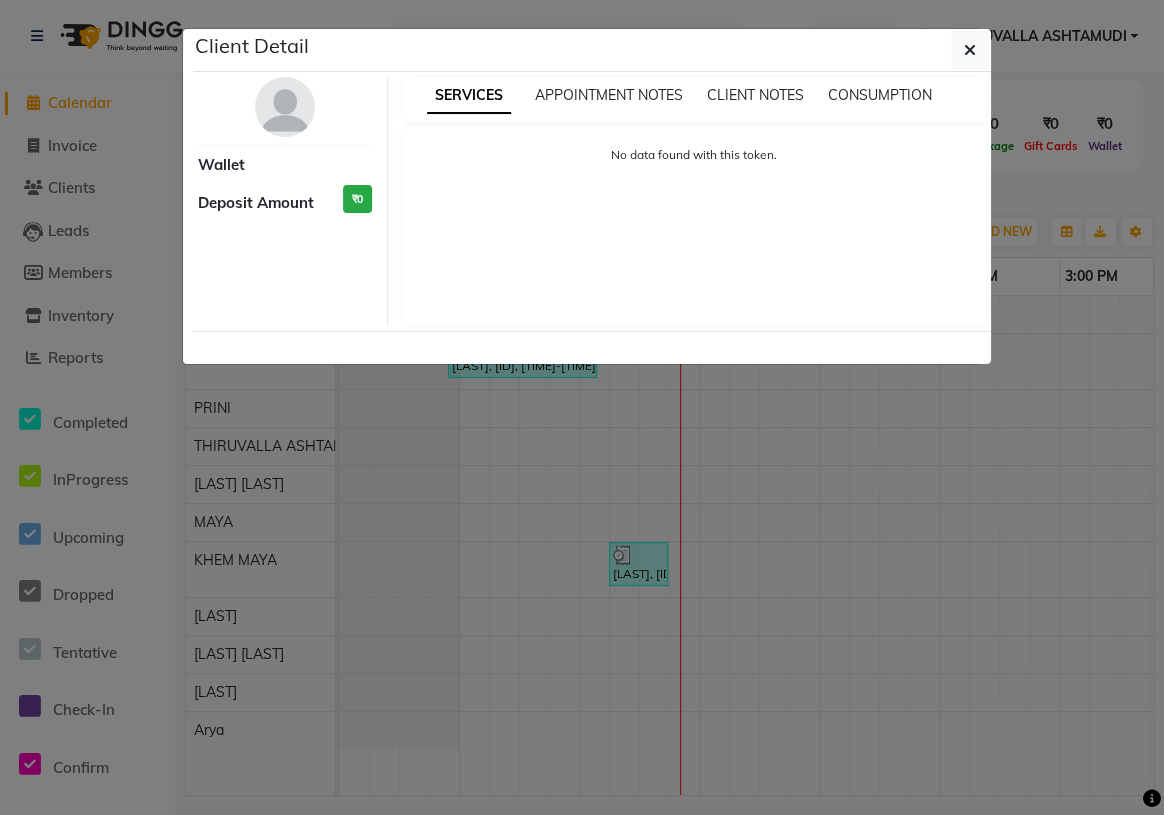 select on "3" 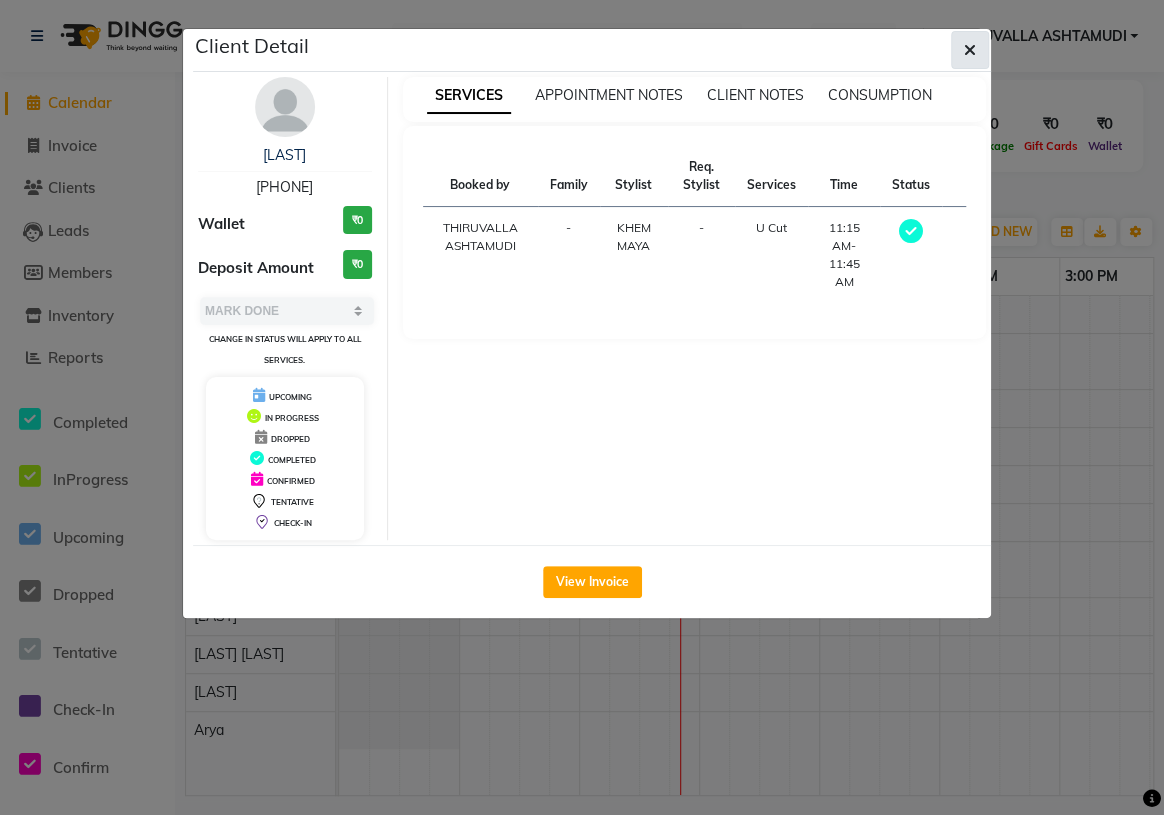 click 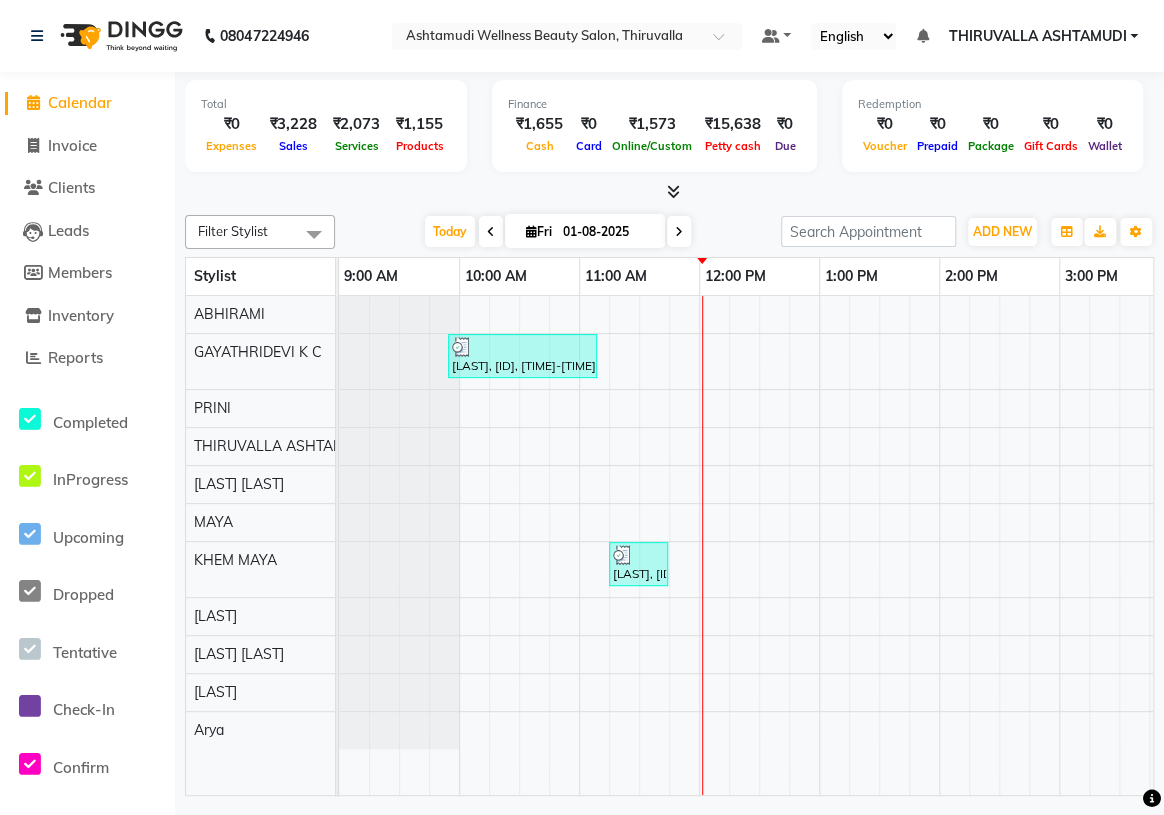 click on "10:00 AM" at bounding box center (519, 276) 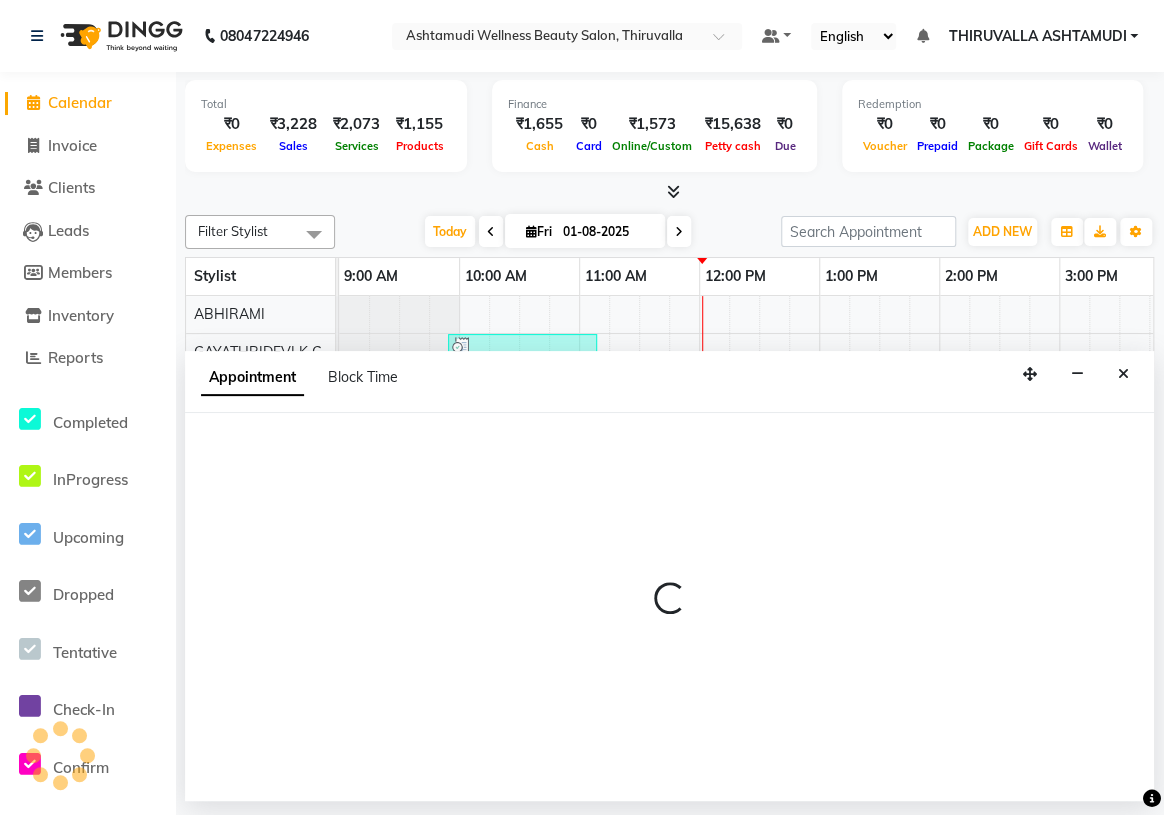 select on "[PHONE]" 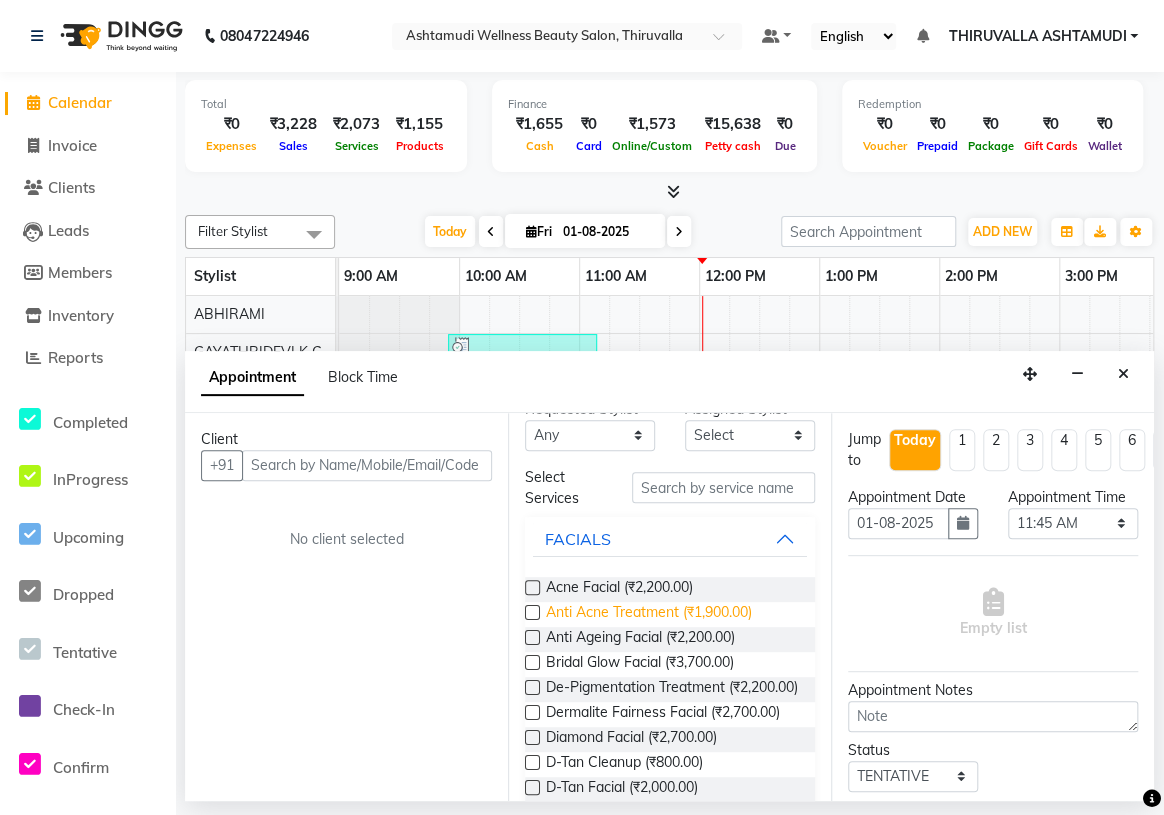 scroll, scrollTop: 0, scrollLeft: 0, axis: both 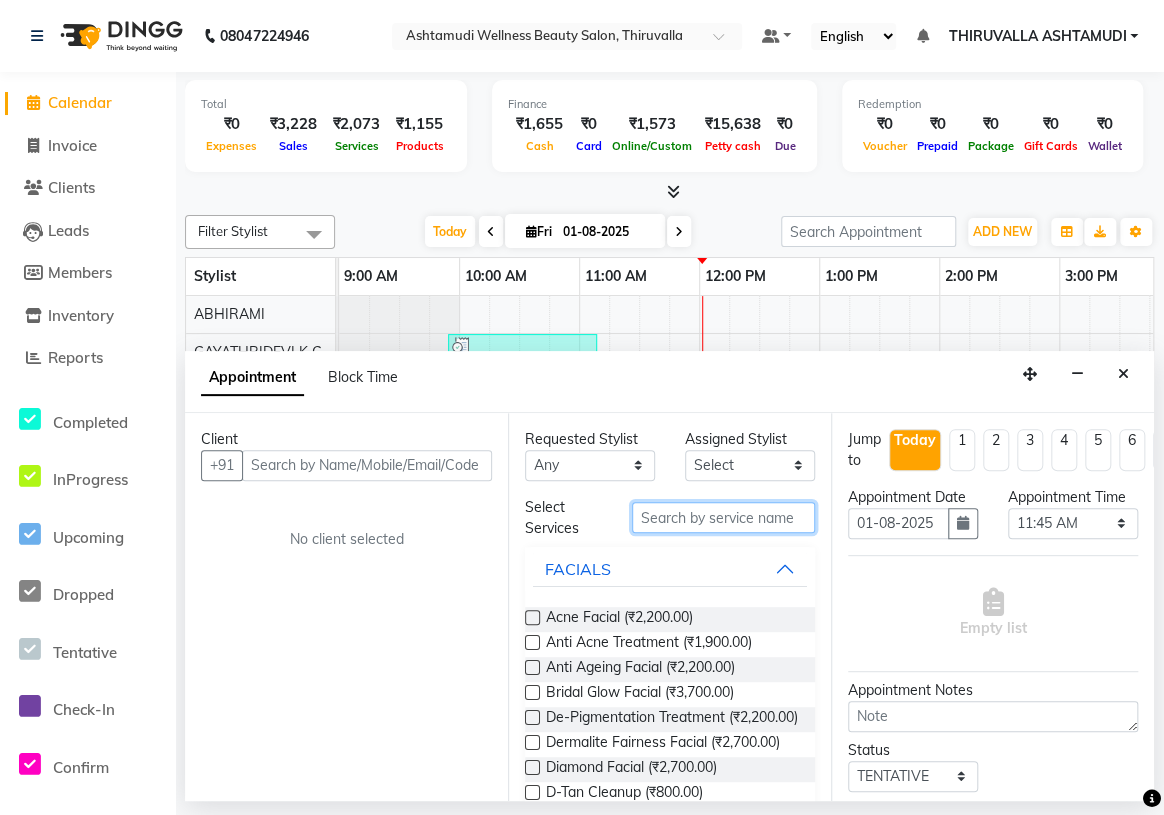 click at bounding box center (723, 517) 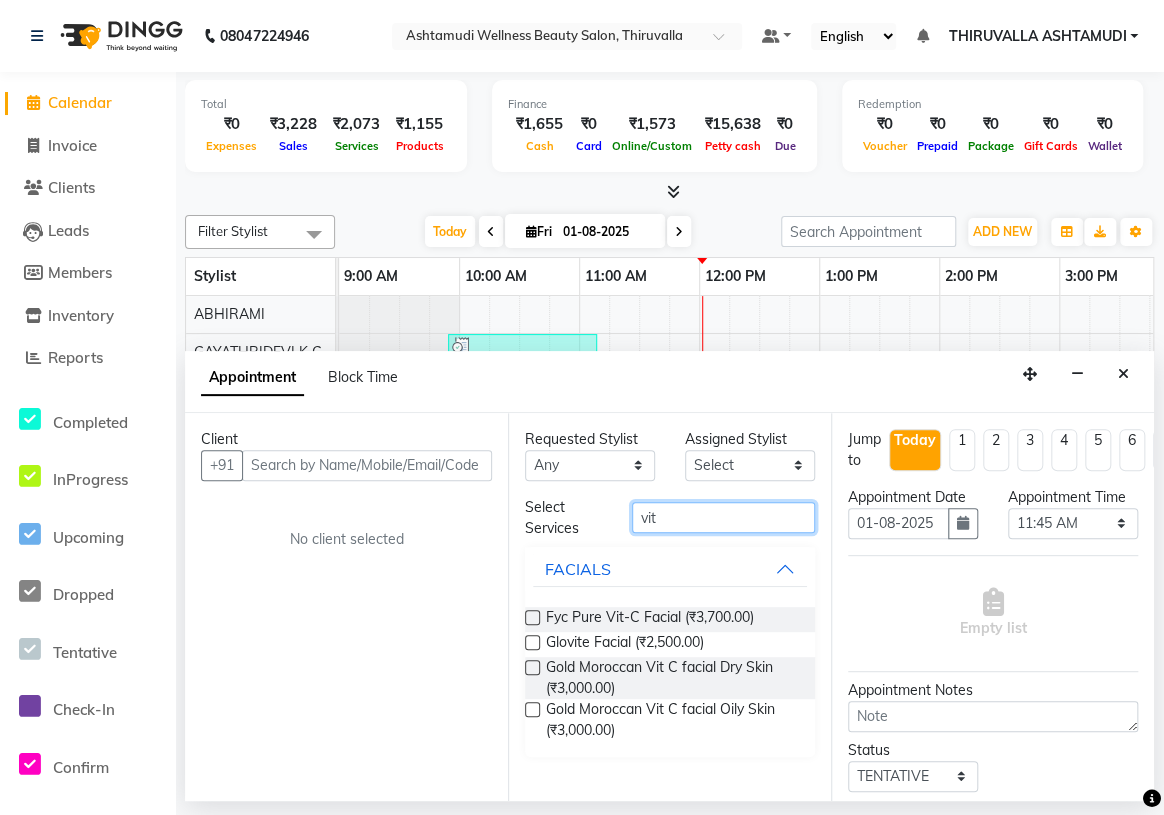type on "vit" 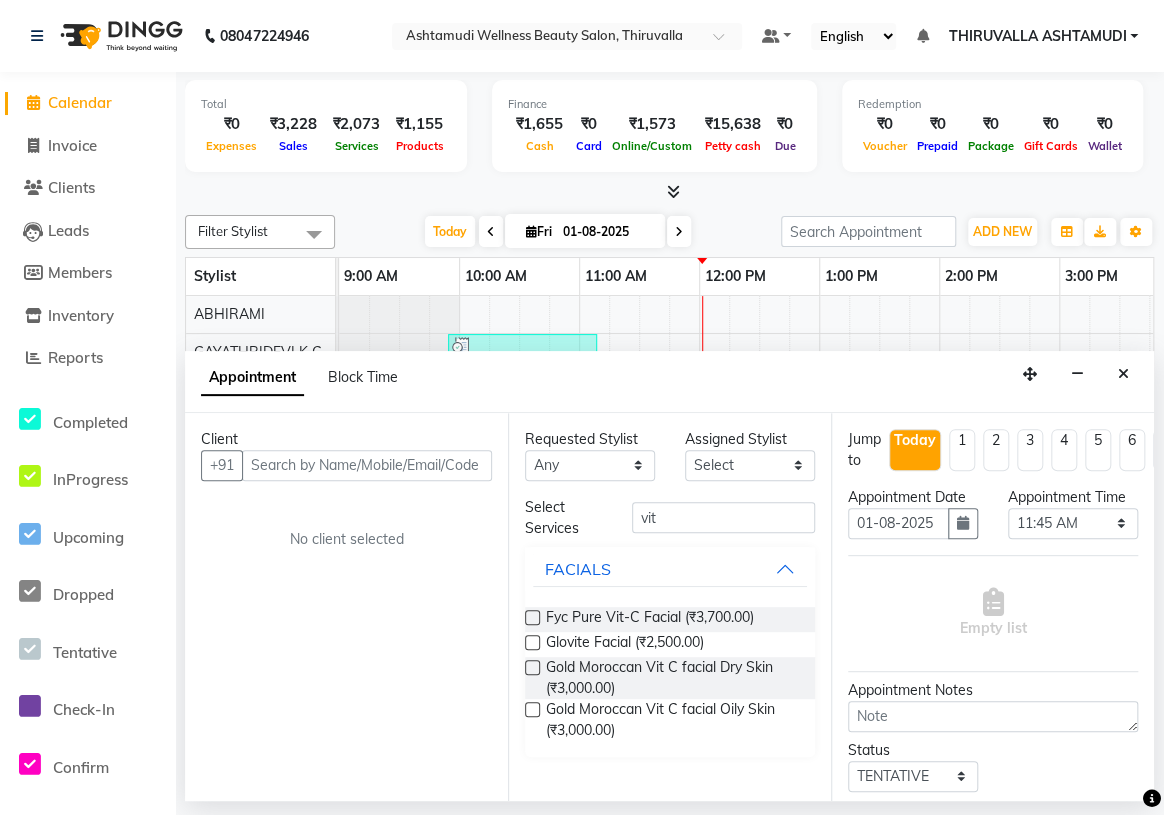 click at bounding box center [532, 617] 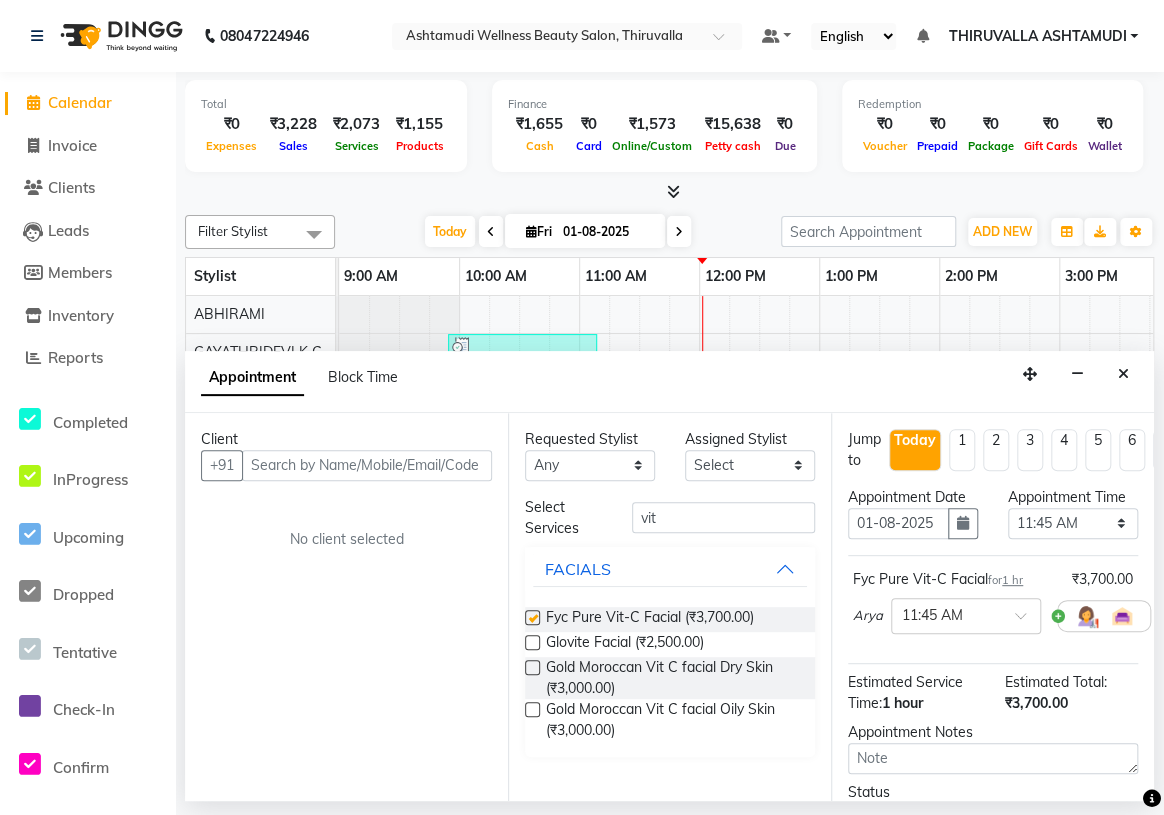 checkbox on "false" 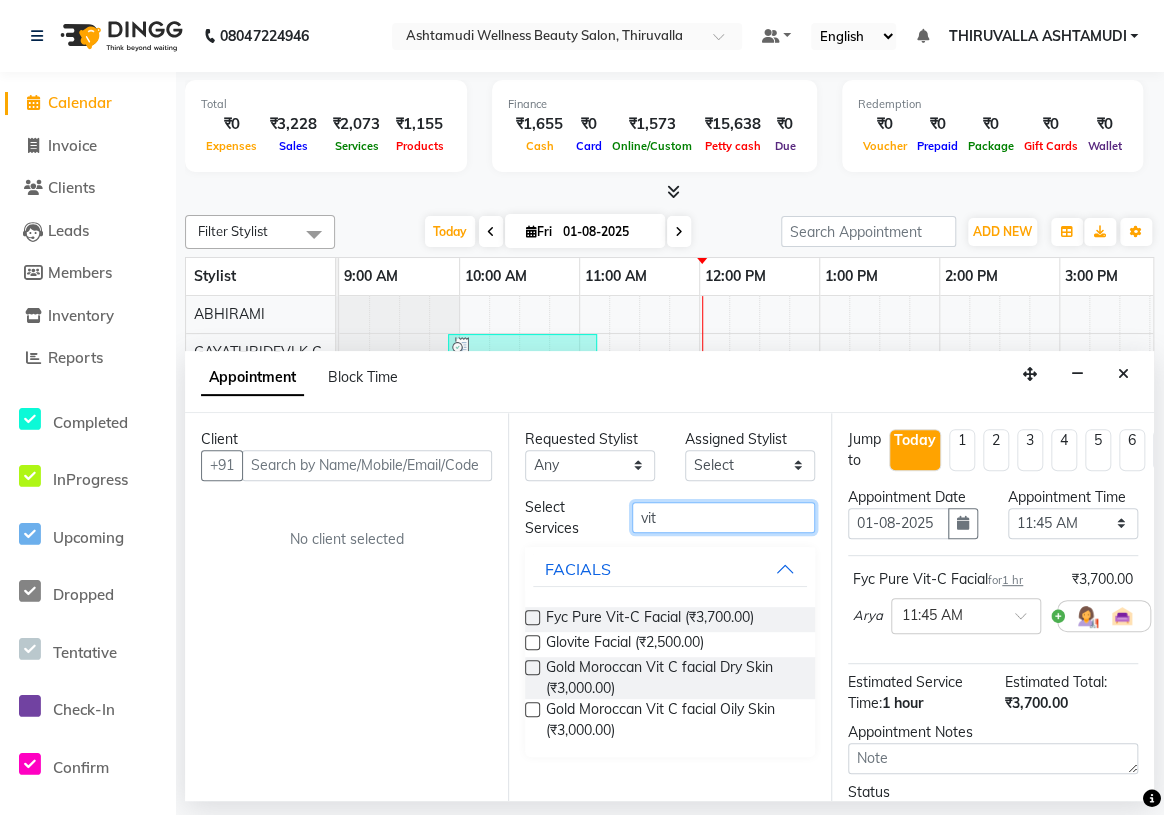 click on "vit" at bounding box center (723, 517) 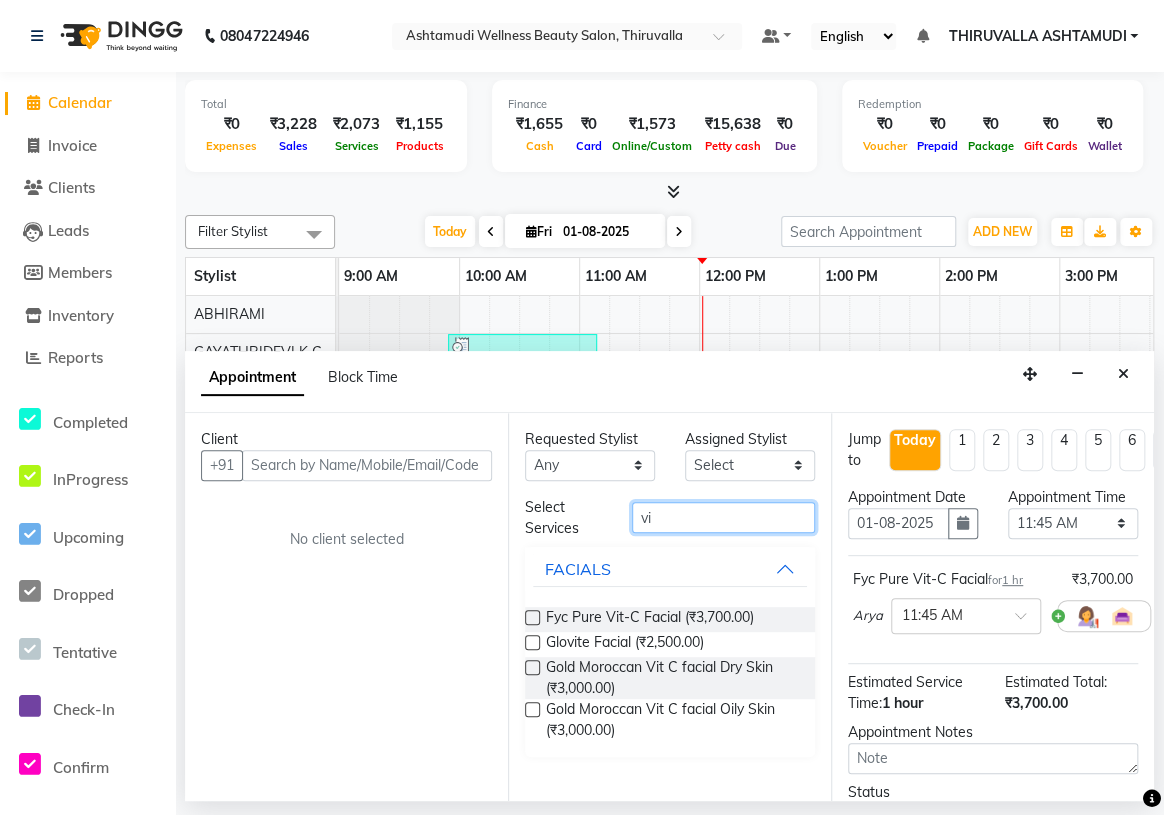 type on "v" 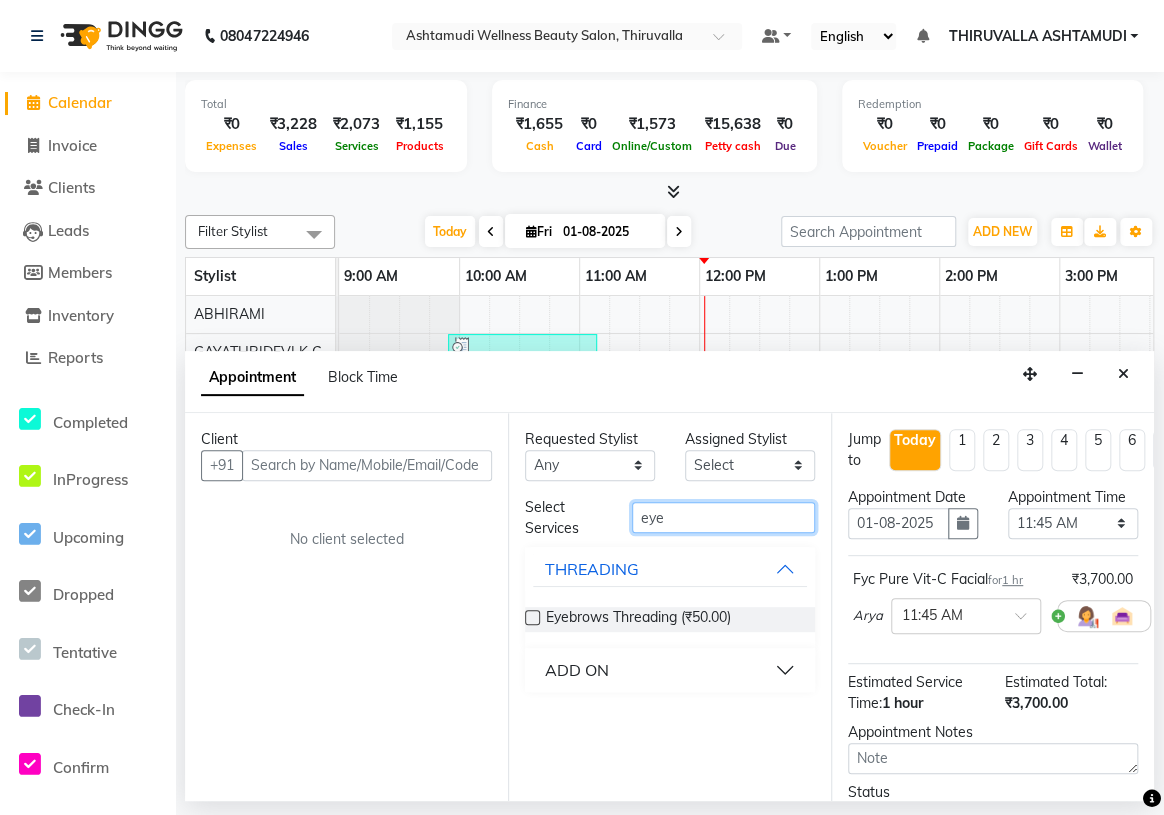 type on "eye" 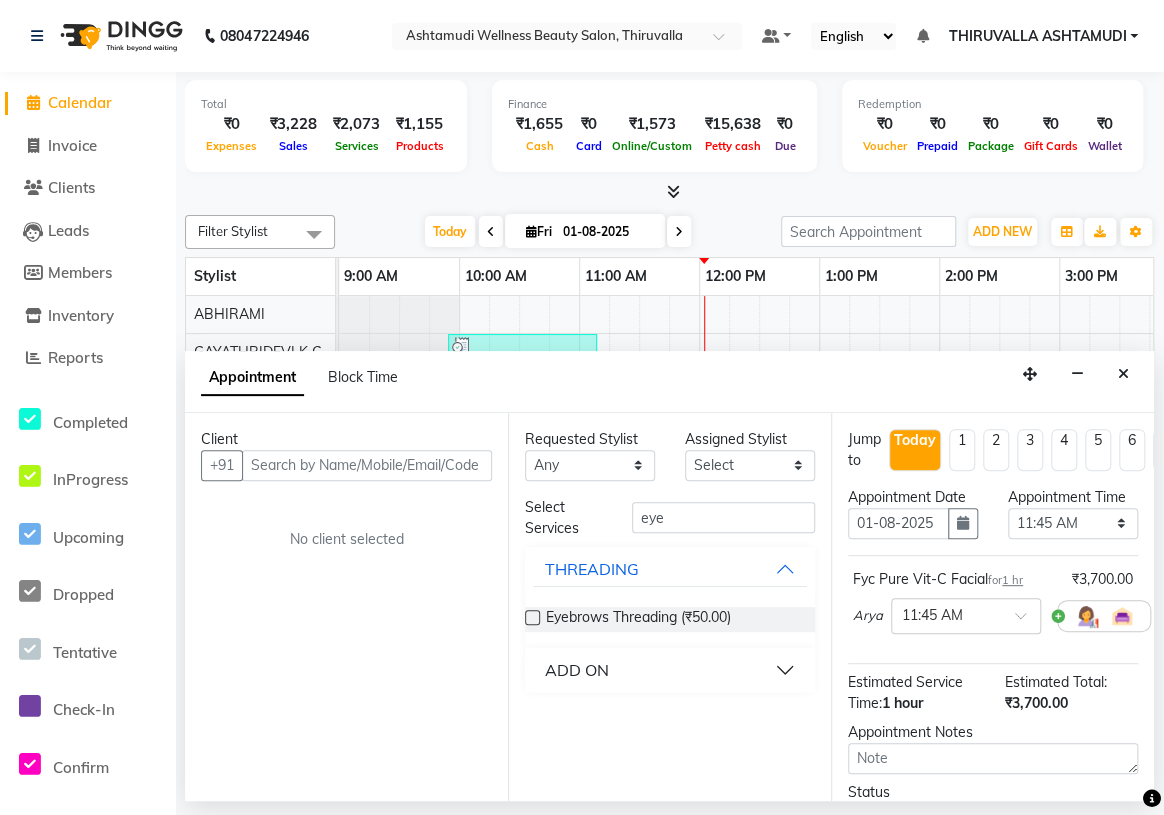 click at bounding box center [532, 617] 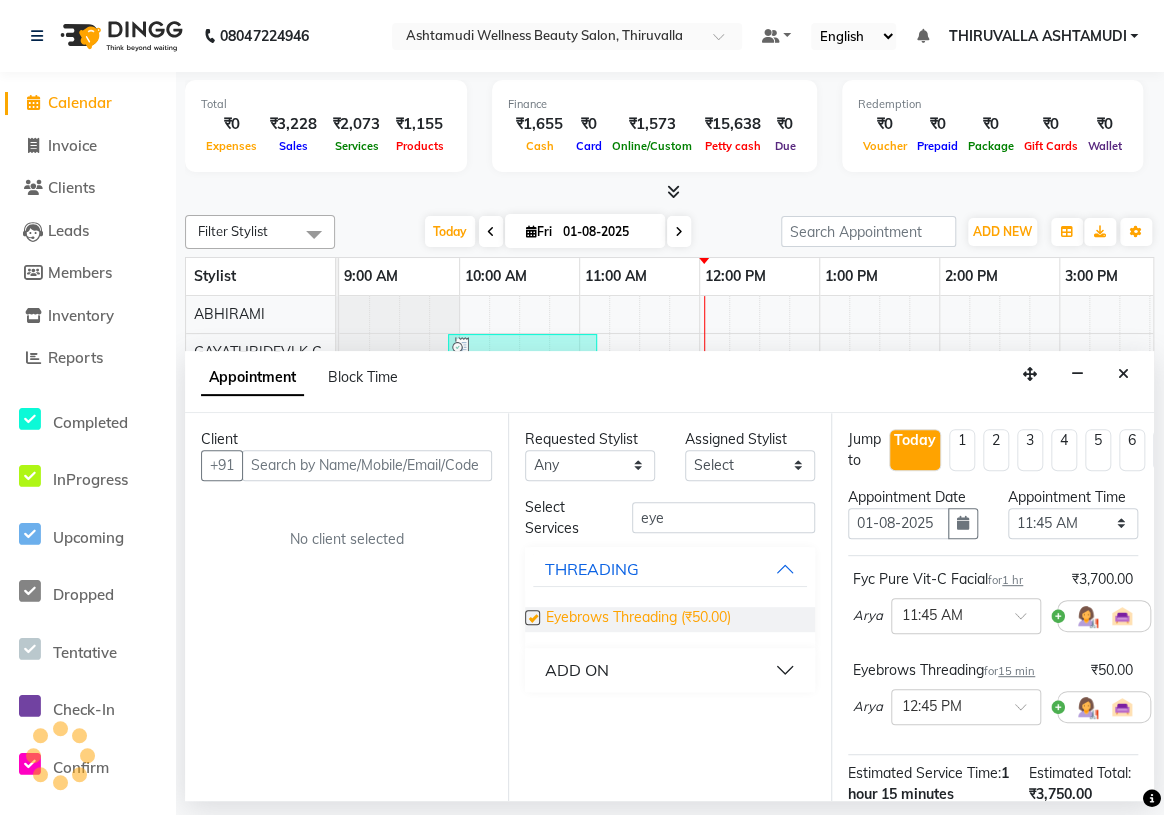 checkbox on "false" 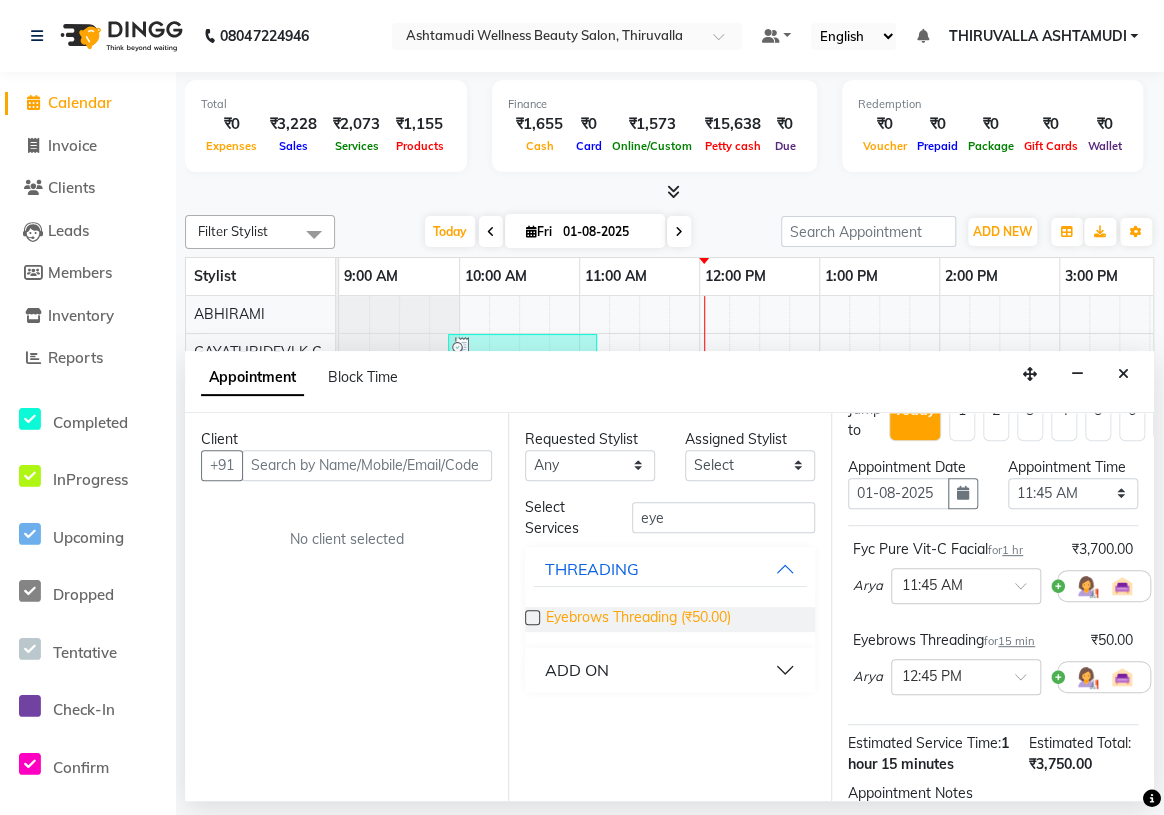 scroll, scrollTop: 0, scrollLeft: 0, axis: both 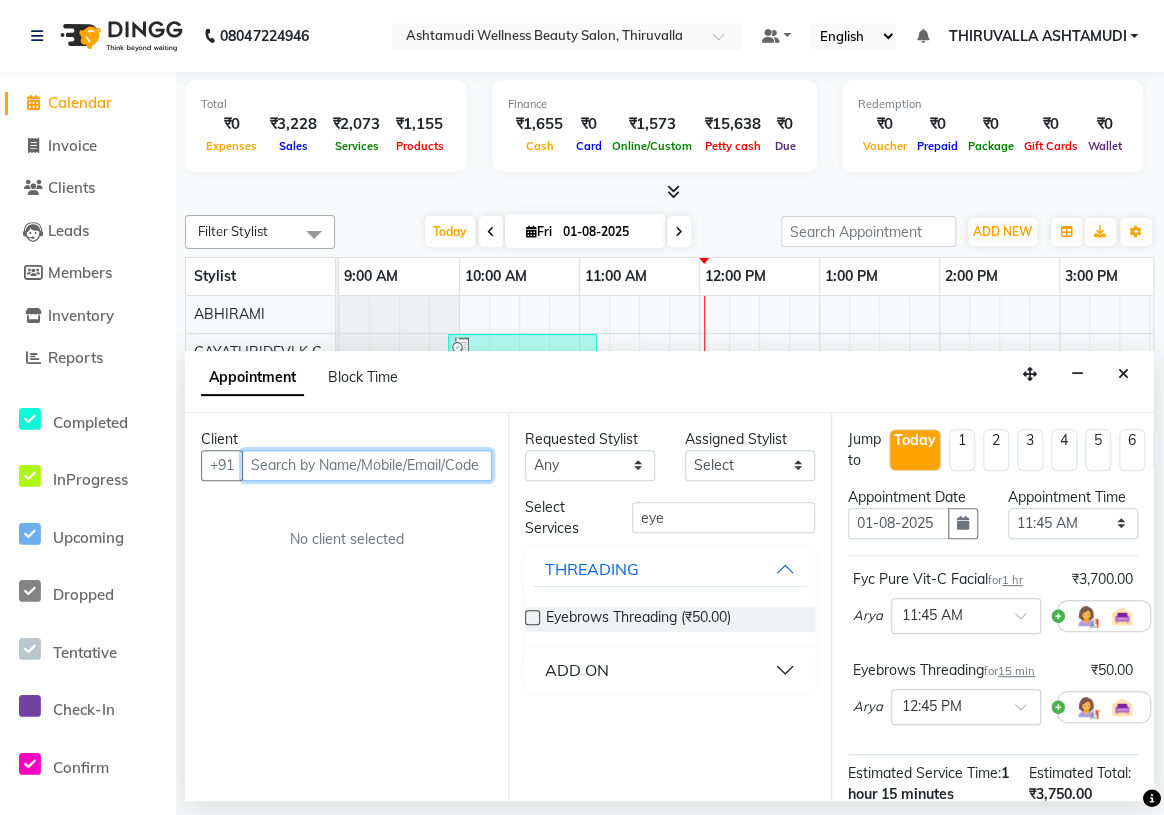 click at bounding box center [367, 465] 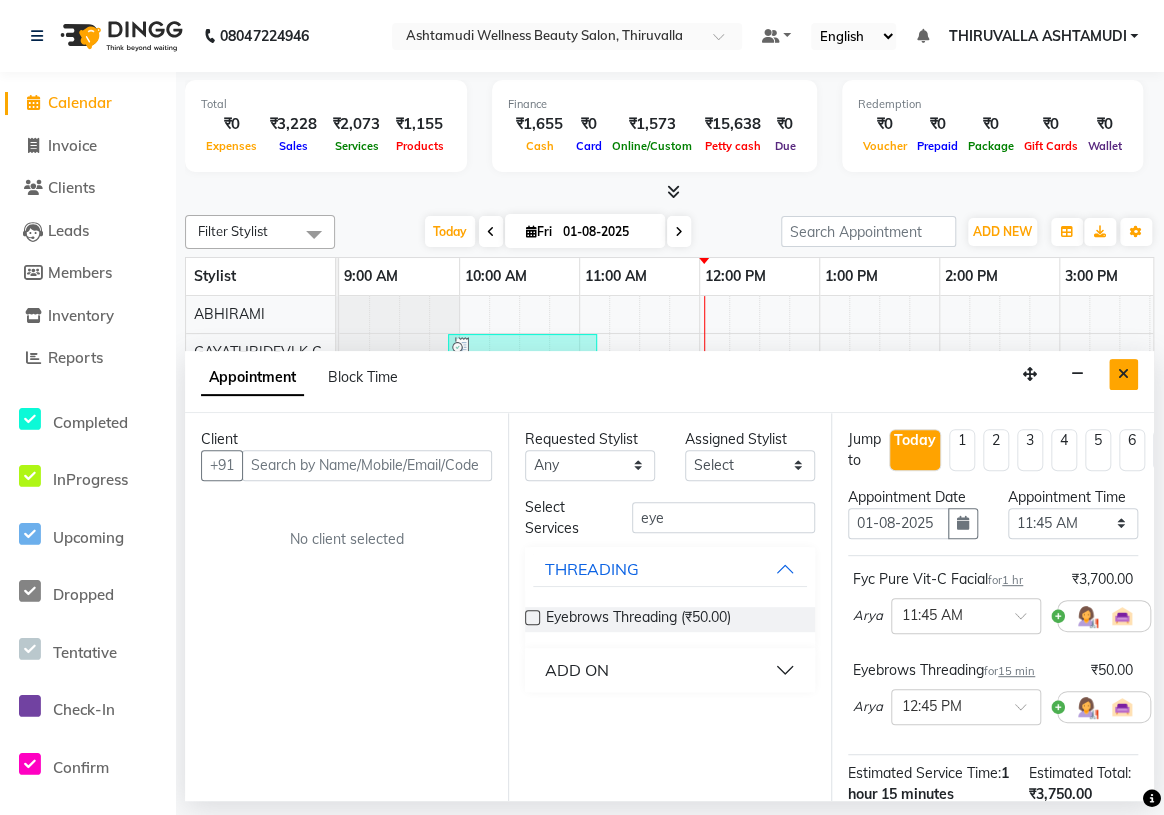 click at bounding box center [1123, 374] 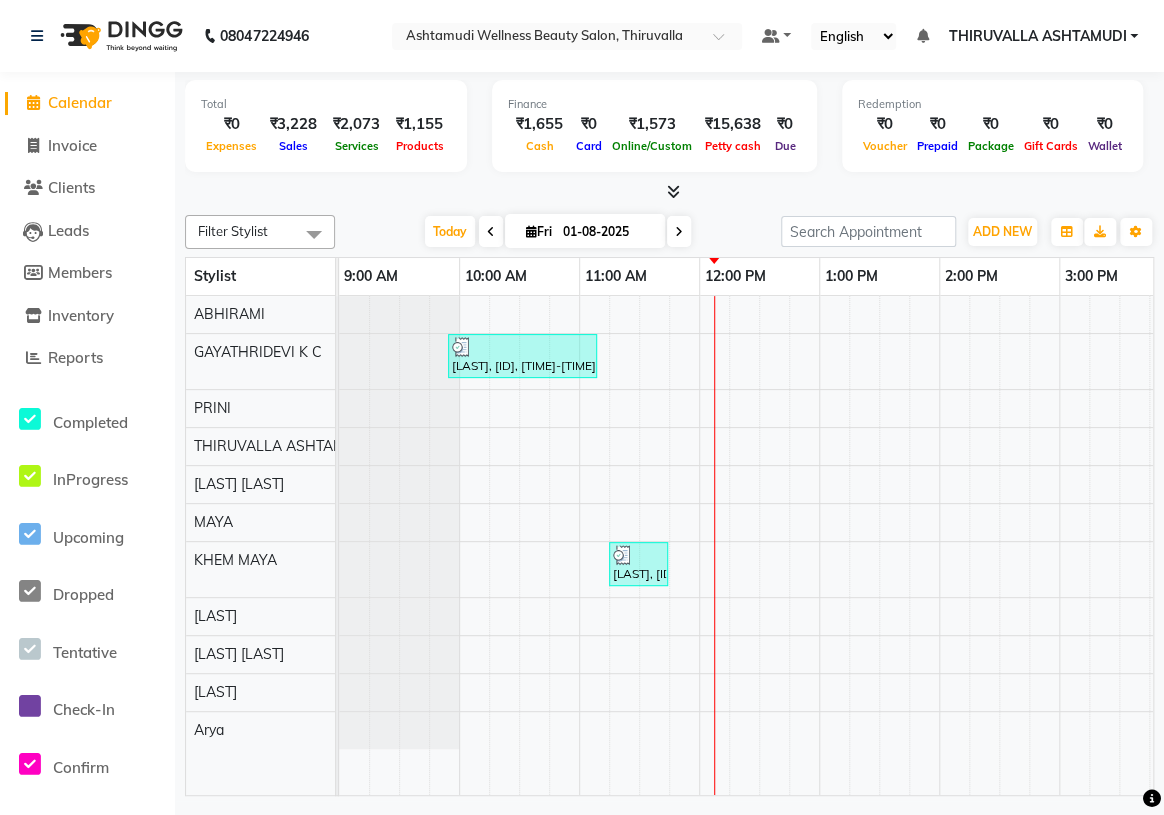 click on "[LAST], [ID], [TIME]-[TIME], [SERVICE], [SERVICE]     [LAST], [ID], [TIME]-[TIME], [SERVICE]" at bounding box center [1179, 545] 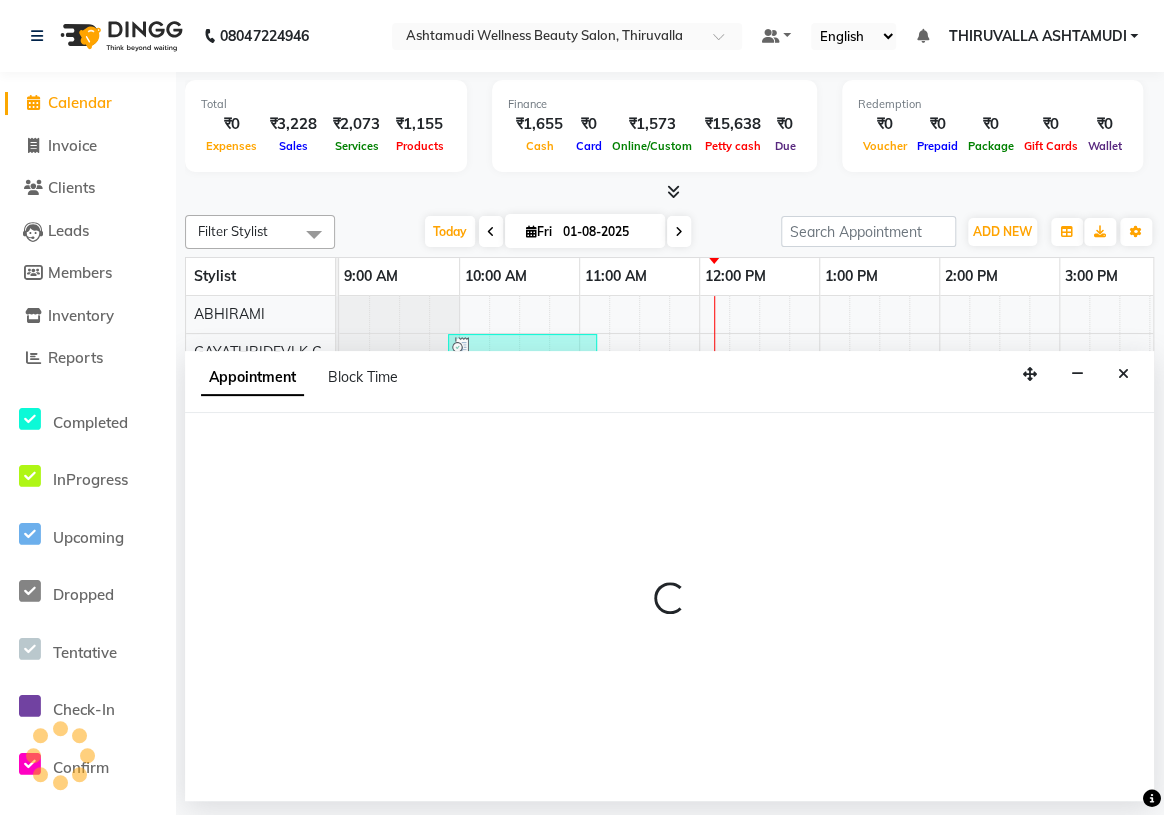 select on "42901" 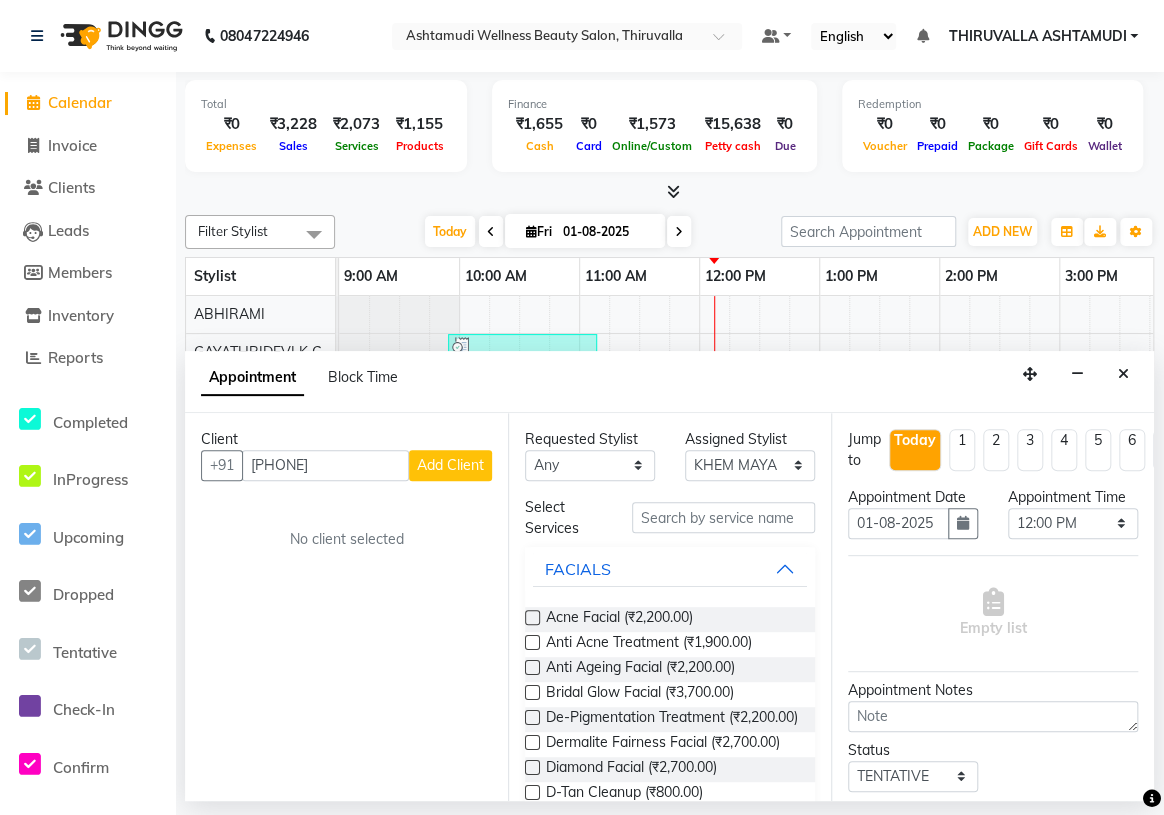 type on "[PHONE]" 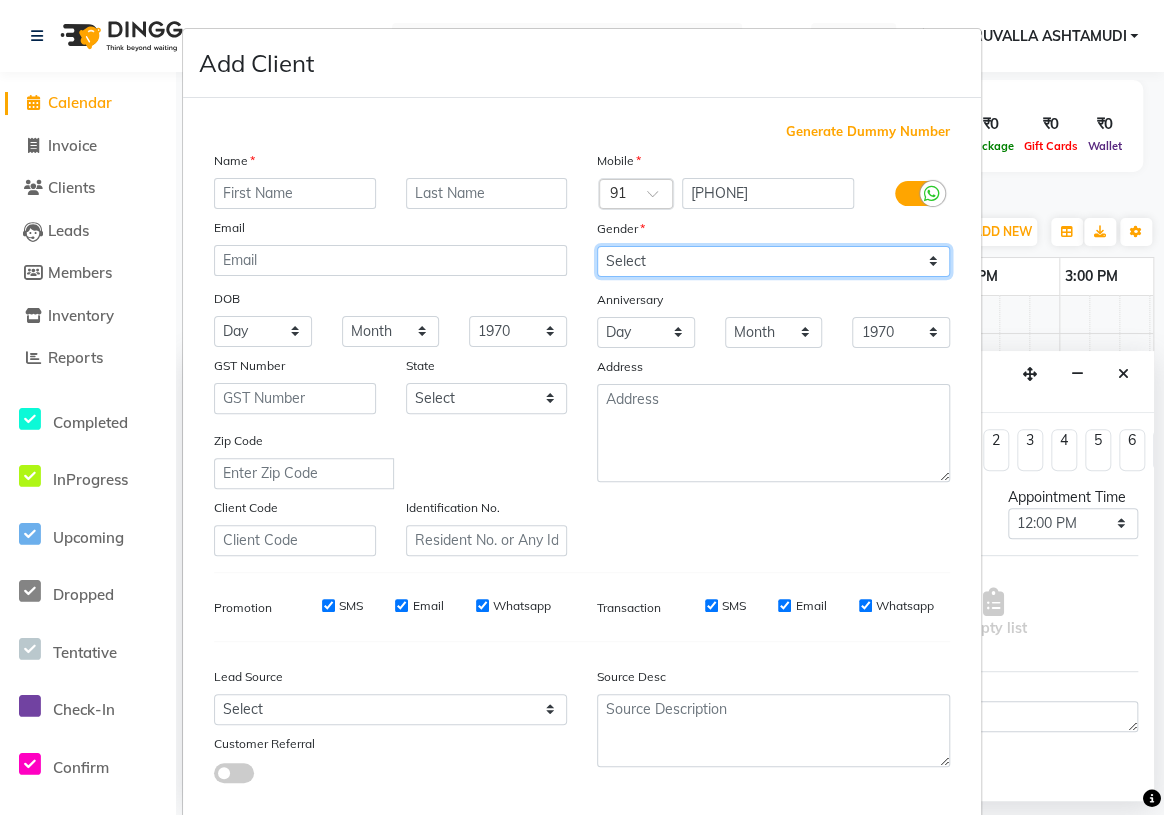 click on "Select Male Female Other Prefer Not To Say" at bounding box center (773, 261) 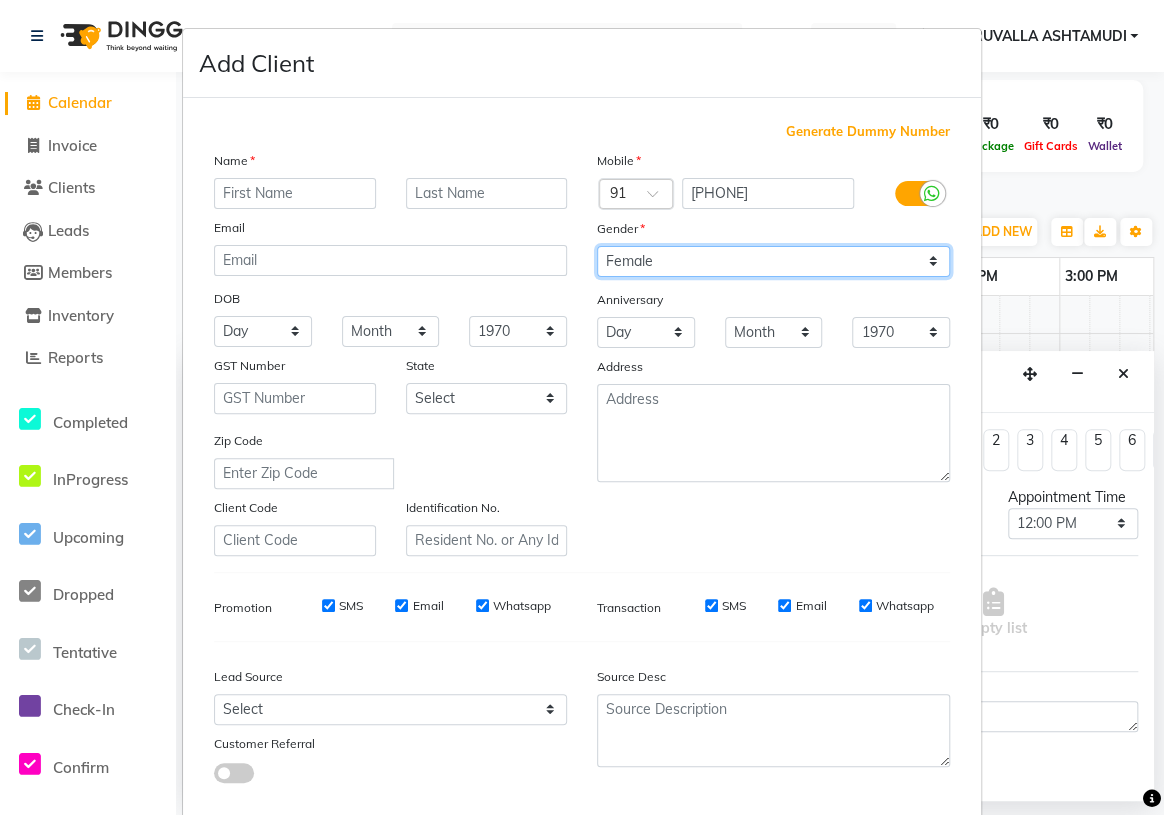click on "Select Male Female Other Prefer Not To Say" at bounding box center (773, 261) 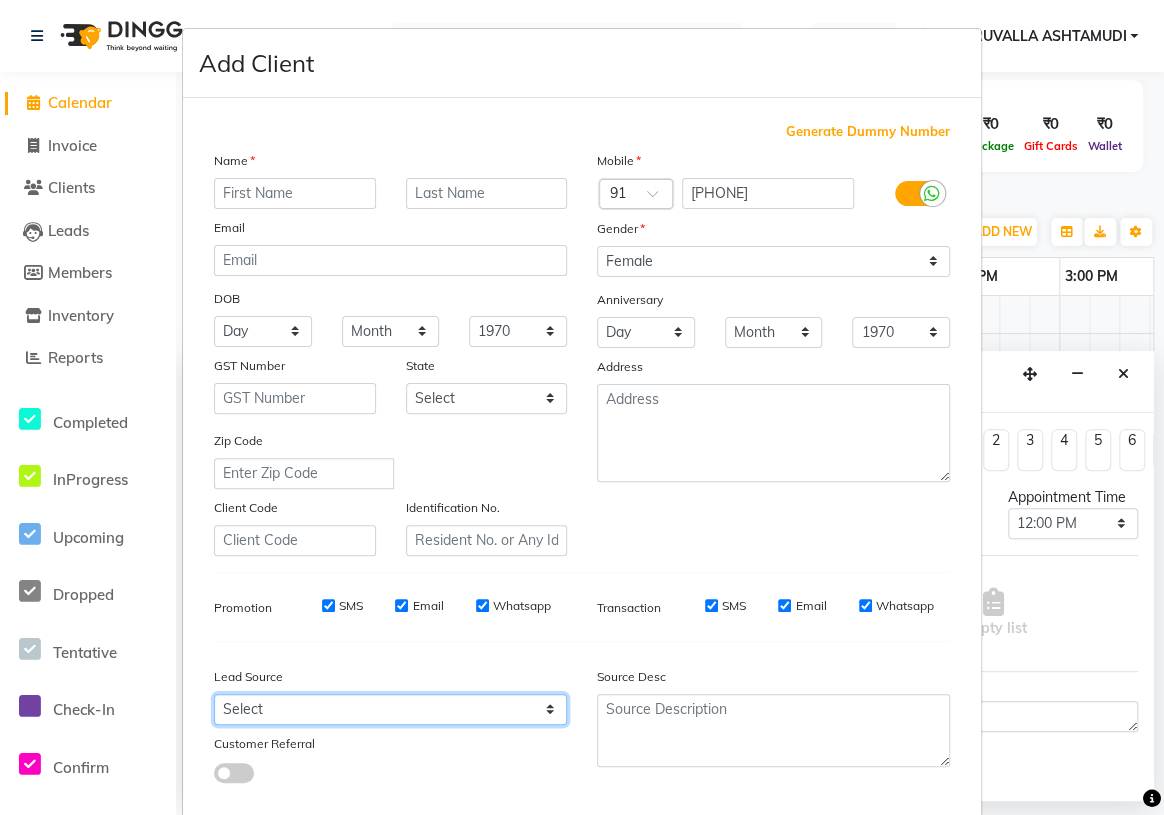 click on "Select Walk-in Referral Internet Friend Word of Mouth Advertisement Facebook JustDial Google Other Instagram  YouTube  WhatsApp" at bounding box center (390, 709) 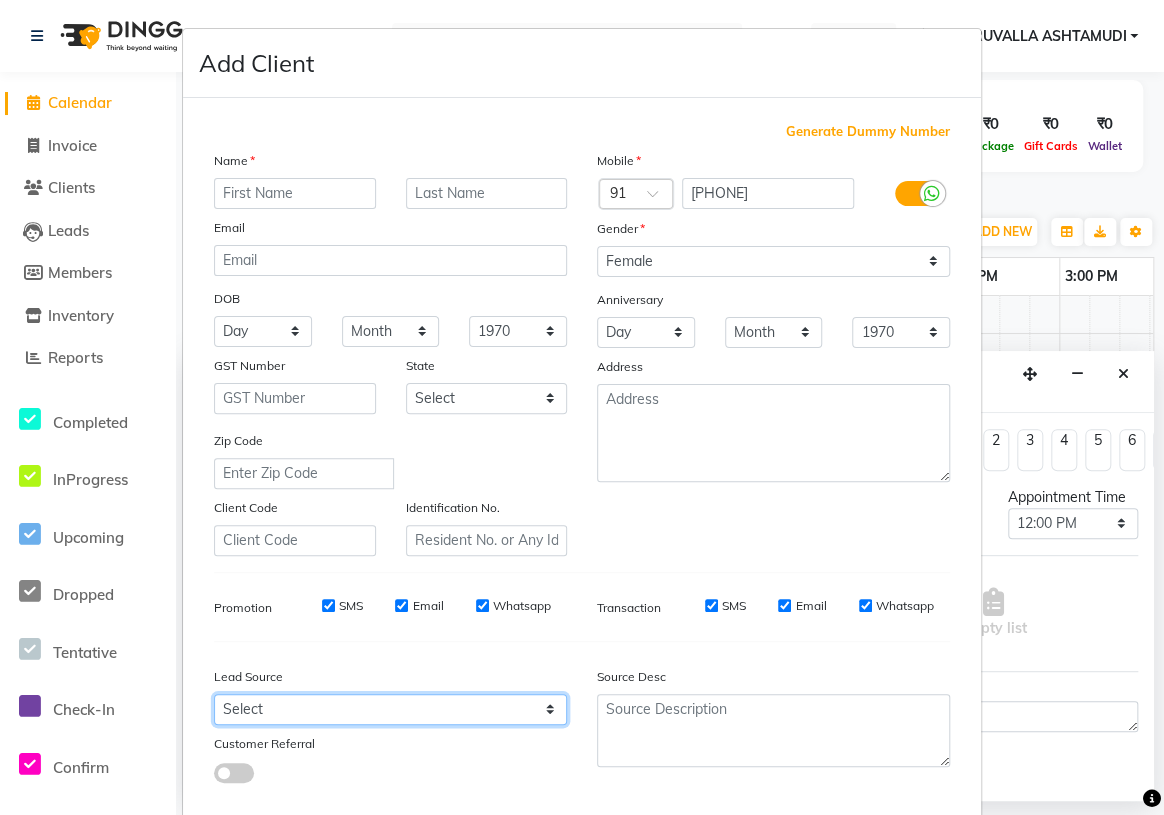 select on "31356" 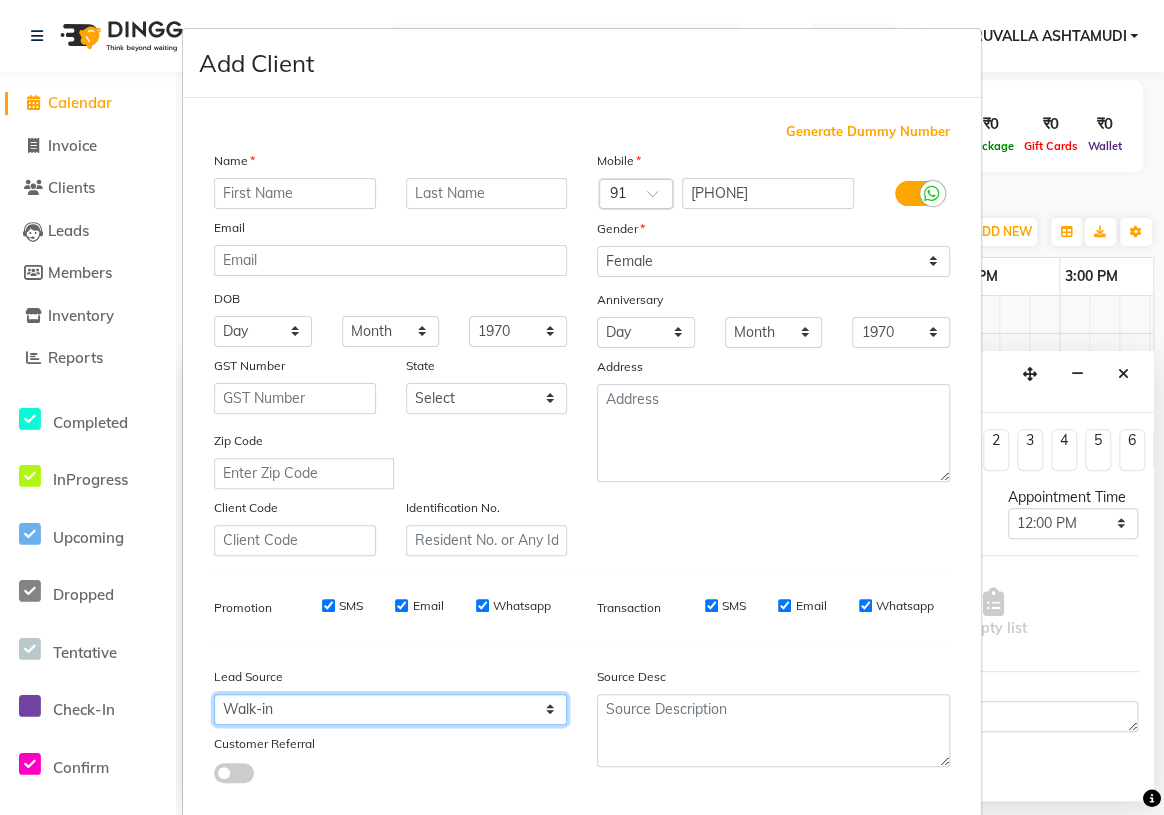 click on "Select Walk-in Referral Internet Friend Word of Mouth Advertisement Facebook JustDial Google Other Instagram  YouTube  WhatsApp" at bounding box center (390, 709) 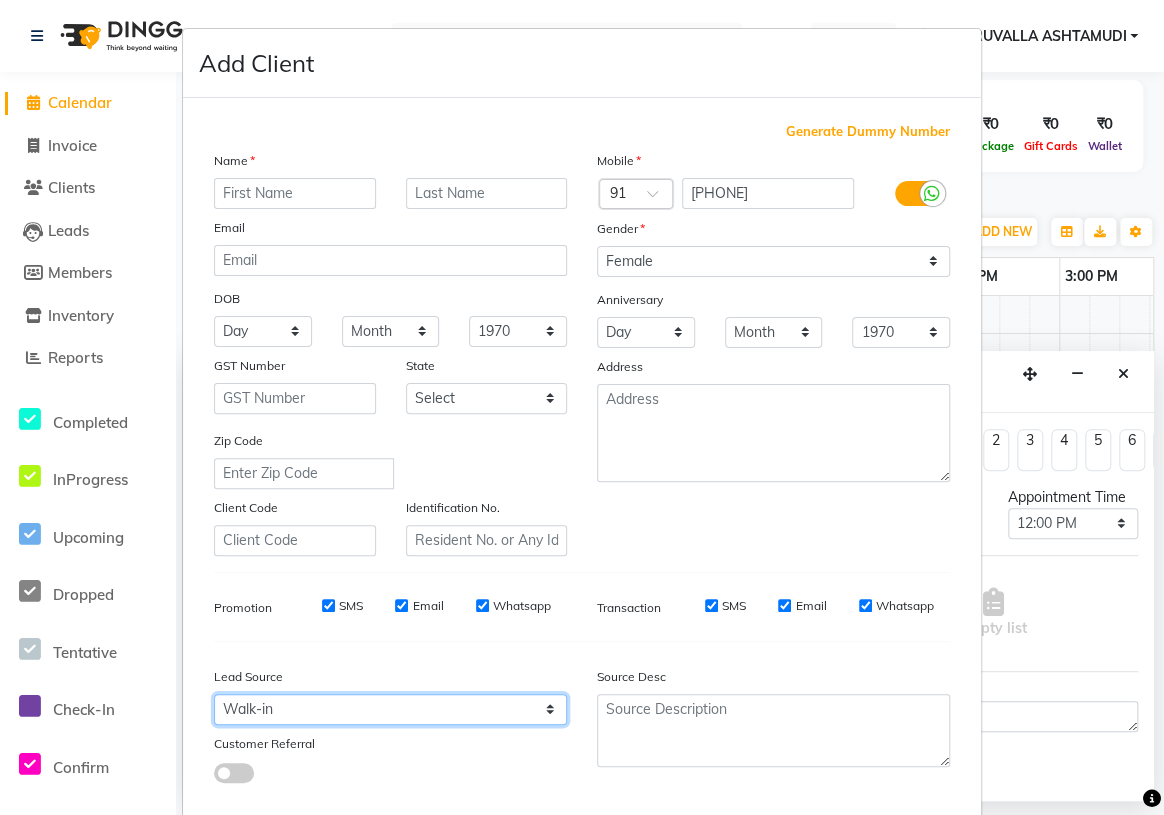 scroll, scrollTop: 113, scrollLeft: 0, axis: vertical 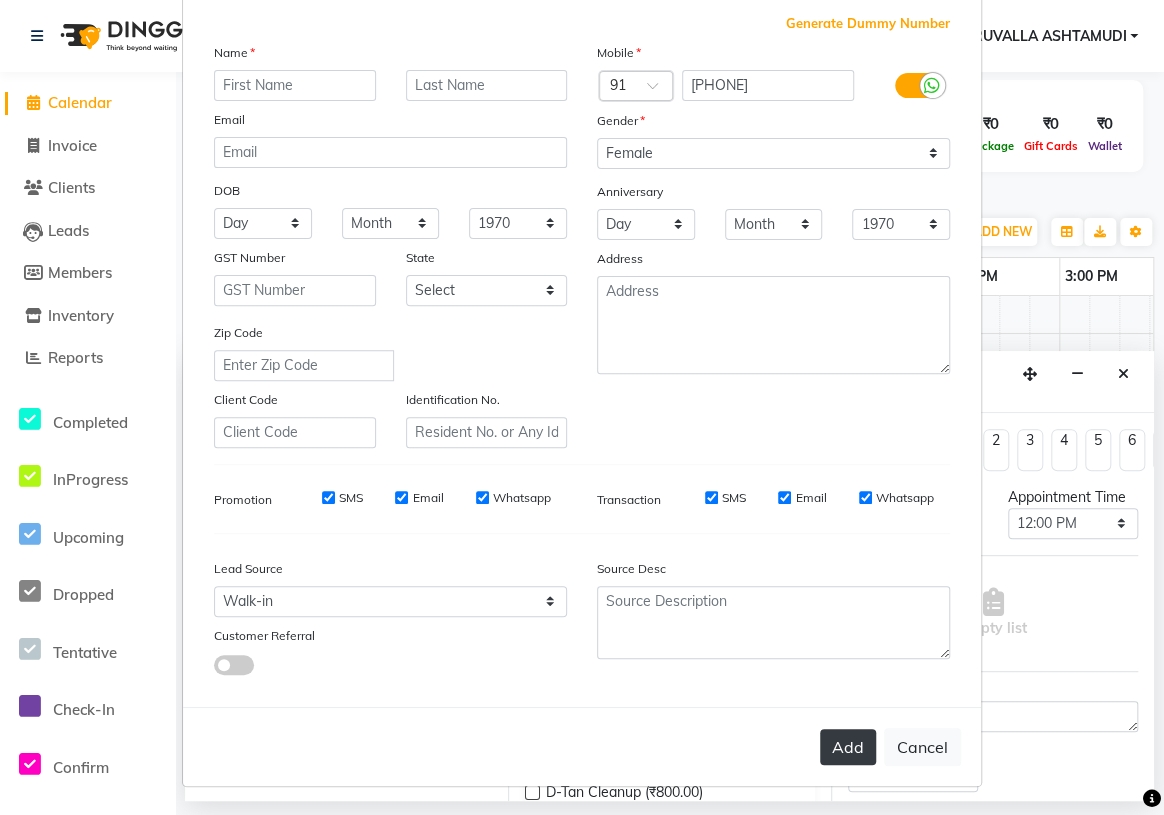 click on "Add" at bounding box center [848, 747] 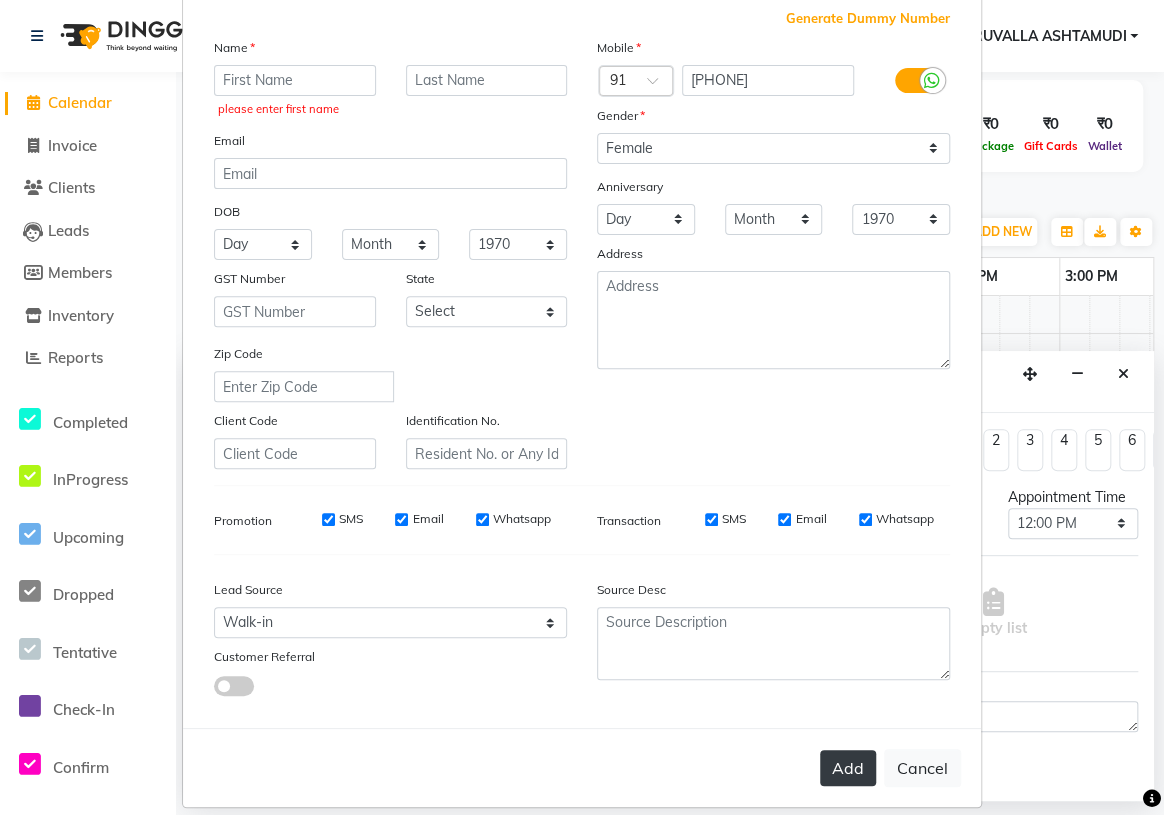 click on "Add" at bounding box center (848, 768) 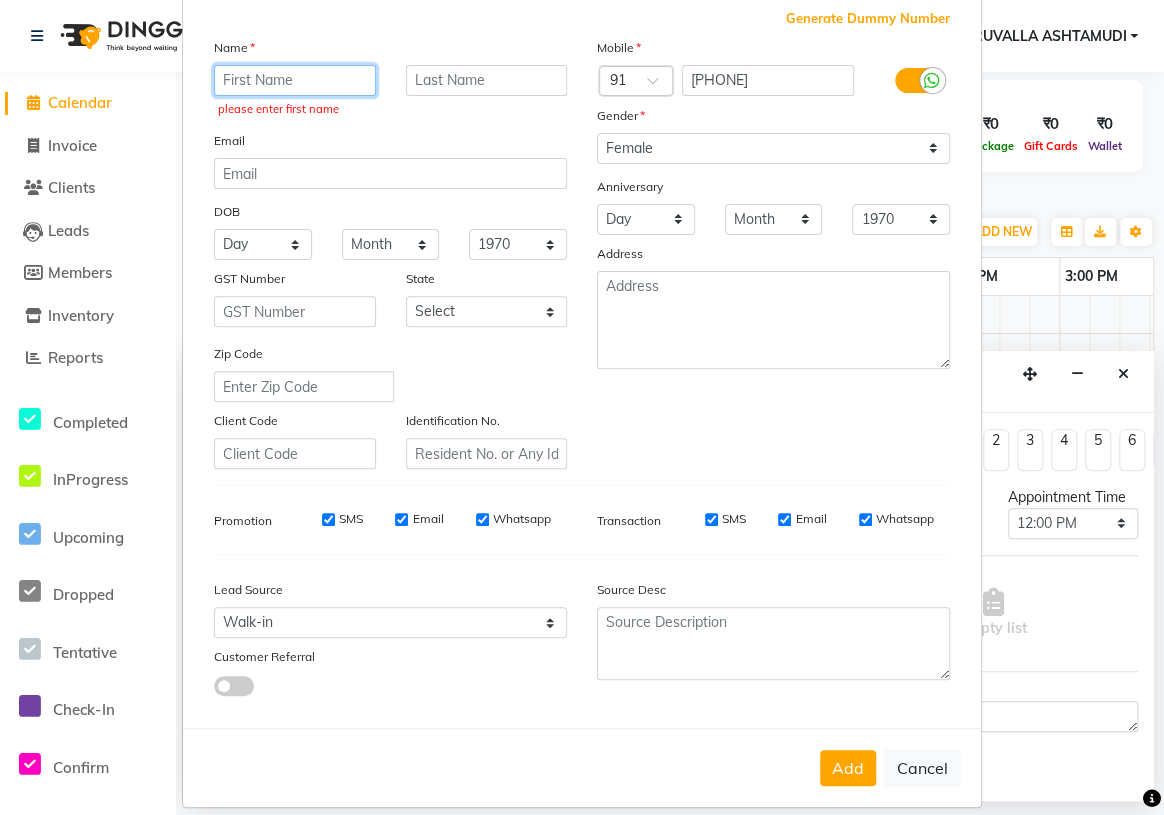 click at bounding box center (295, 80) 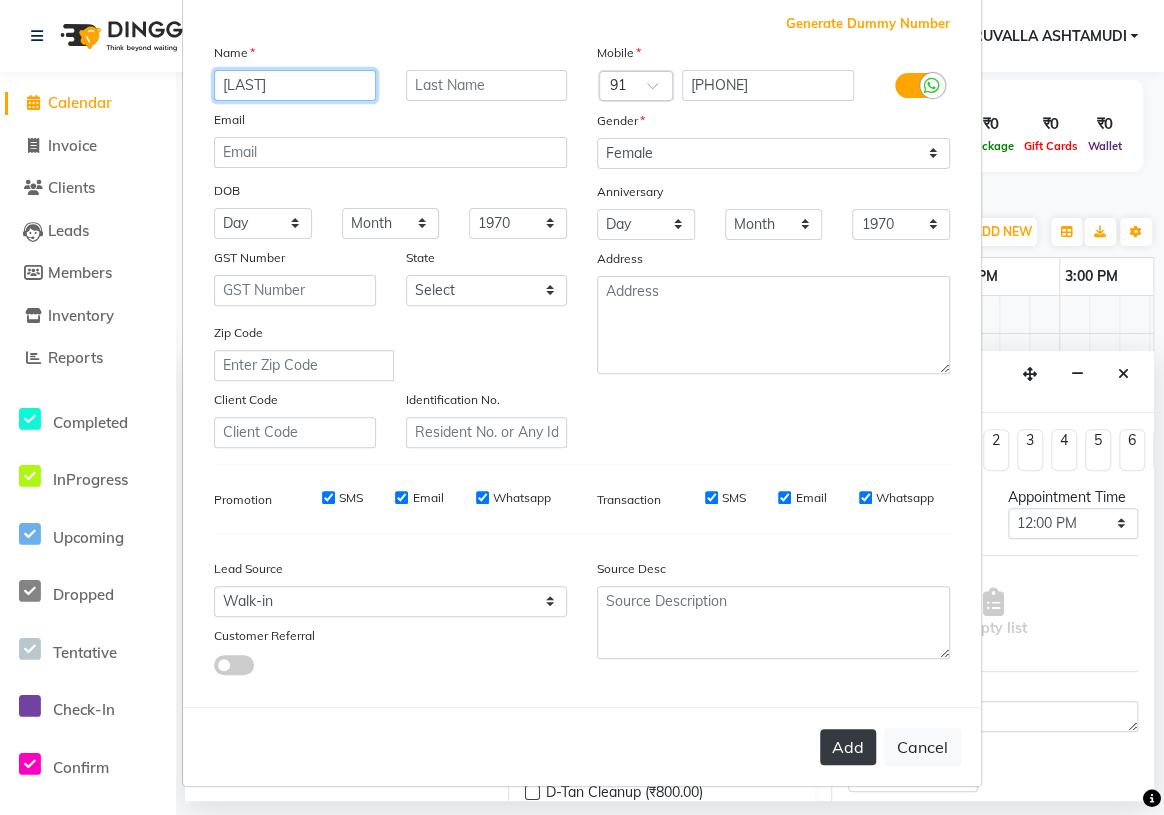 type on "[LAST]" 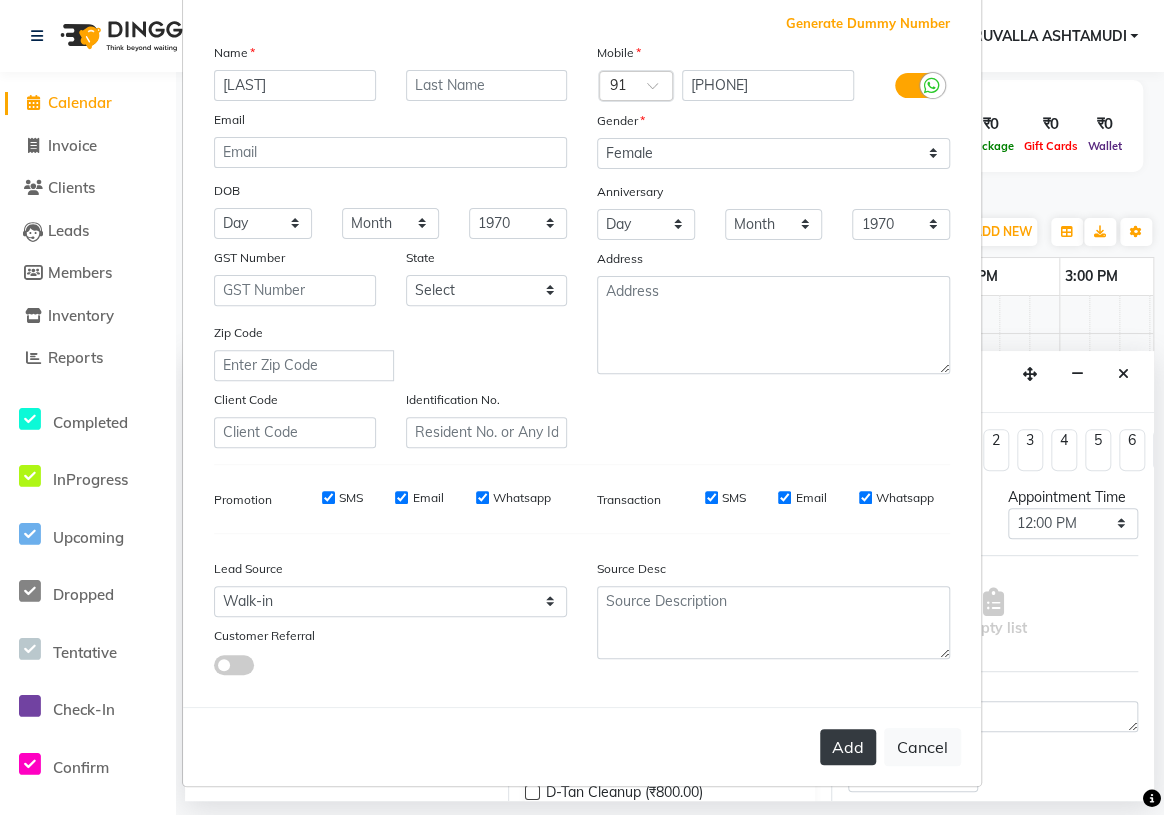 click on "Add" at bounding box center (848, 747) 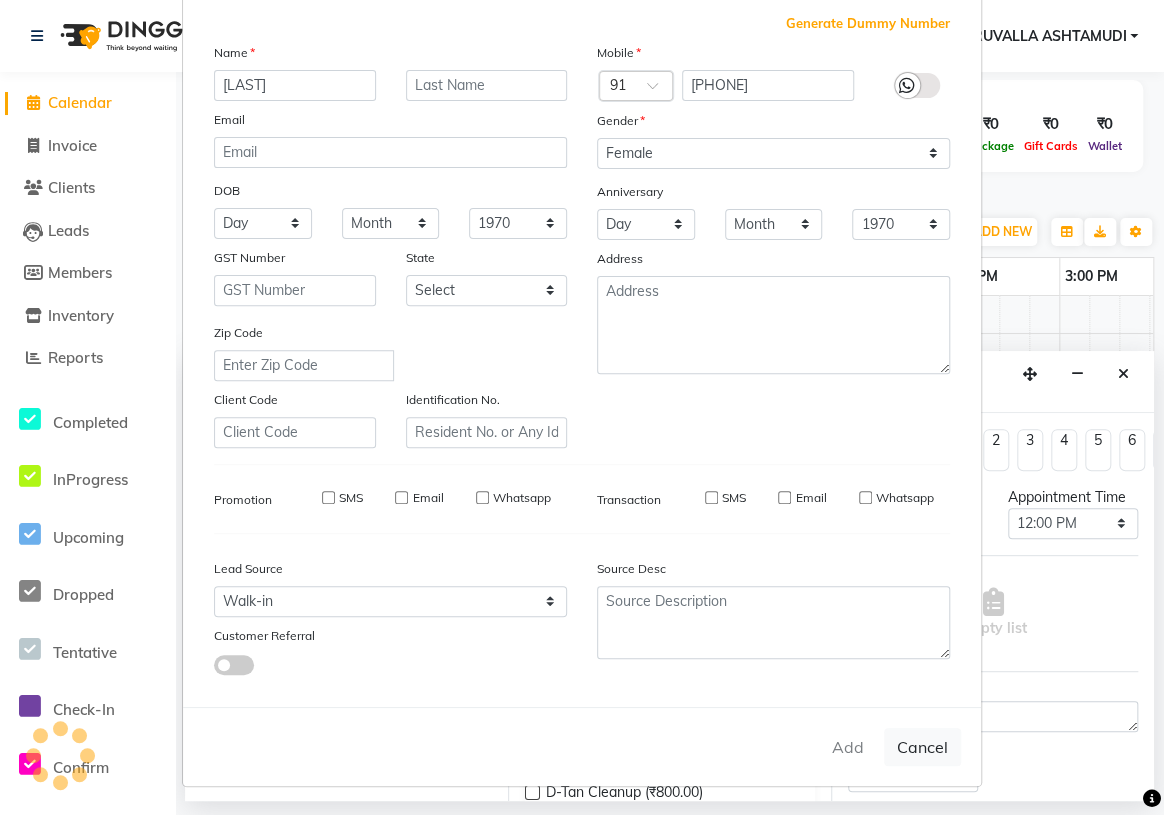 type 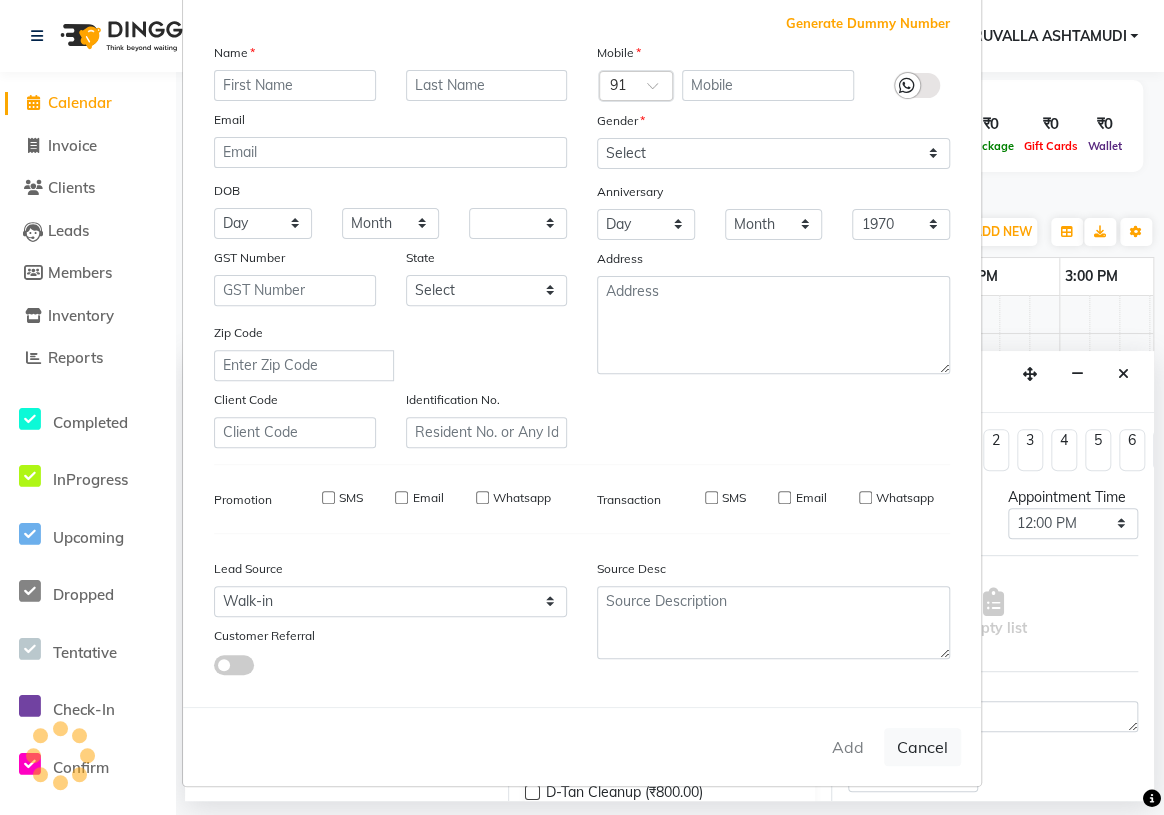 select 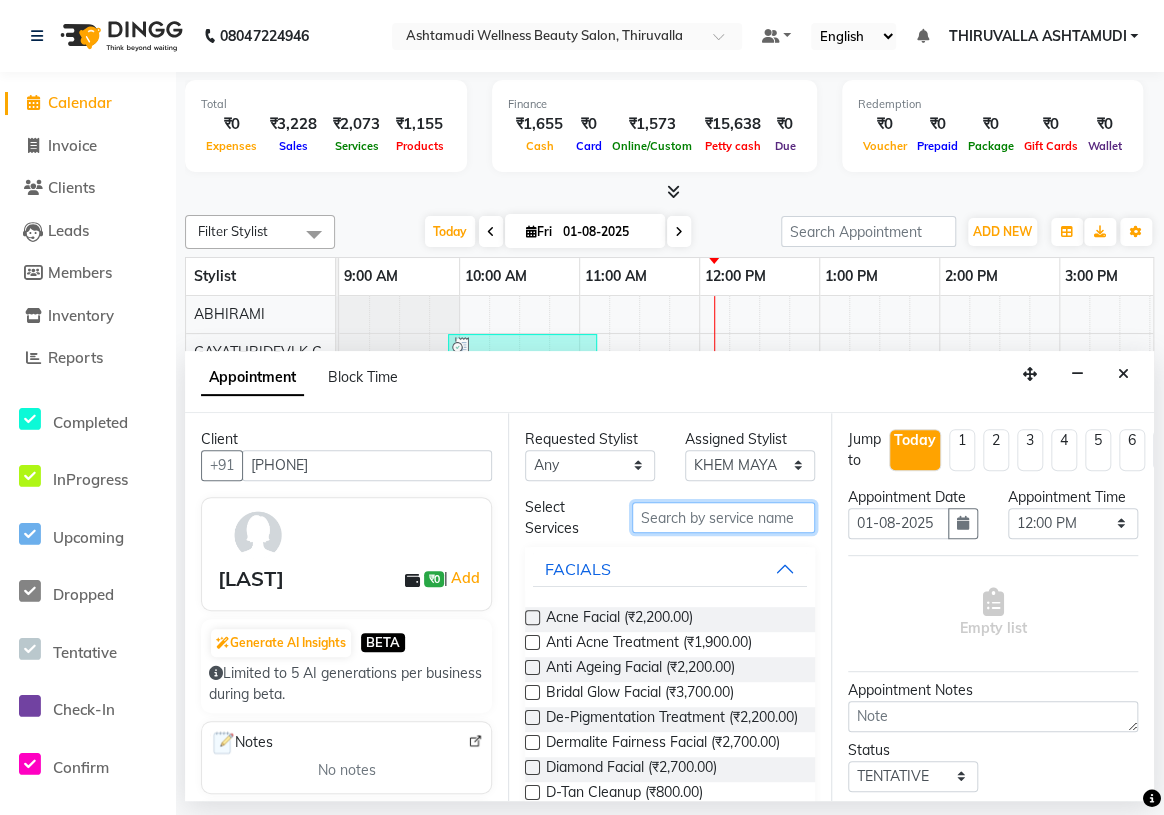 click at bounding box center [723, 517] 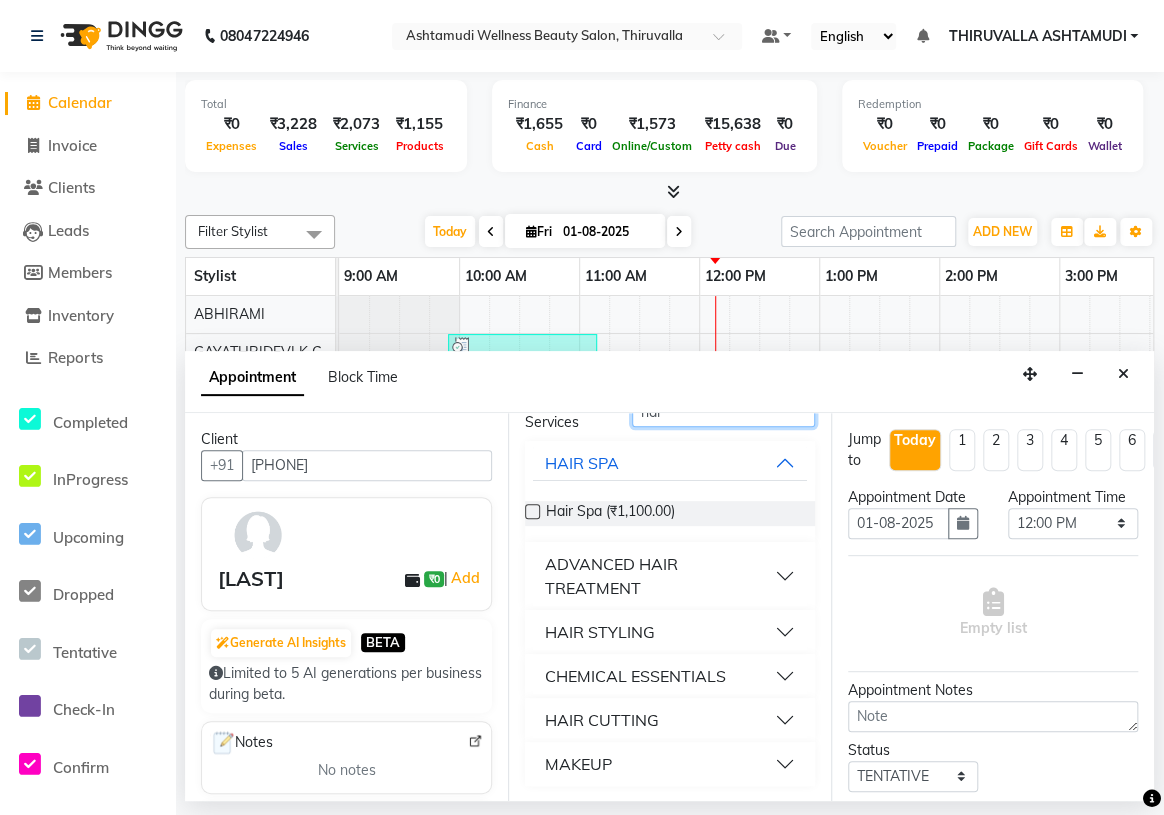 scroll, scrollTop: 96, scrollLeft: 0, axis: vertical 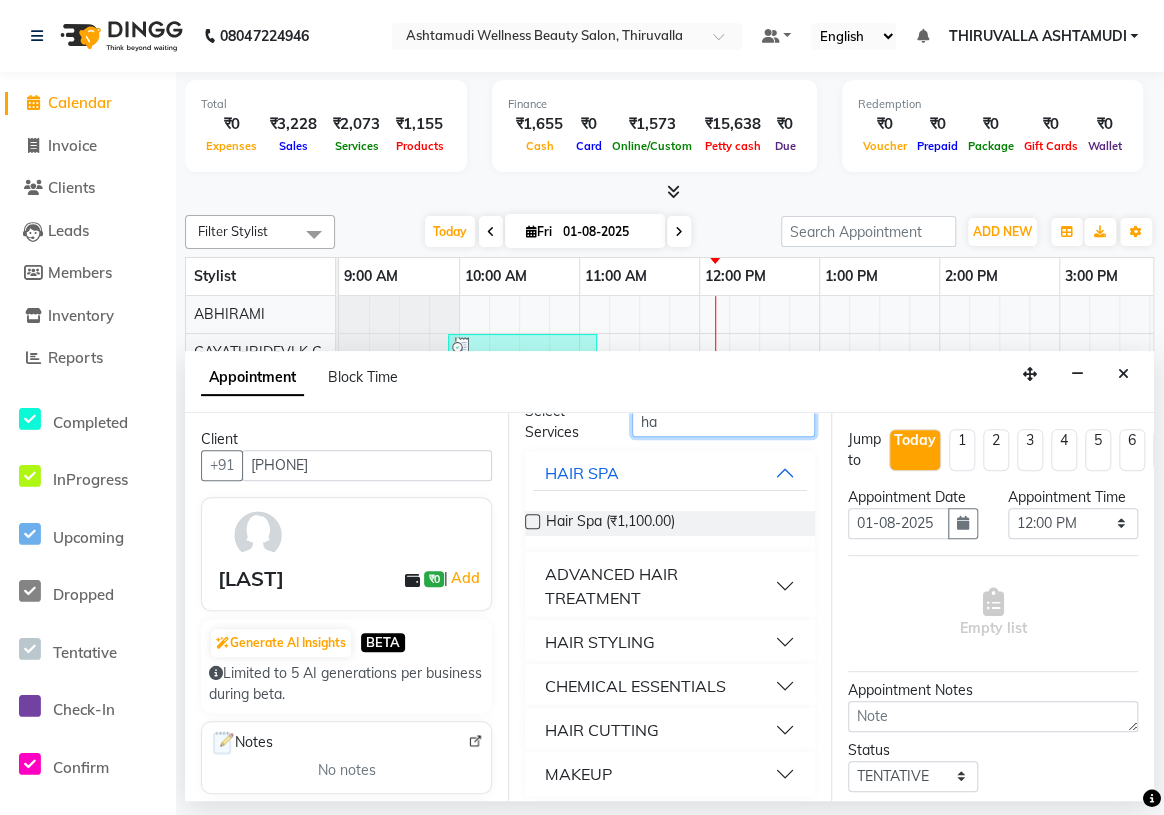 type on "h" 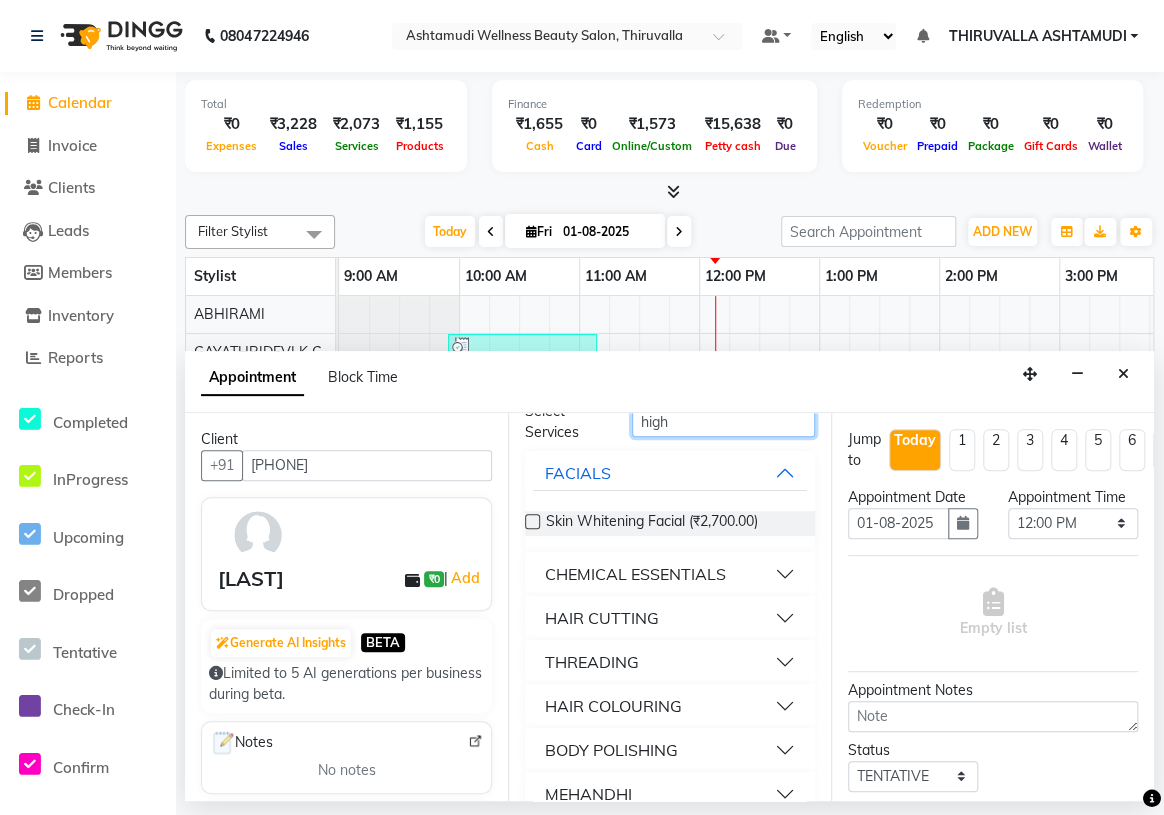 scroll, scrollTop: 0, scrollLeft: 0, axis: both 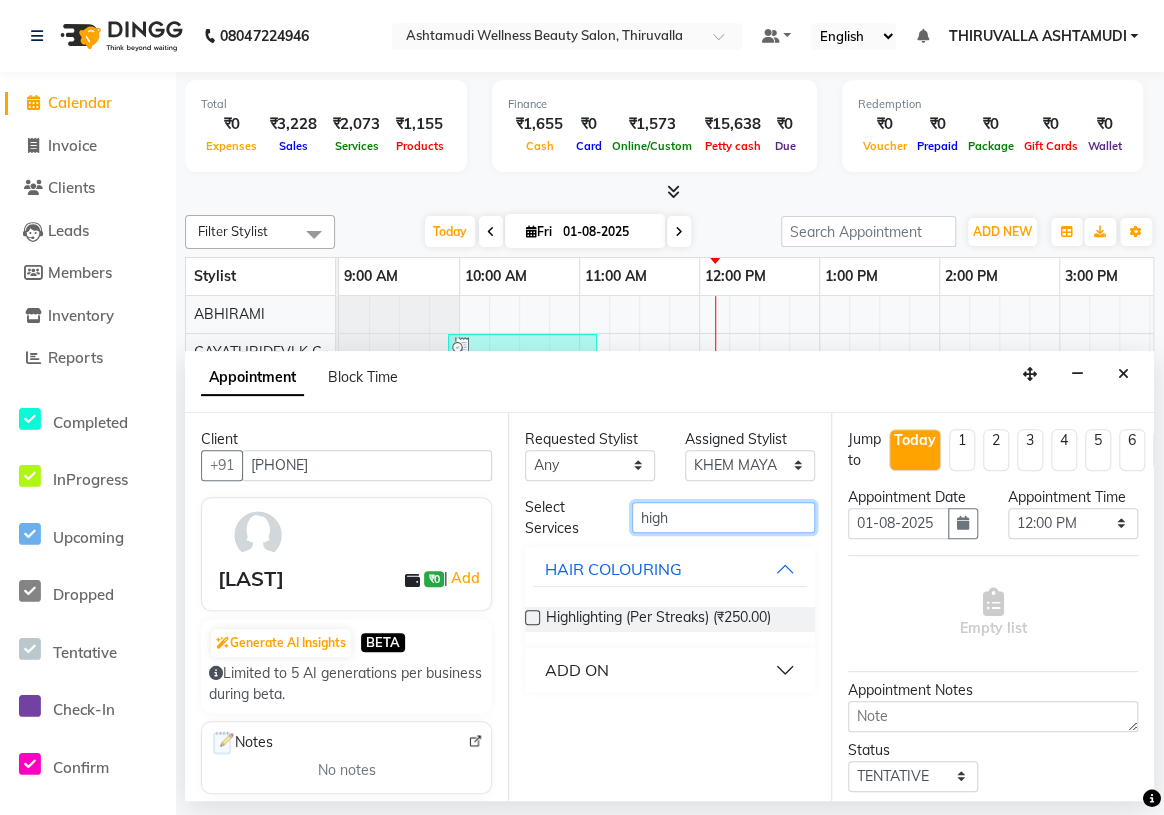 type on "high" 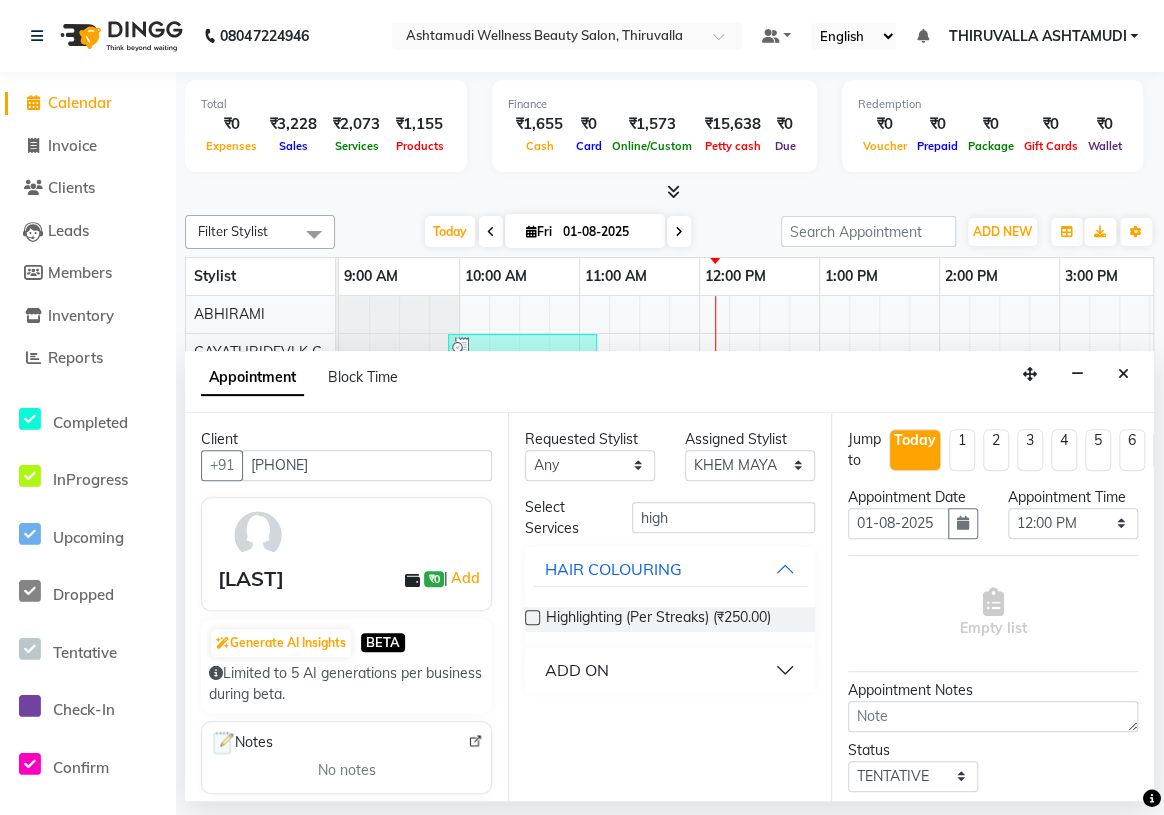click at bounding box center [532, 617] 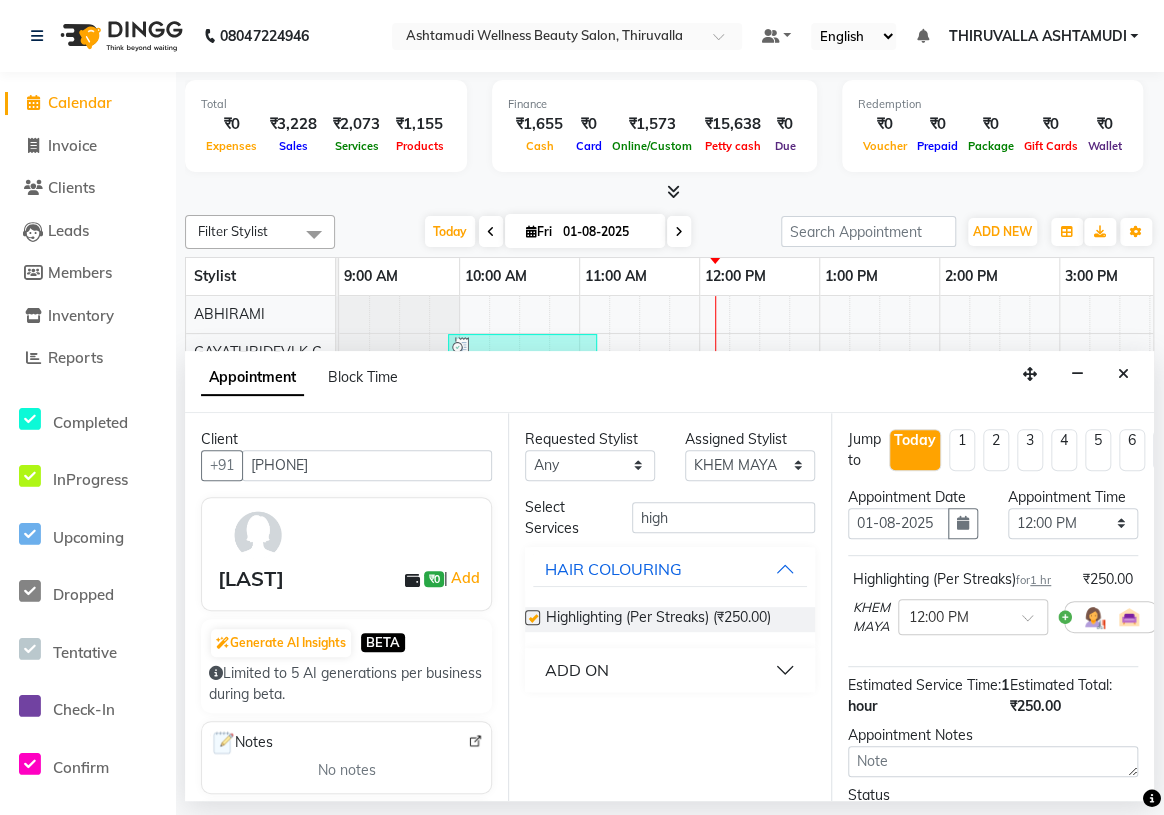 checkbox on "false" 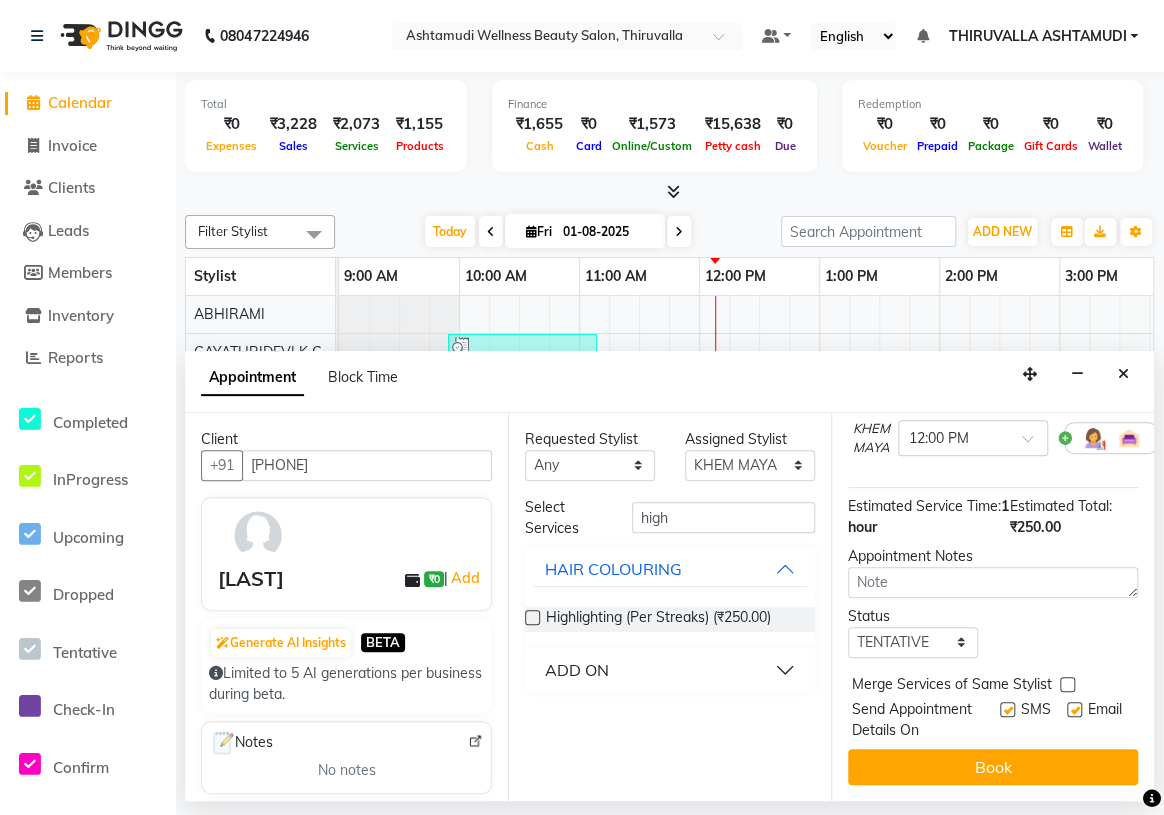 scroll, scrollTop: 213, scrollLeft: 0, axis: vertical 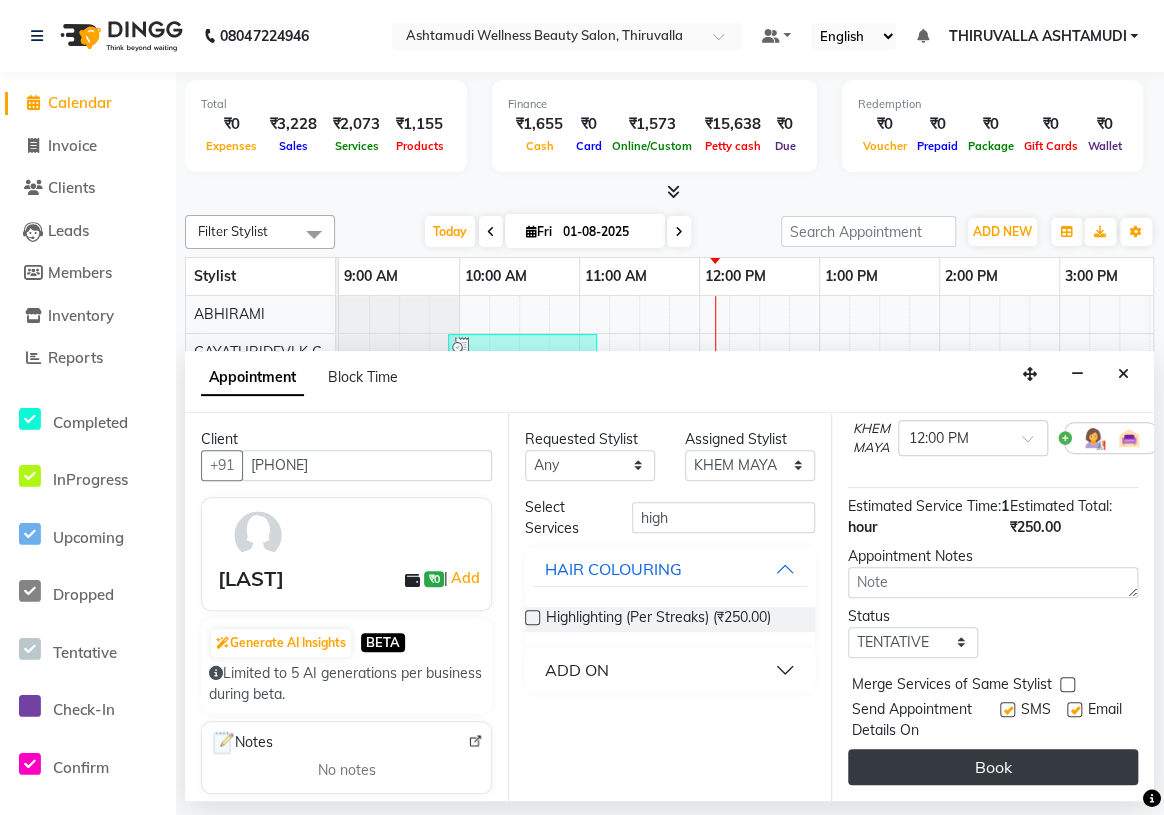 click on "Book" at bounding box center [993, 767] 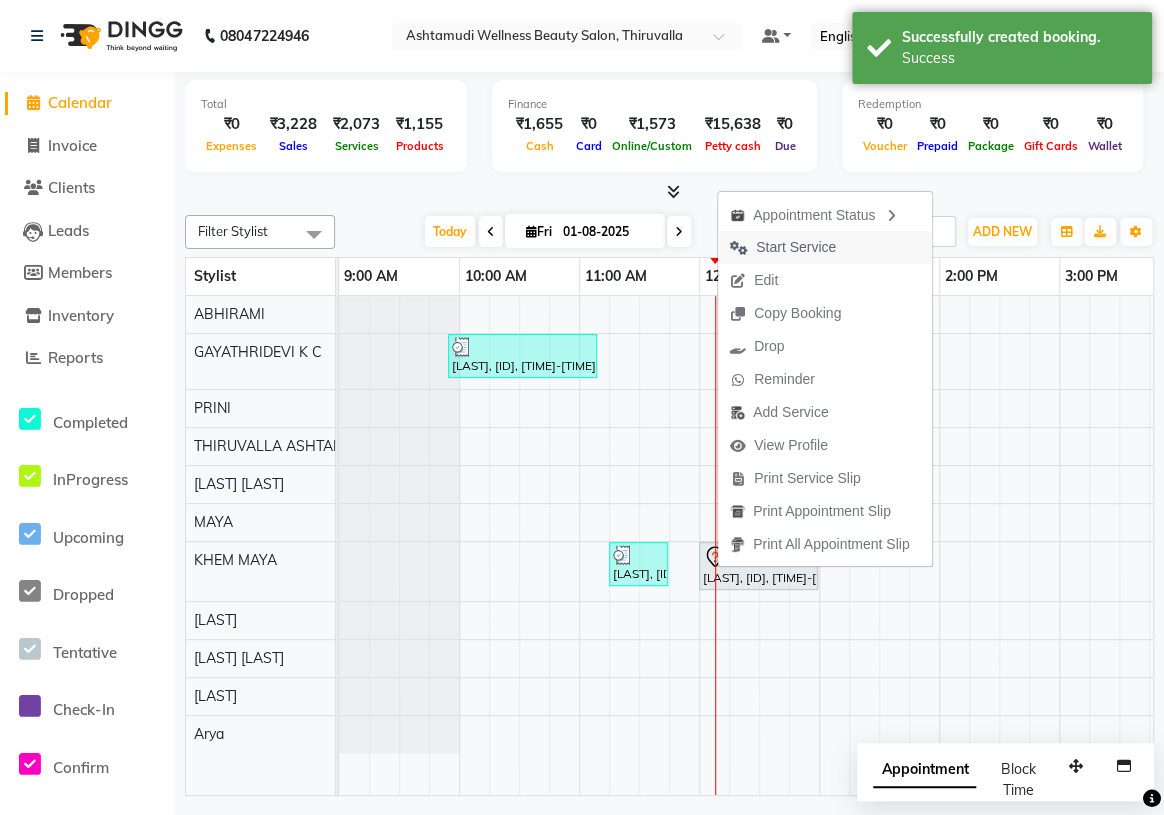 click on "Start Service" at bounding box center (796, 247) 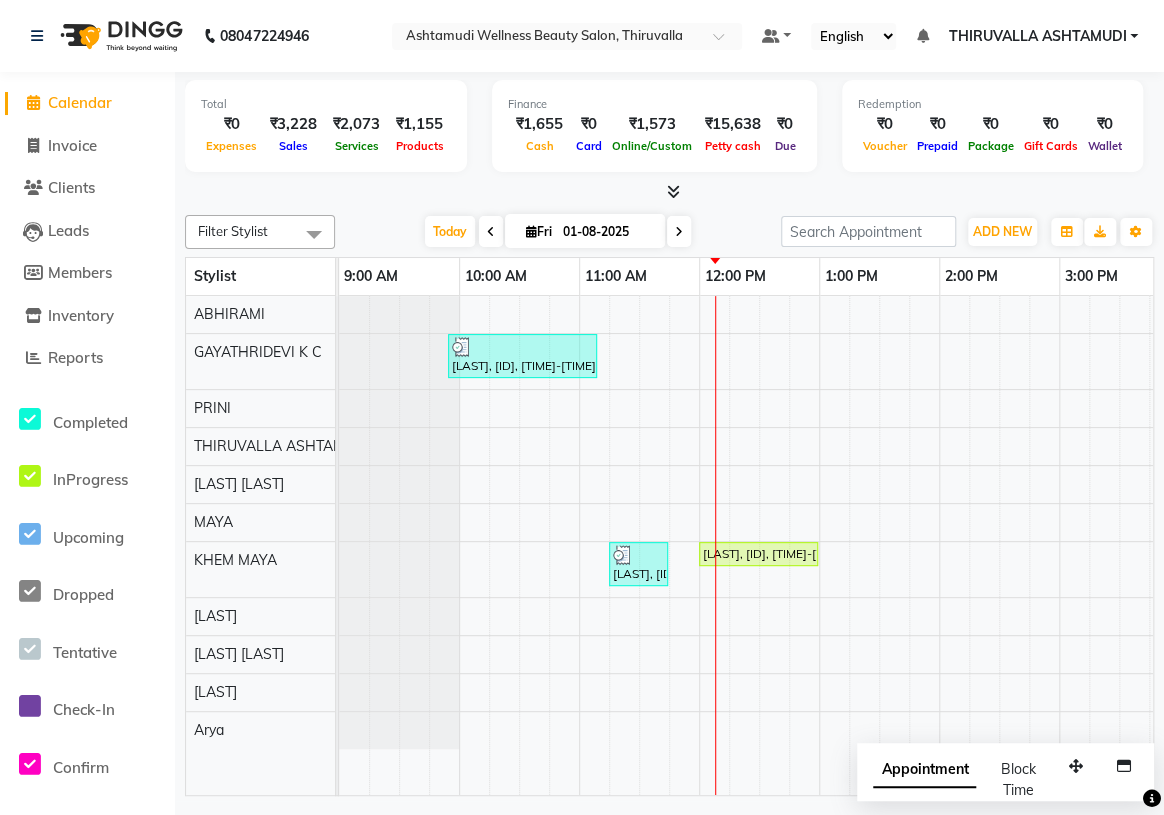 click on "[LAST], [ID], [TIME]-[TIME], [SERVICE], [SERVICE]     [LAST], [ID], [TIME]-[TIME], [SERVICE]    [LAST], [ID], [TIME]-[TIME], [SERVICE]" at bounding box center (1179, 545) 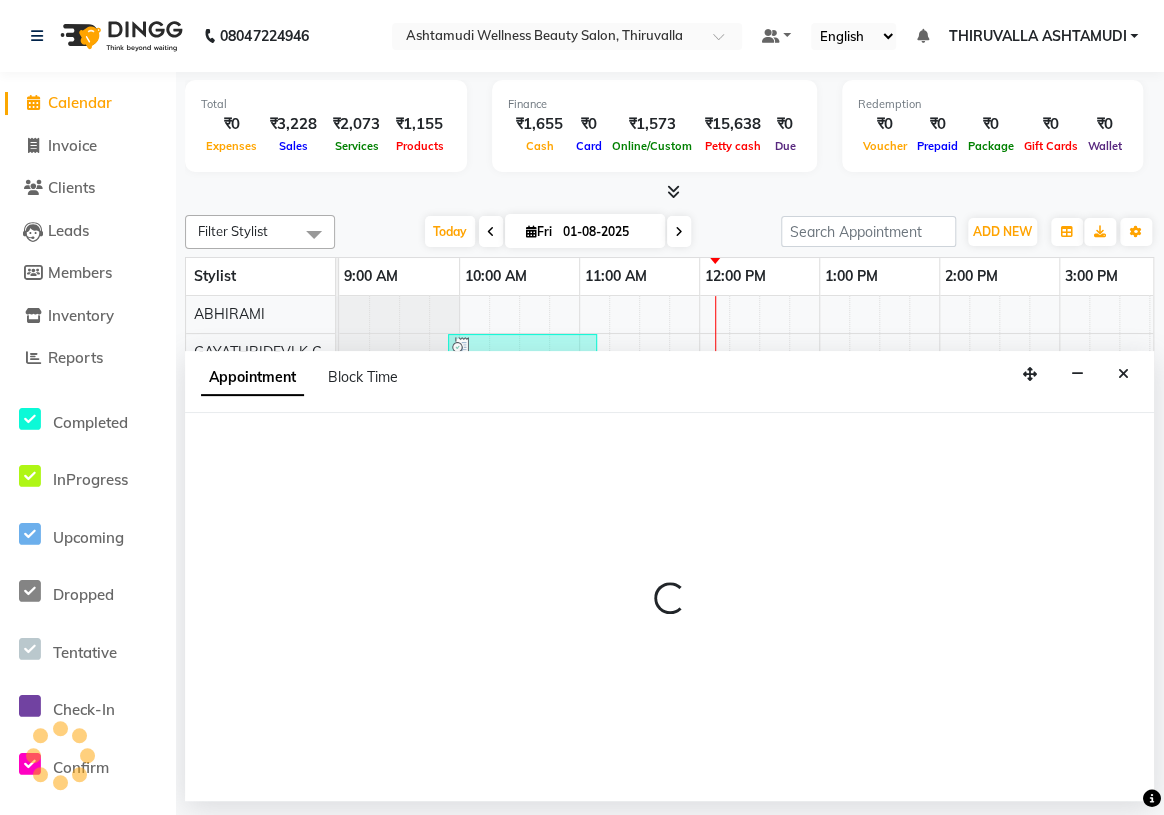 select on "29016" 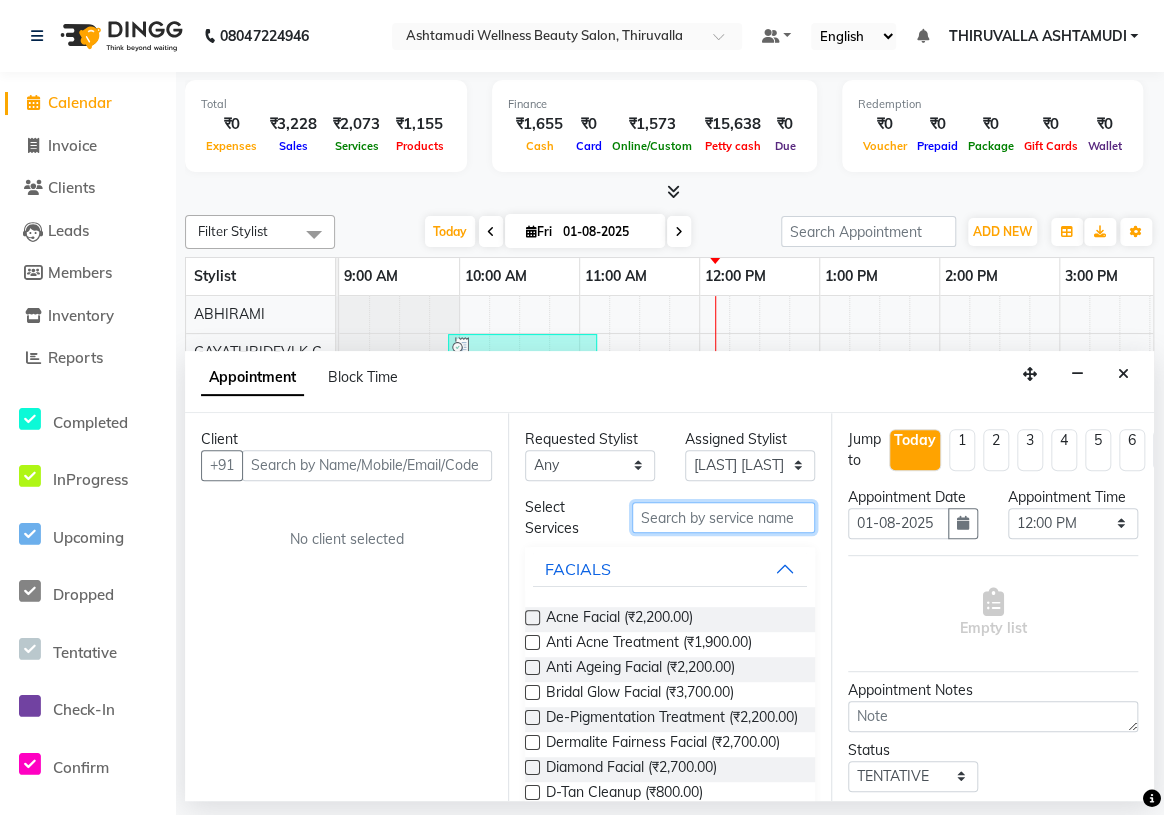 click at bounding box center (723, 517) 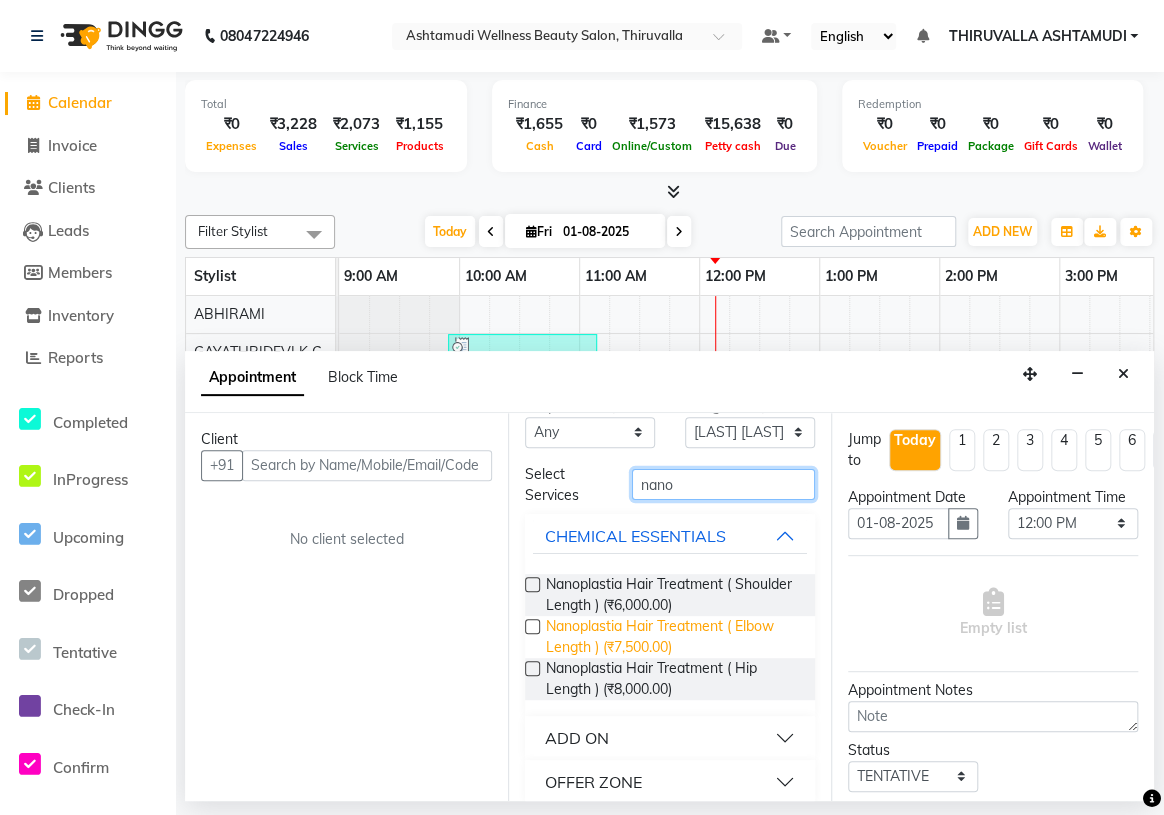 scroll, scrollTop: 51, scrollLeft: 0, axis: vertical 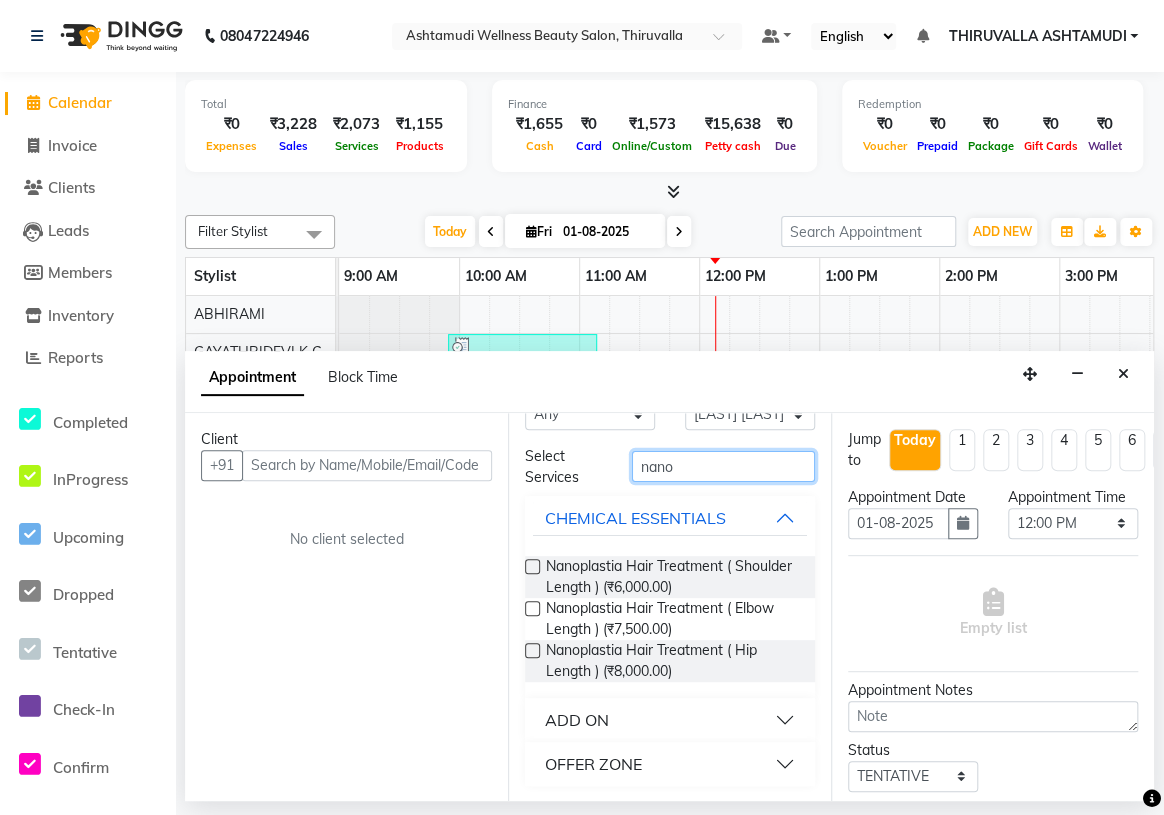 type on "nano" 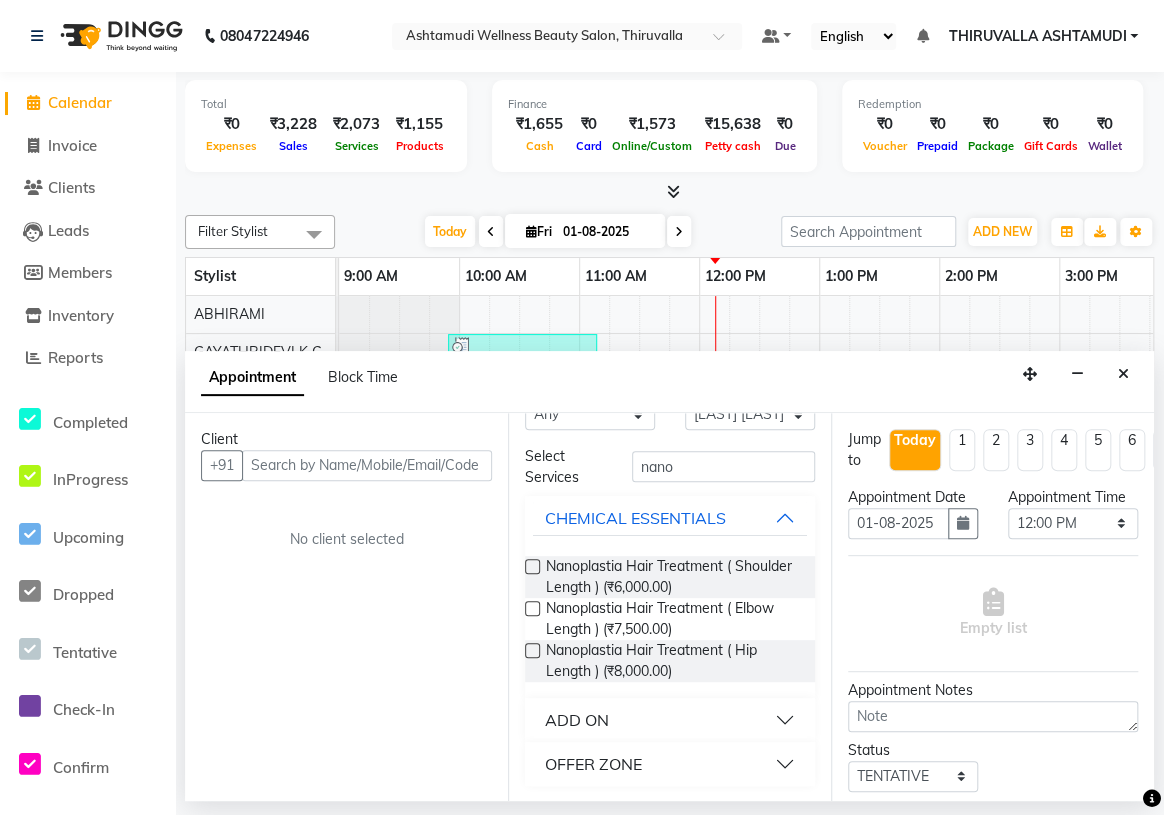 click on "OFFER ZONE" at bounding box center [593, 764] 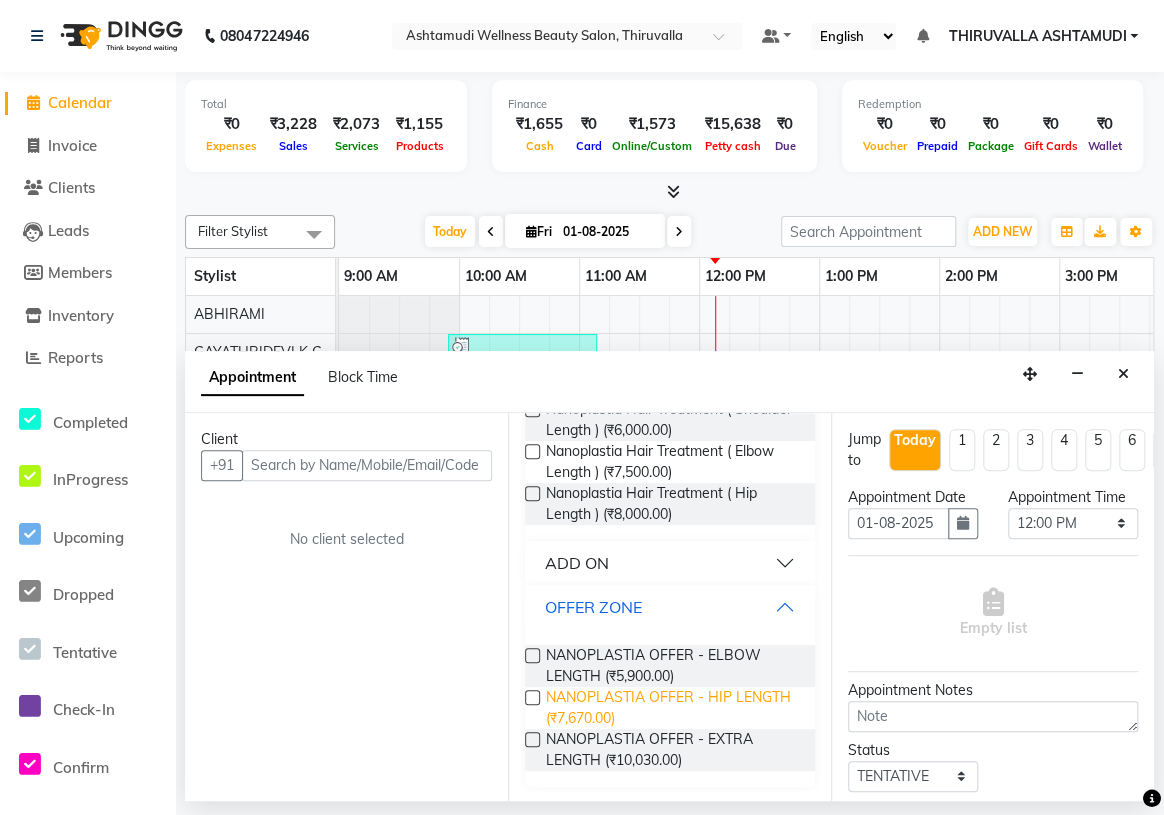 scroll, scrollTop: 210, scrollLeft: 0, axis: vertical 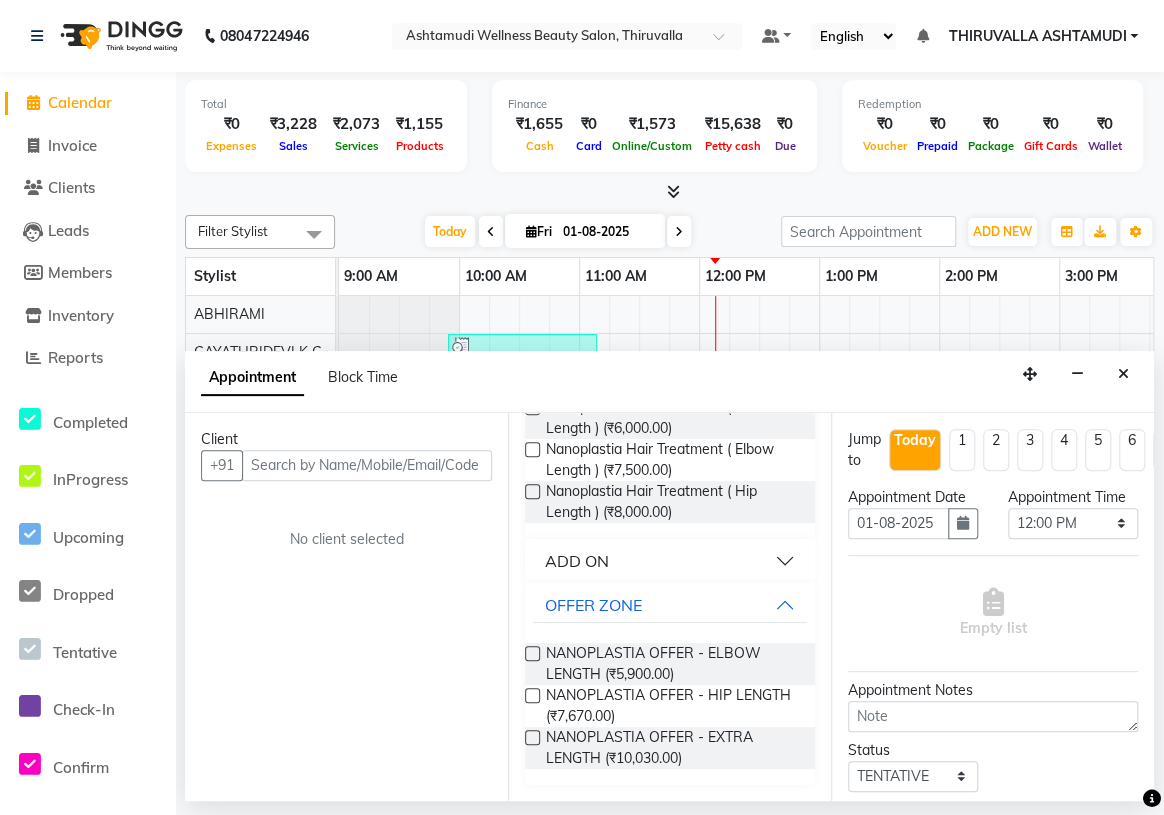 click at bounding box center (532, 653) 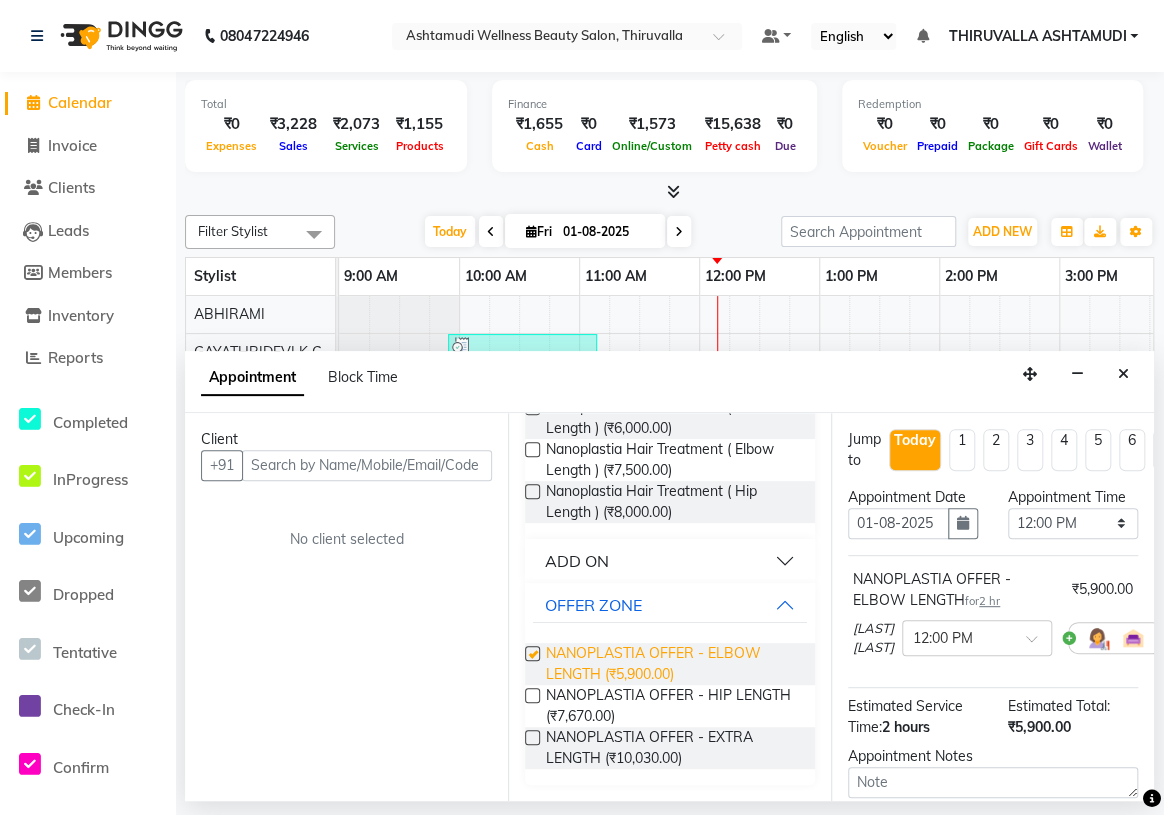 checkbox on "false" 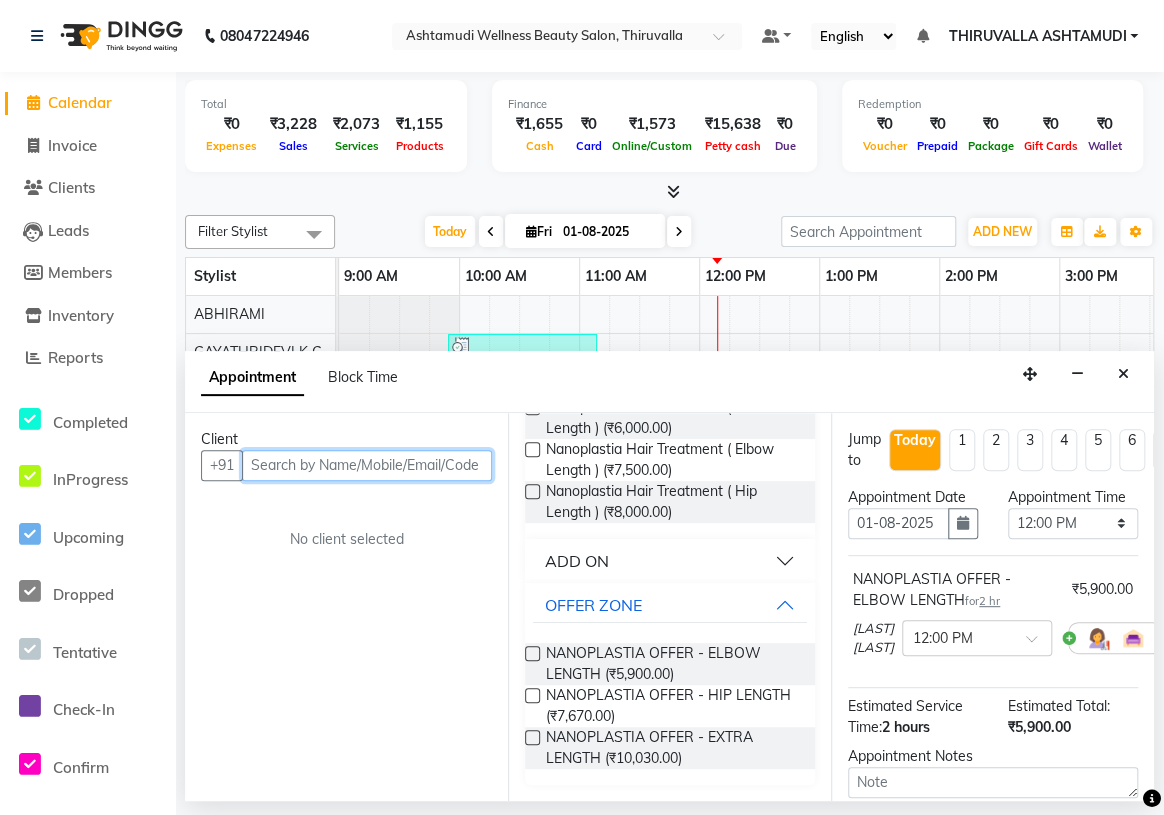 click at bounding box center [367, 465] 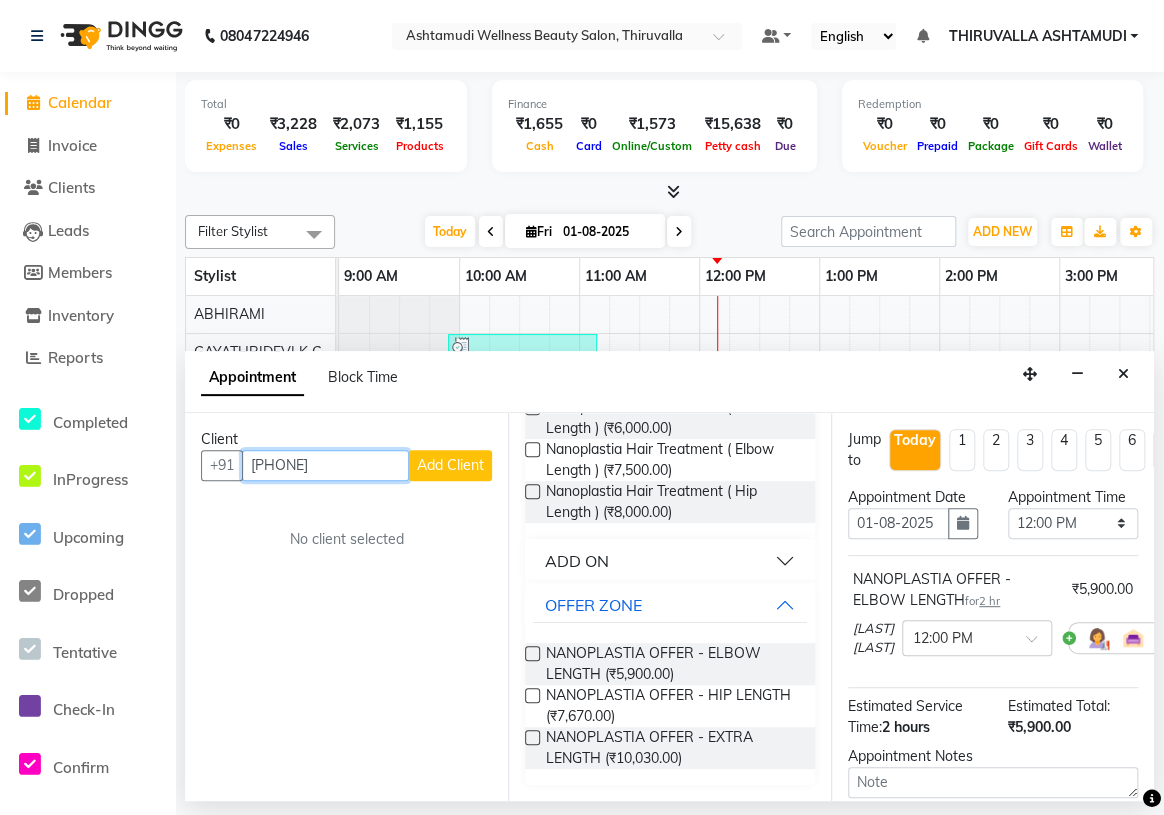 type on "[PHONE]" 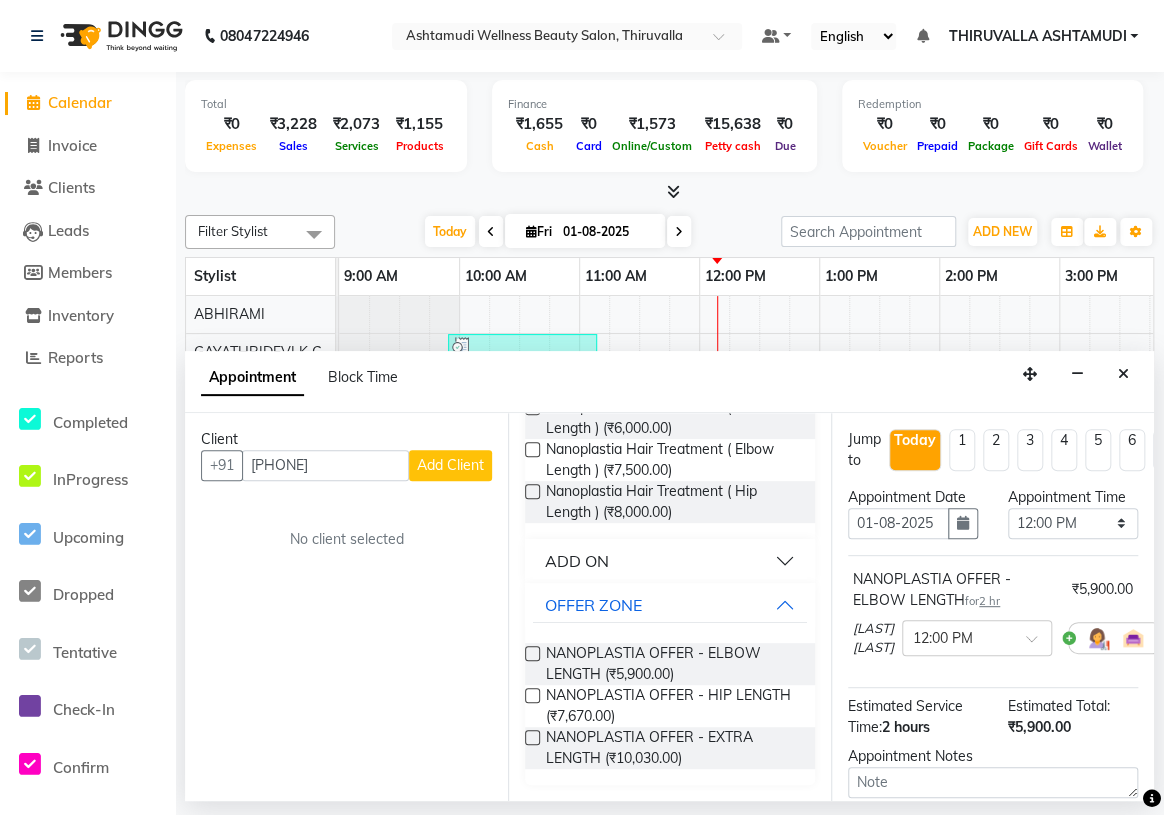 click on "Add Client" at bounding box center (450, 465) 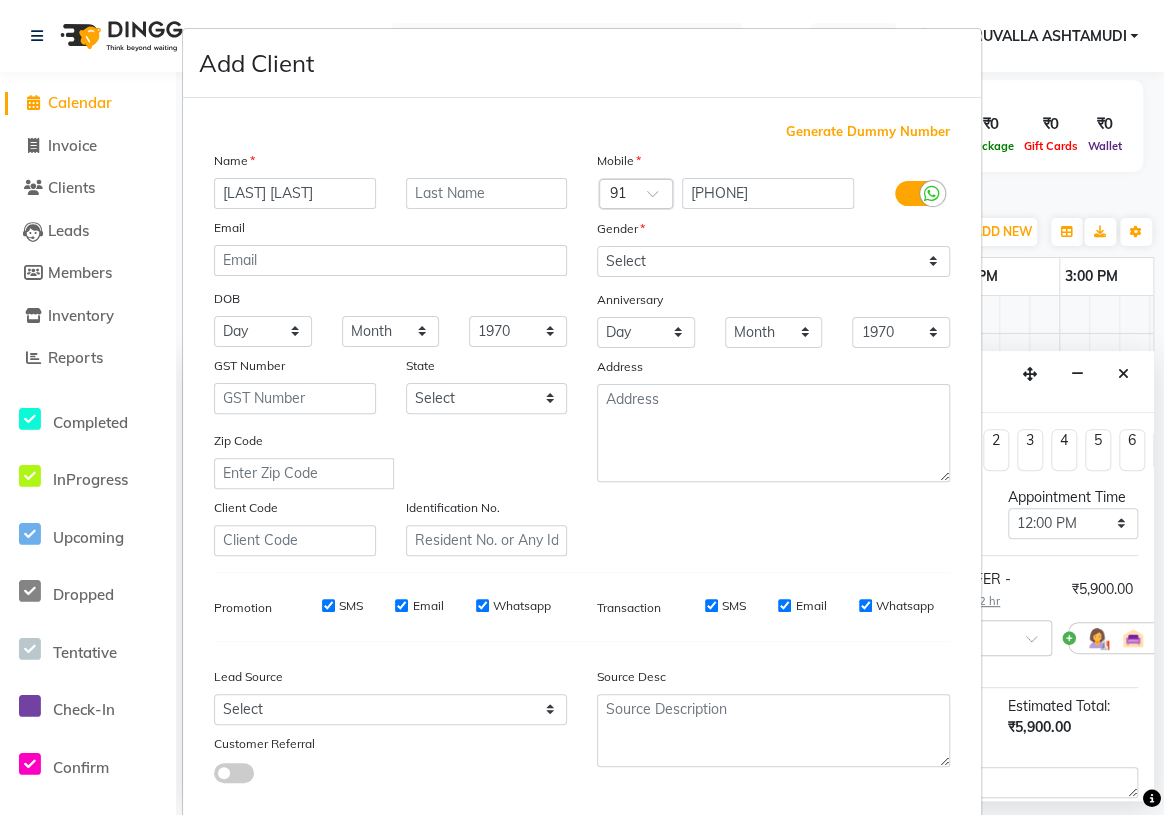 type on "[LAST] [LAST]" 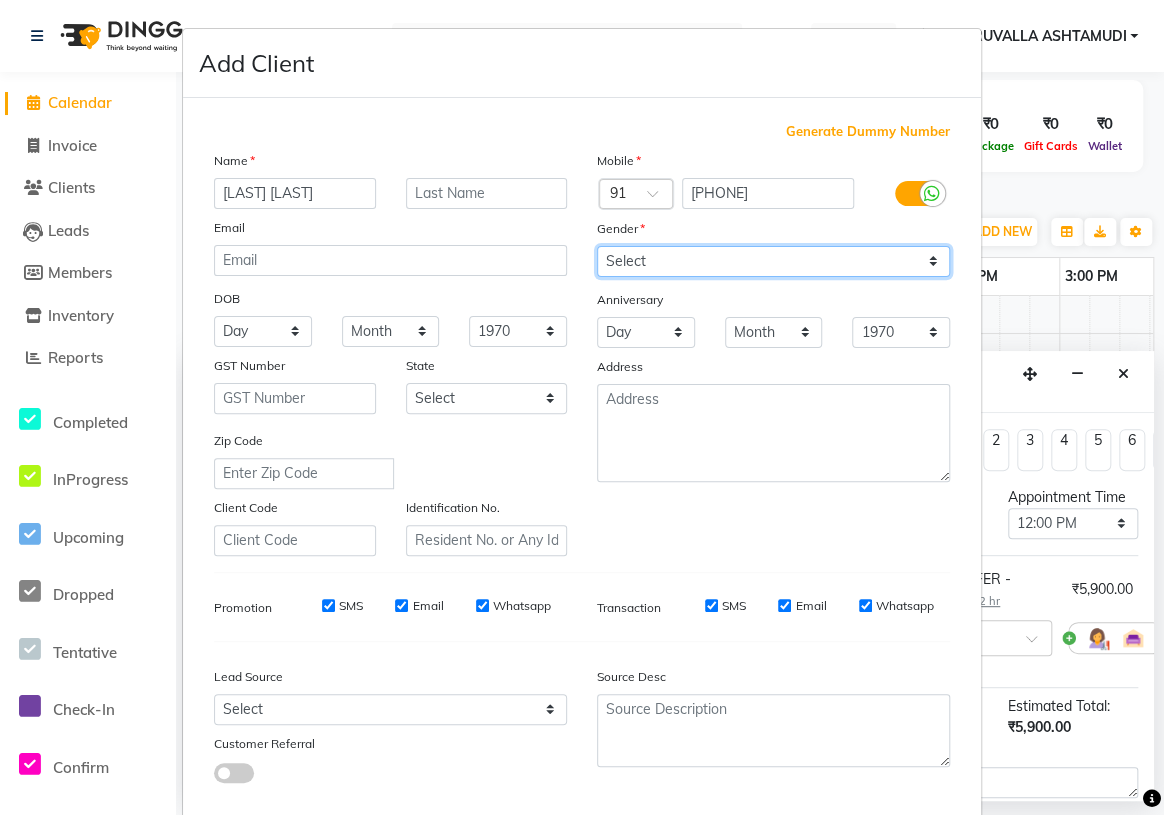click on "Select Male Female Other Prefer Not To Say" at bounding box center (773, 261) 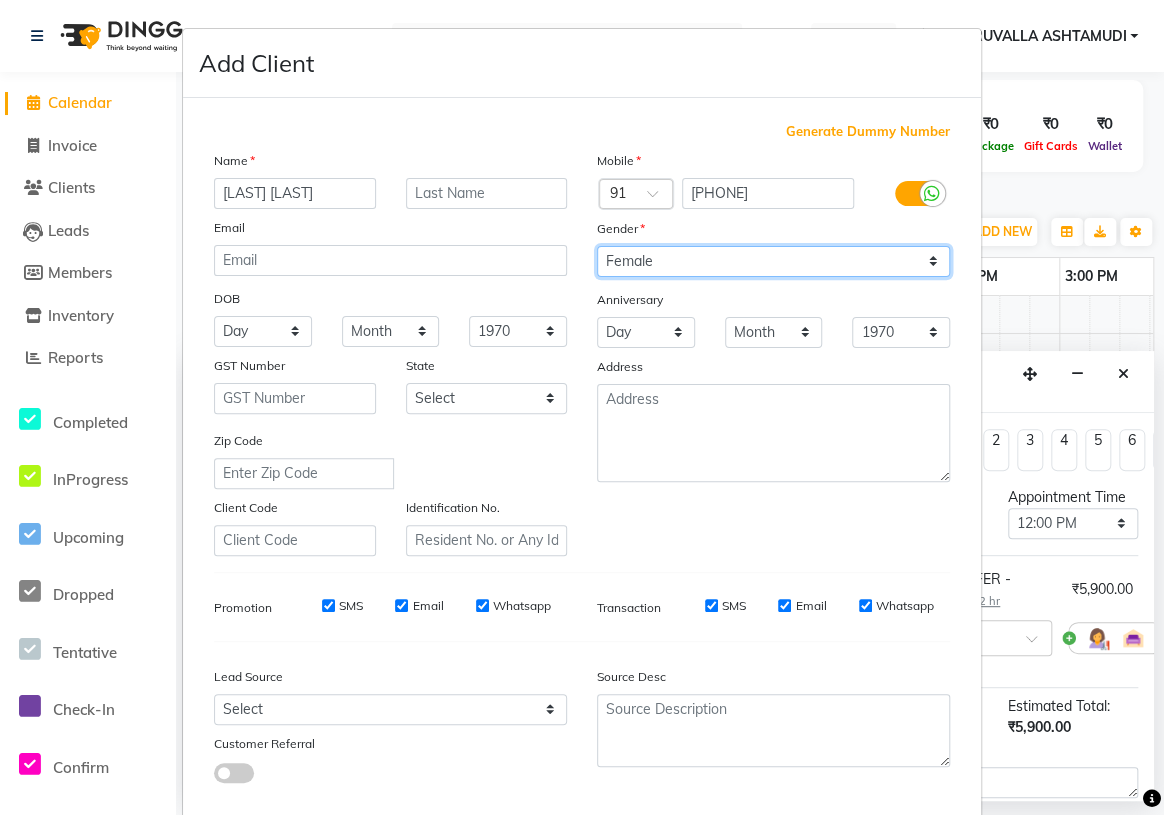 click on "Select Male Female Other Prefer Not To Say" at bounding box center (773, 261) 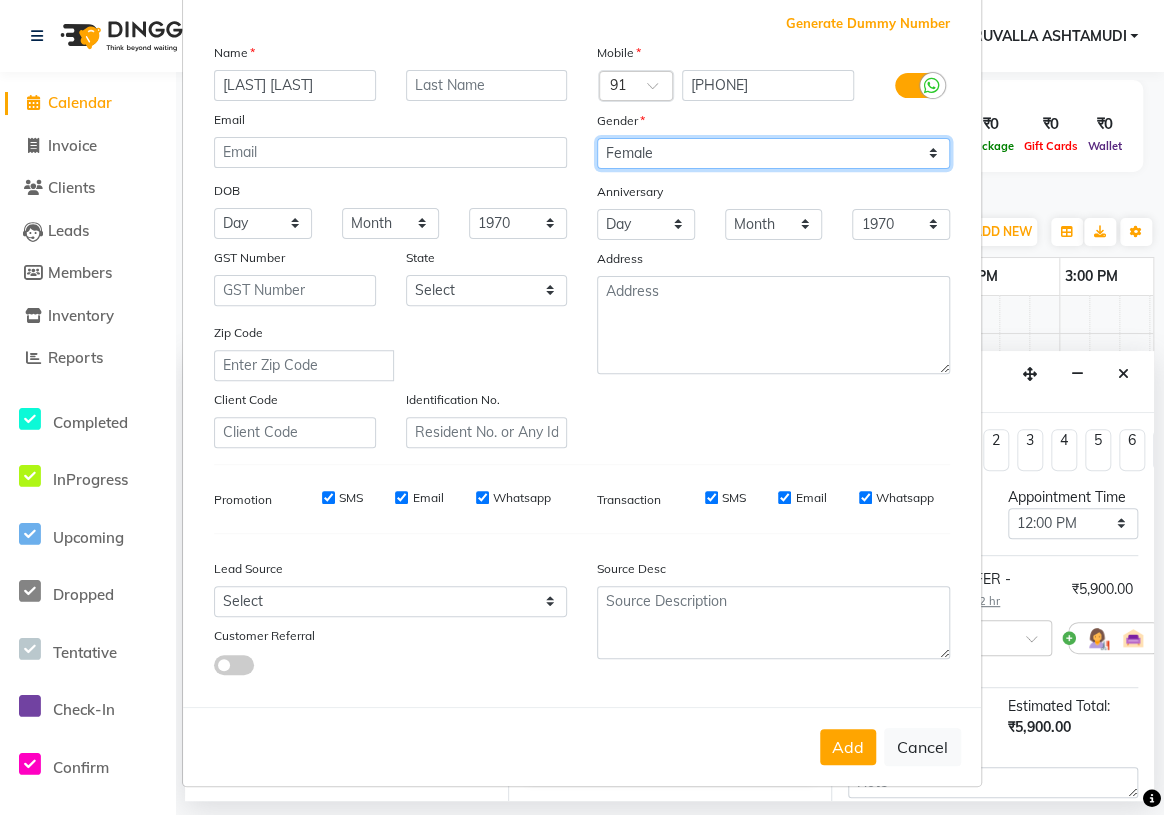 scroll, scrollTop: 113, scrollLeft: 0, axis: vertical 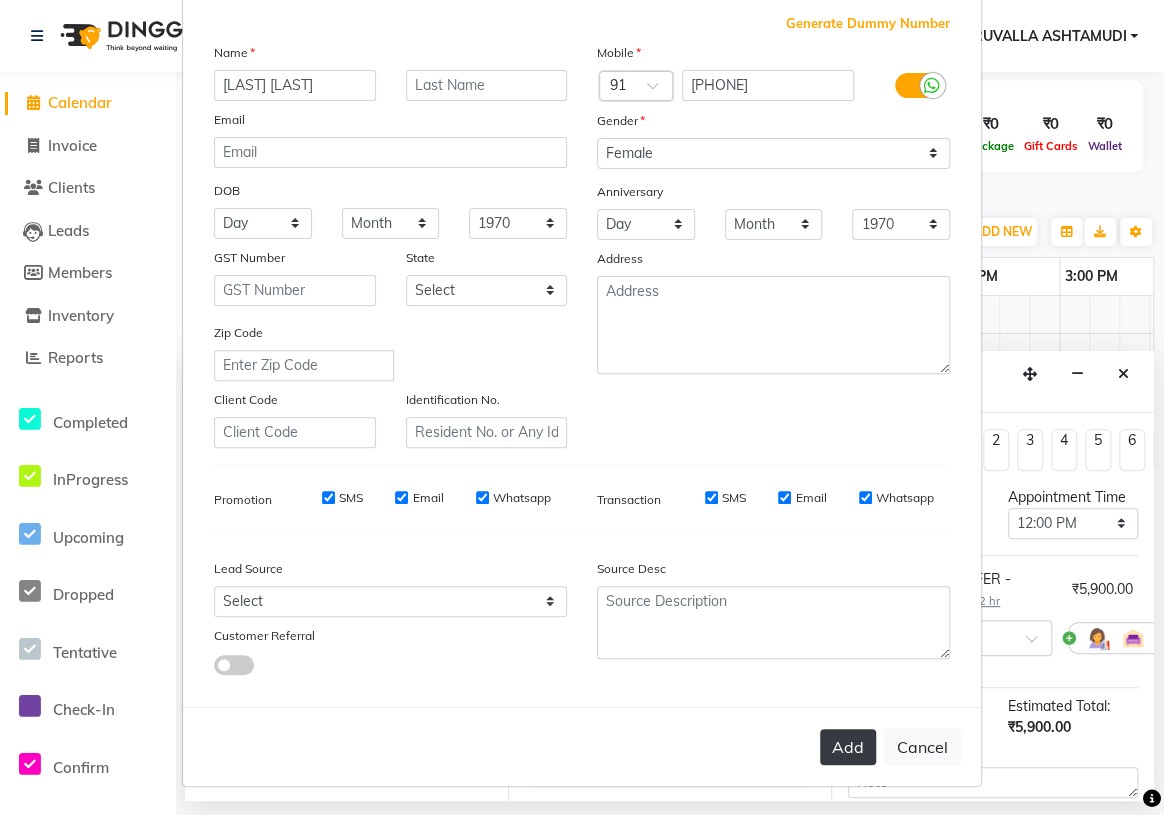 click on "Add" at bounding box center [848, 747] 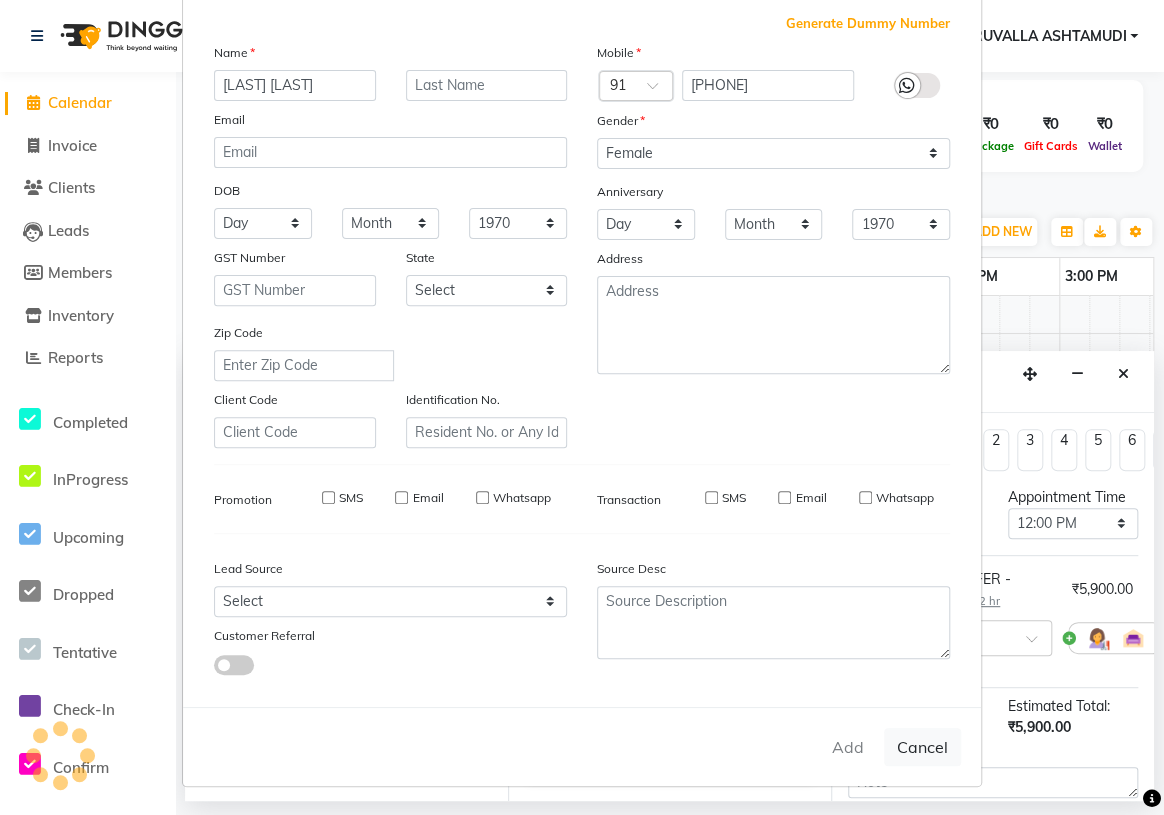 type 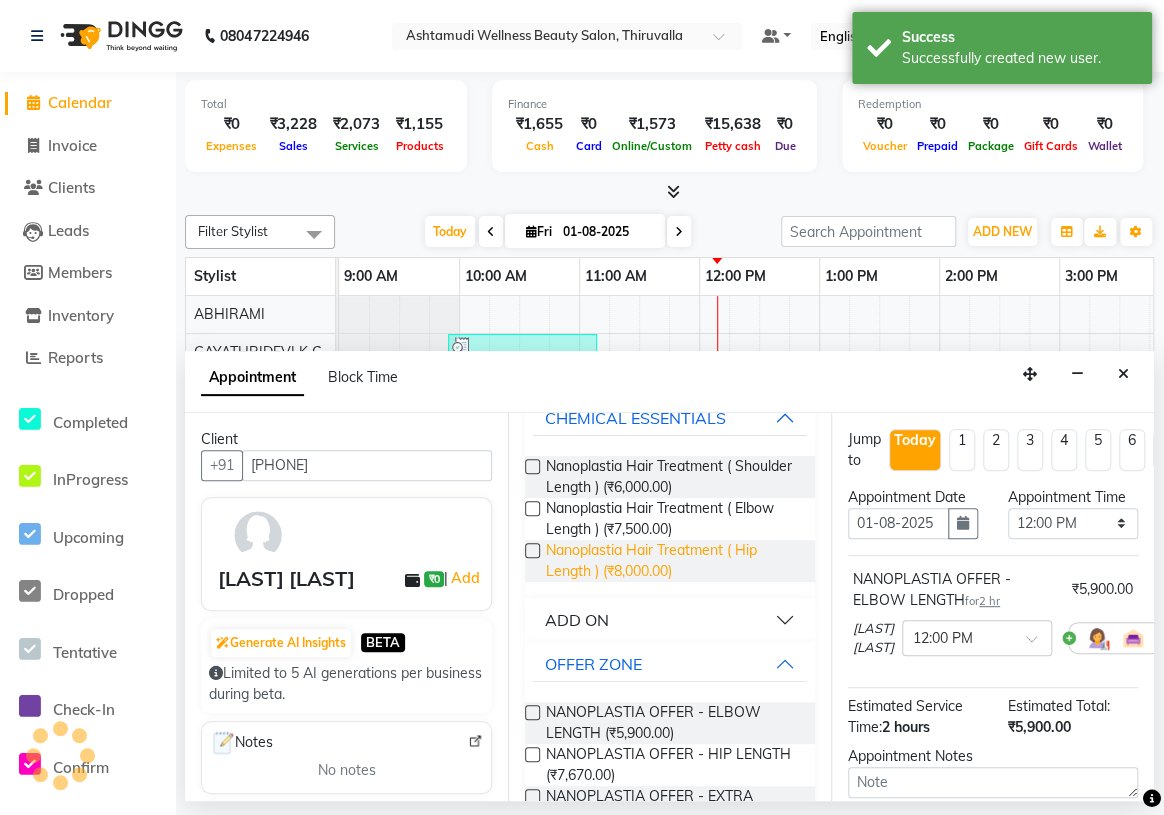 scroll, scrollTop: 181, scrollLeft: 0, axis: vertical 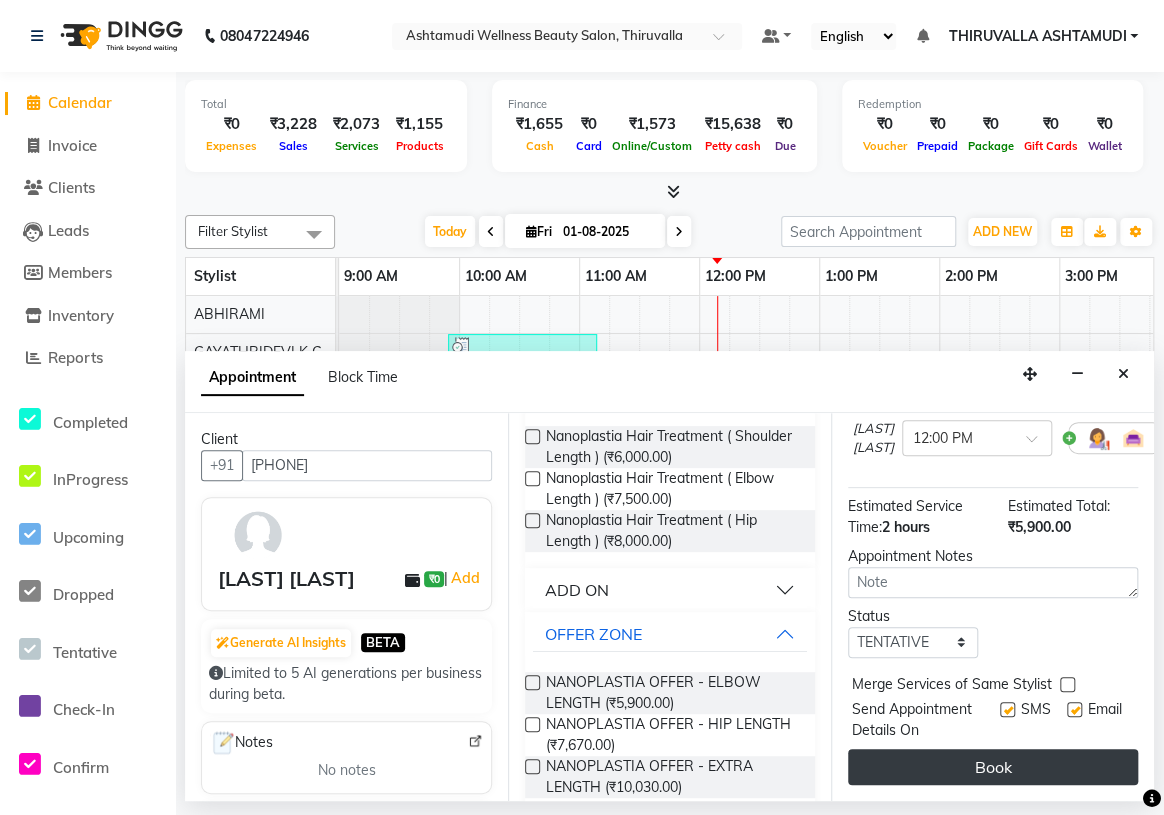 click on "Book" at bounding box center [993, 767] 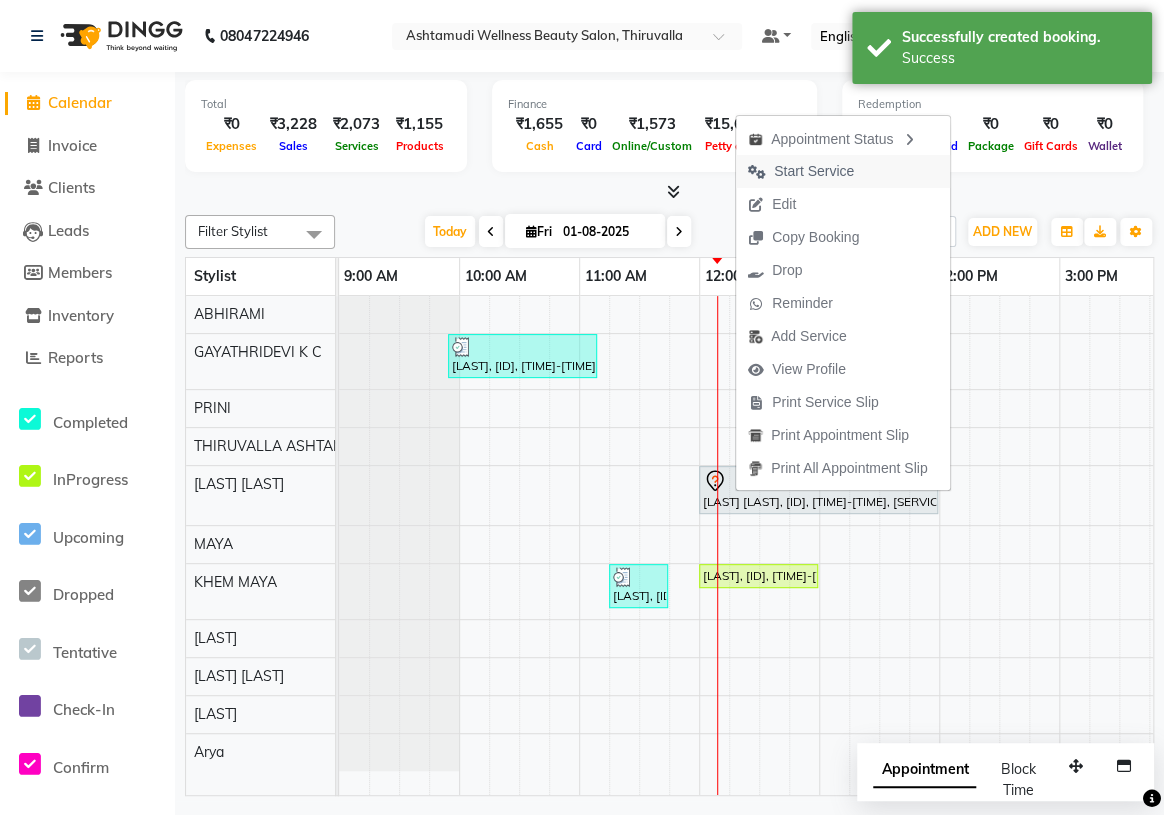 click on "Start Service" at bounding box center [814, 171] 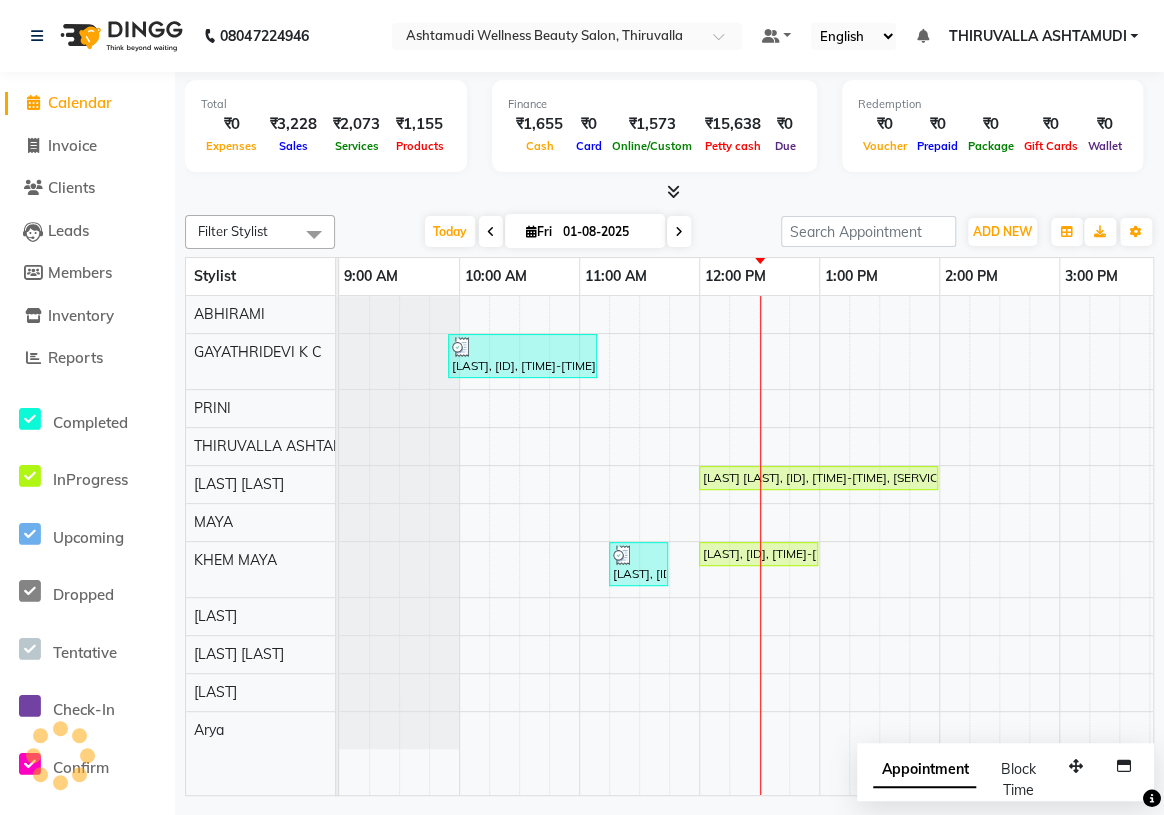 click on "12:00 PM" at bounding box center [759, 276] 